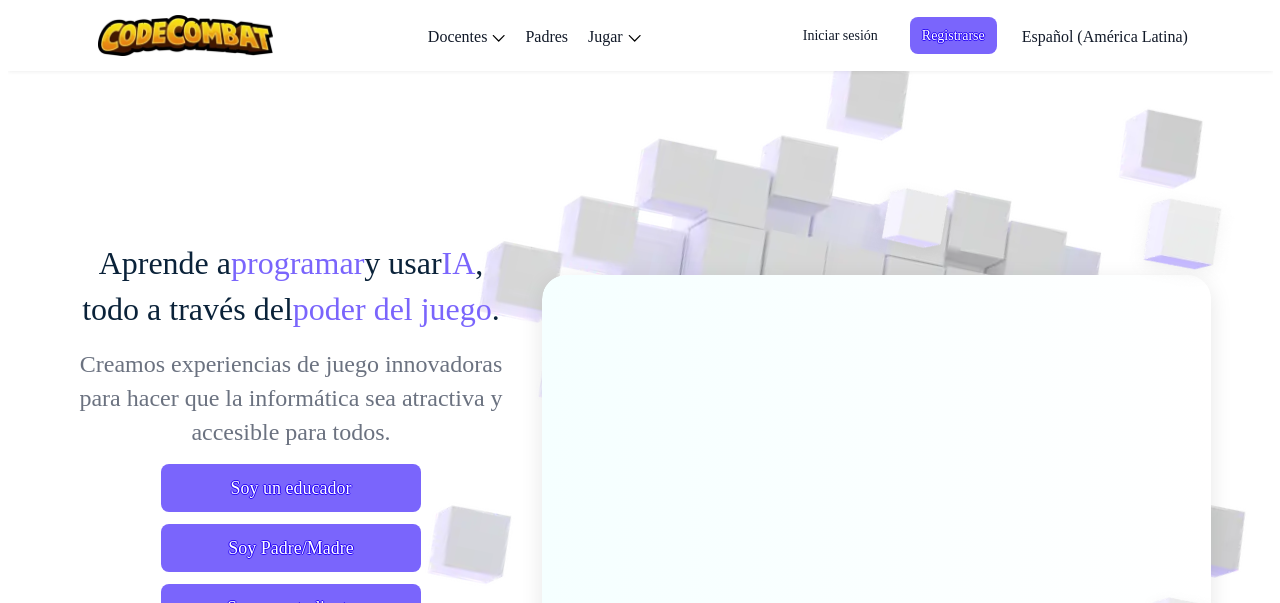 scroll, scrollTop: 0, scrollLeft: 0, axis: both 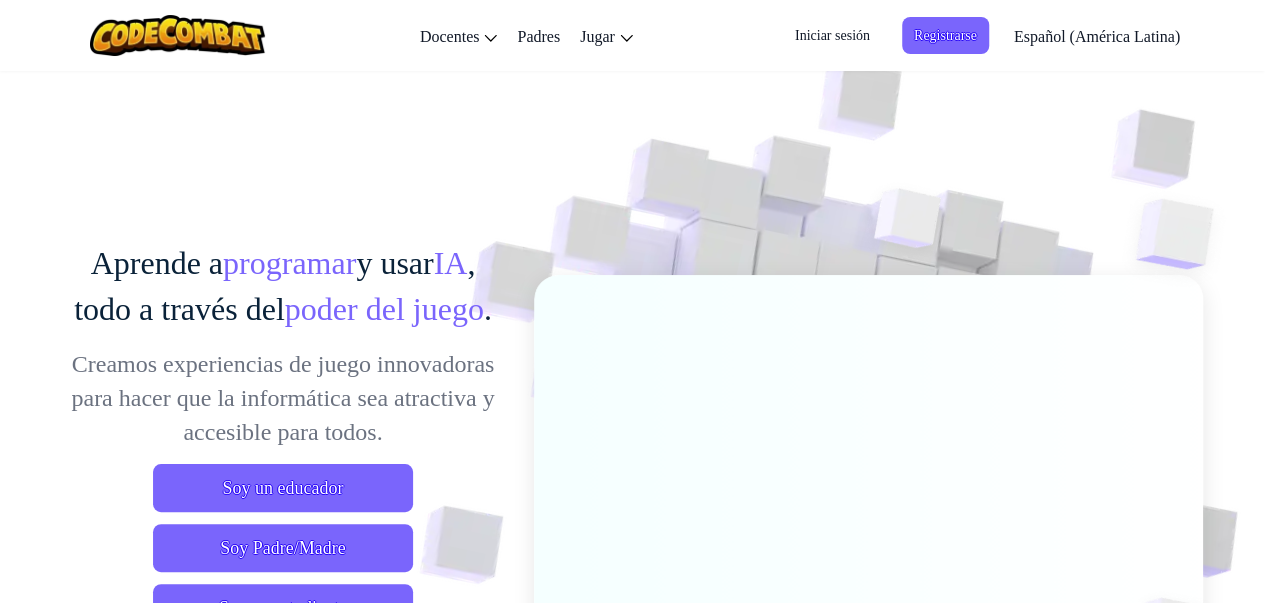 click at bounding box center [854, 440] 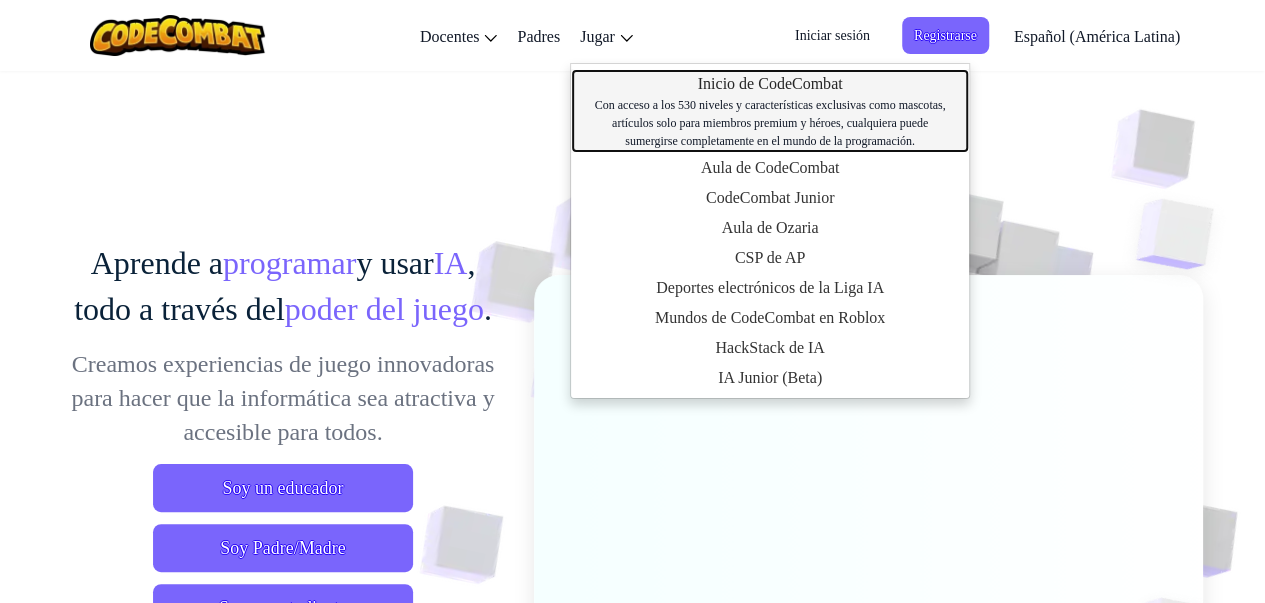 click on "Inicio de CodeCombat Con acceso a los 530 niveles y características exclusivas como mascotas, artículos solo para miembros premium y héroes, cualquiera puede sumergirse completamente en el mundo de la programación." at bounding box center [770, 111] 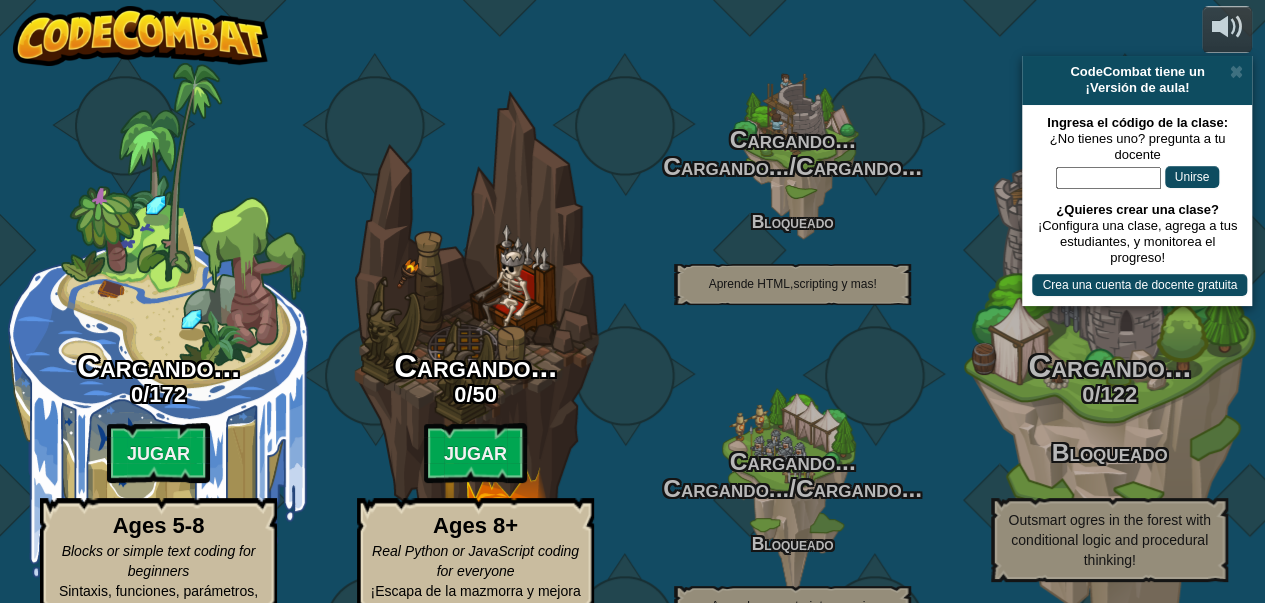 select on "es-419" 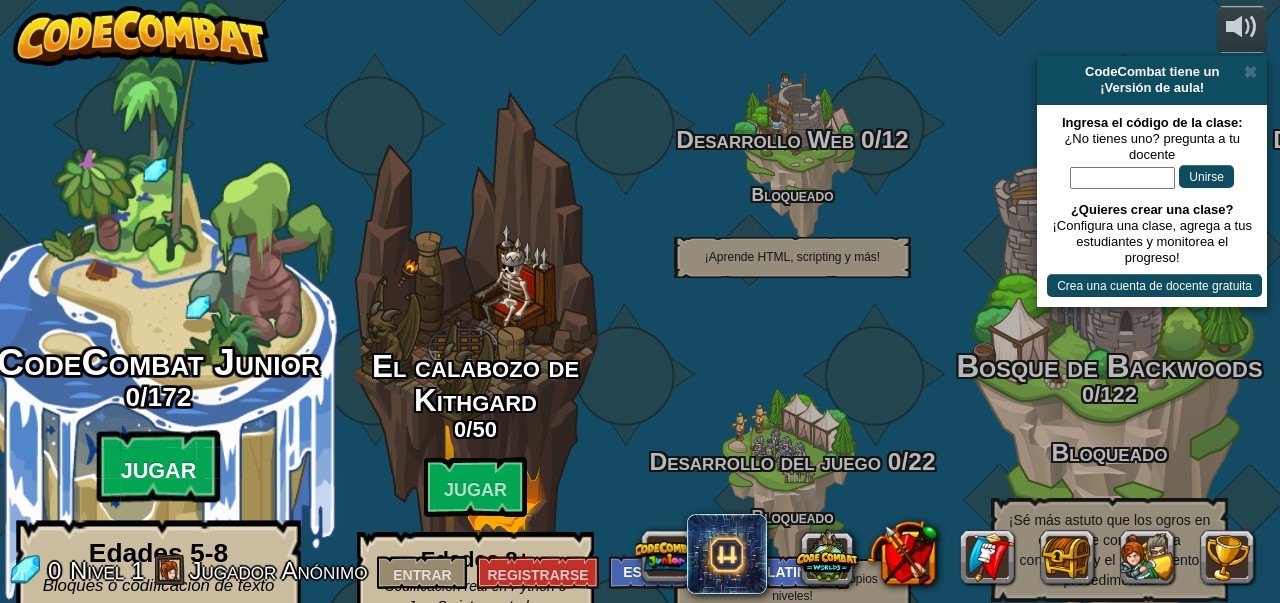 click on "Jugar" at bounding box center (159, 470) 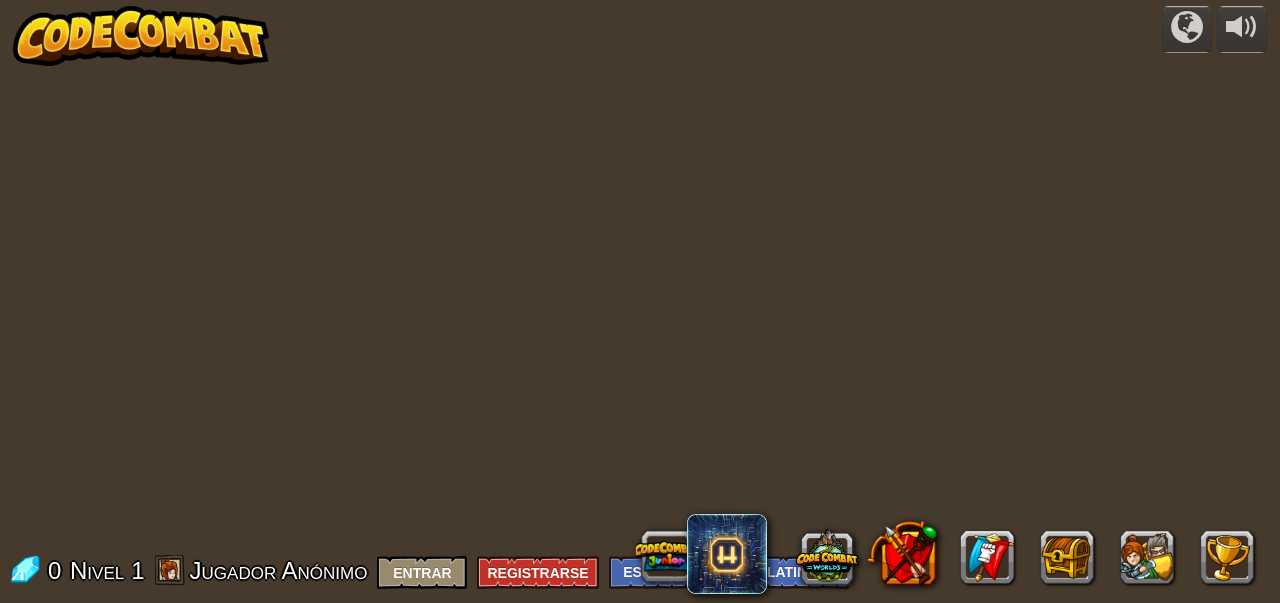 select on "es-419" 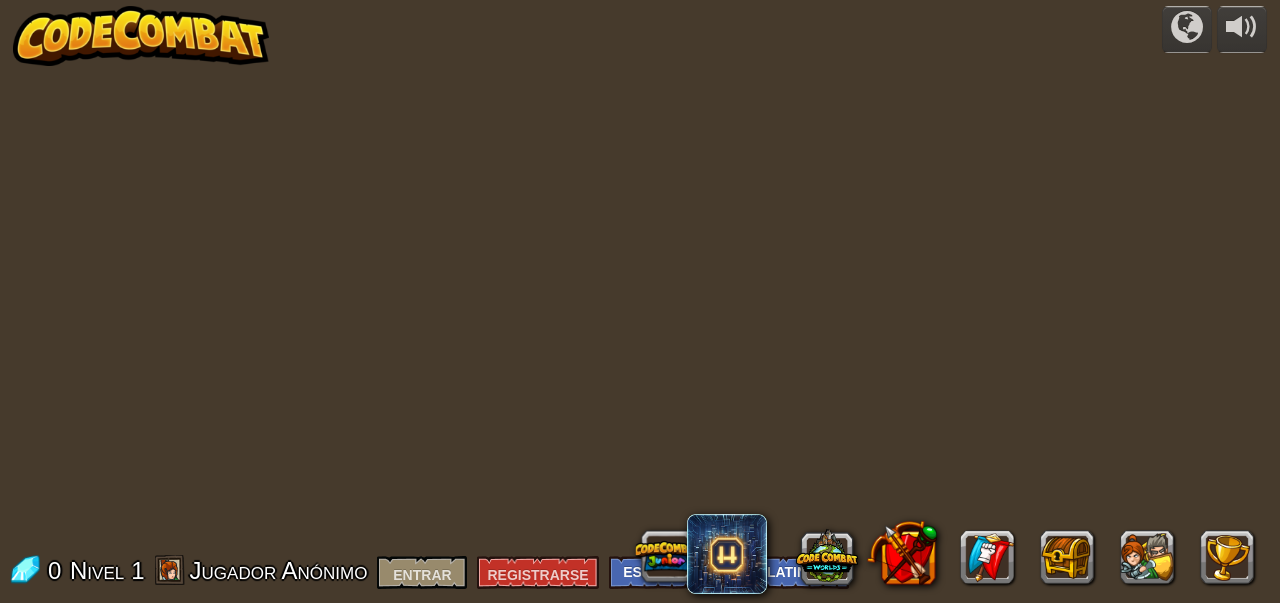 select on "es-419" 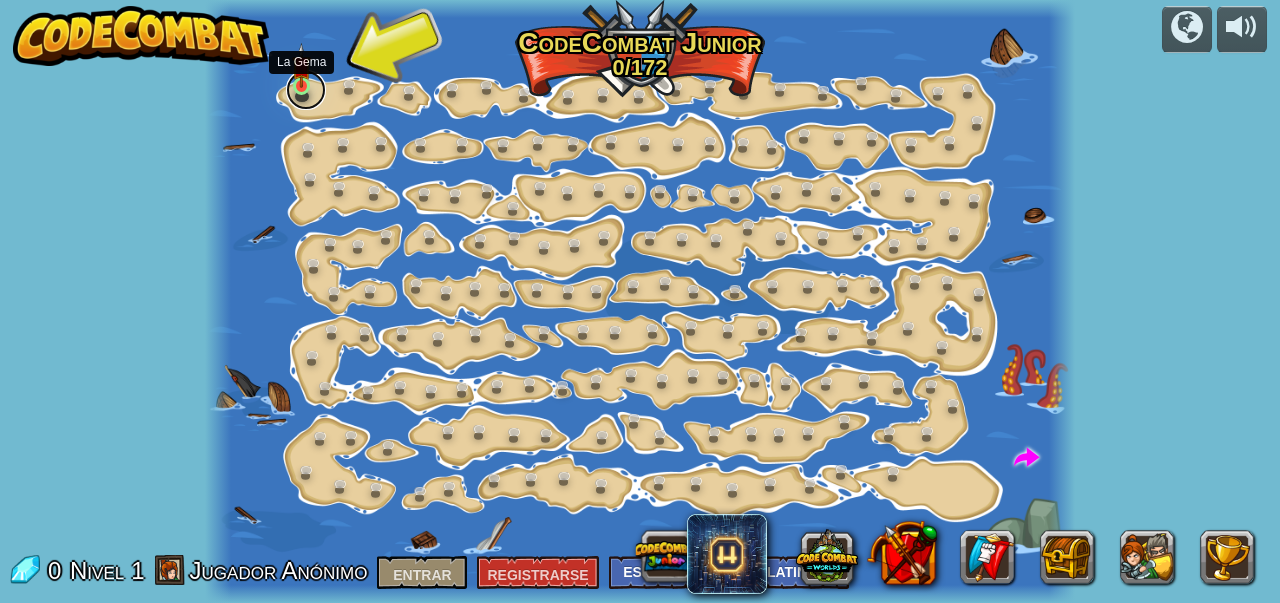 click at bounding box center (306, 90) 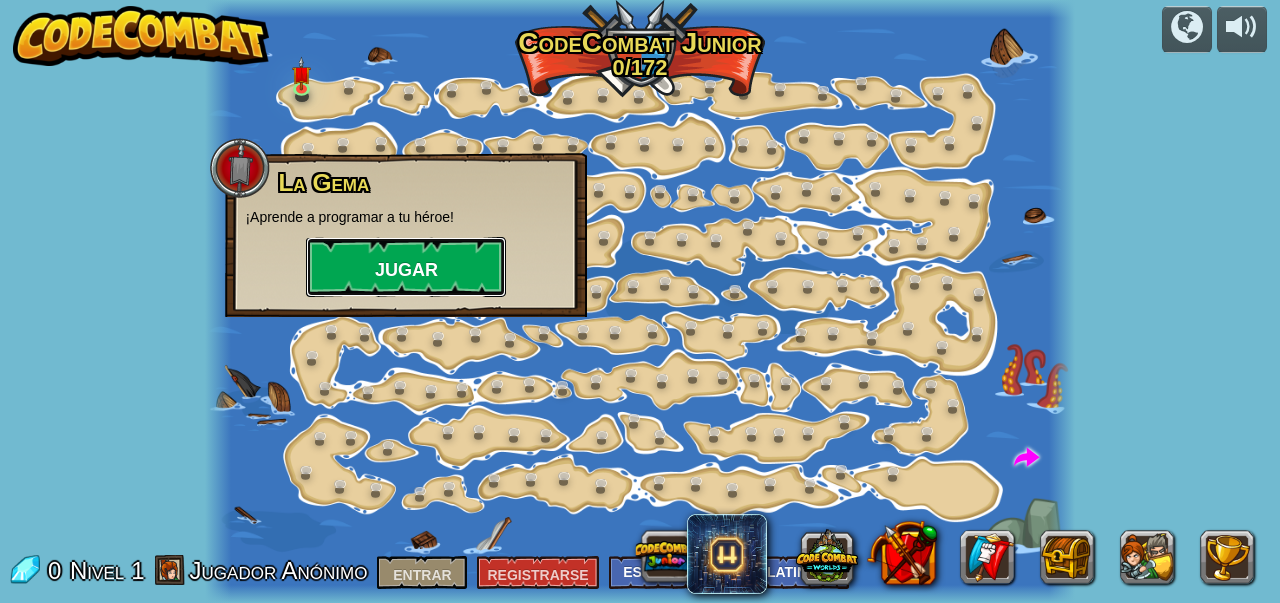 click on "Jugar" at bounding box center [406, 270] 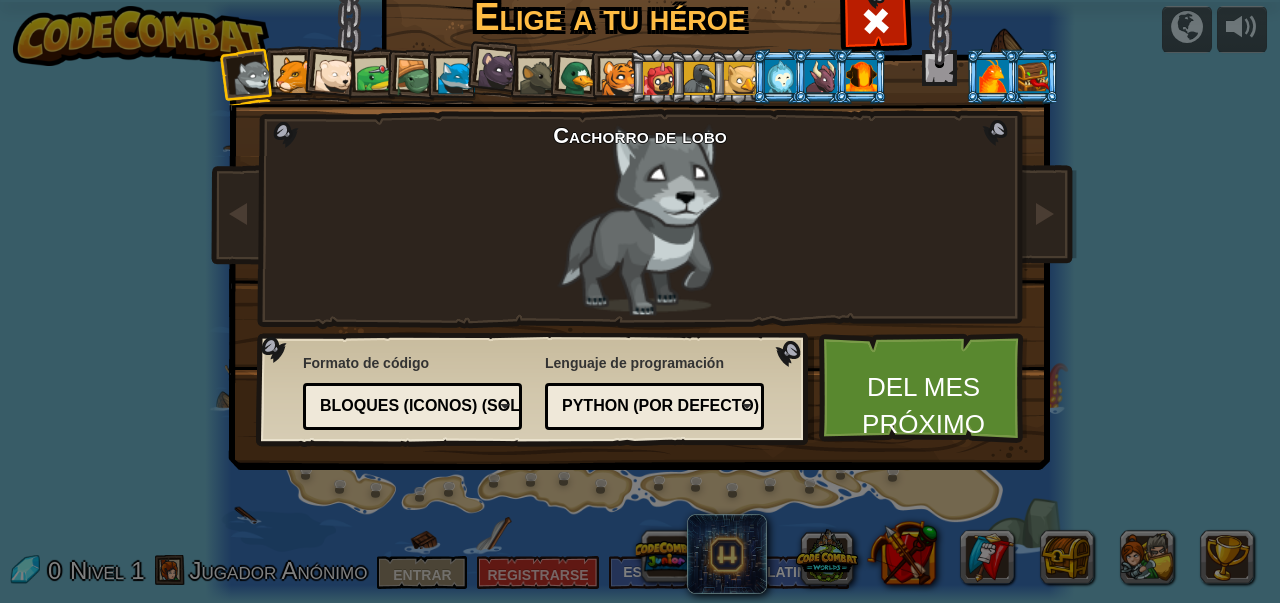 click at bounding box center (415, 78) 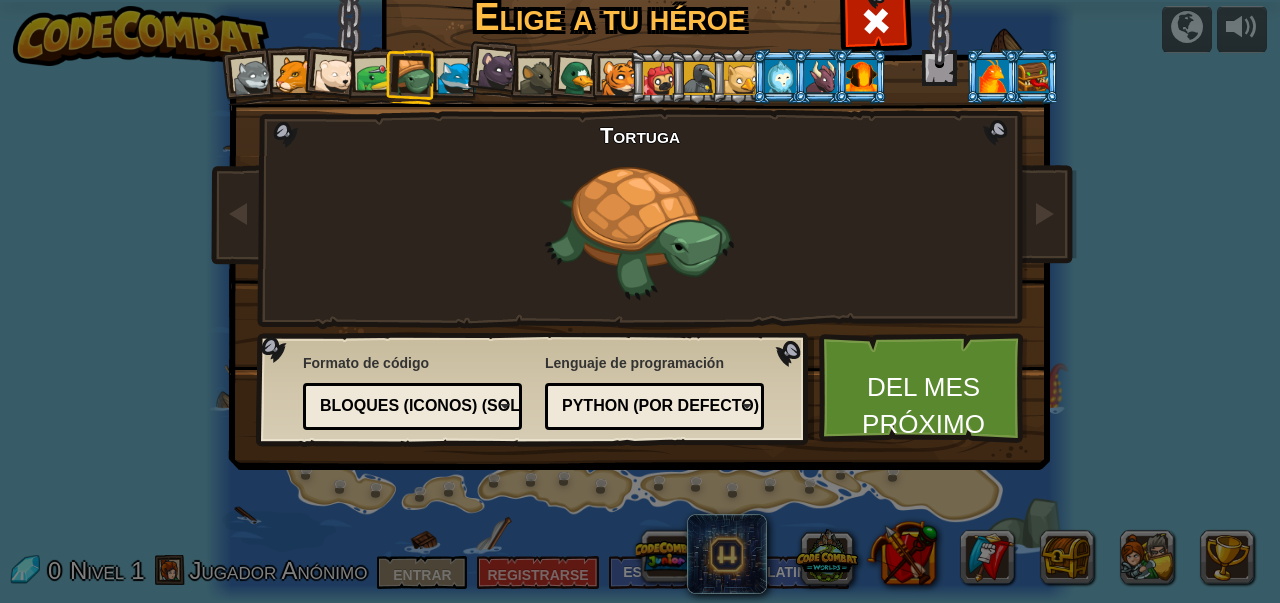 click at bounding box center [456, 78] 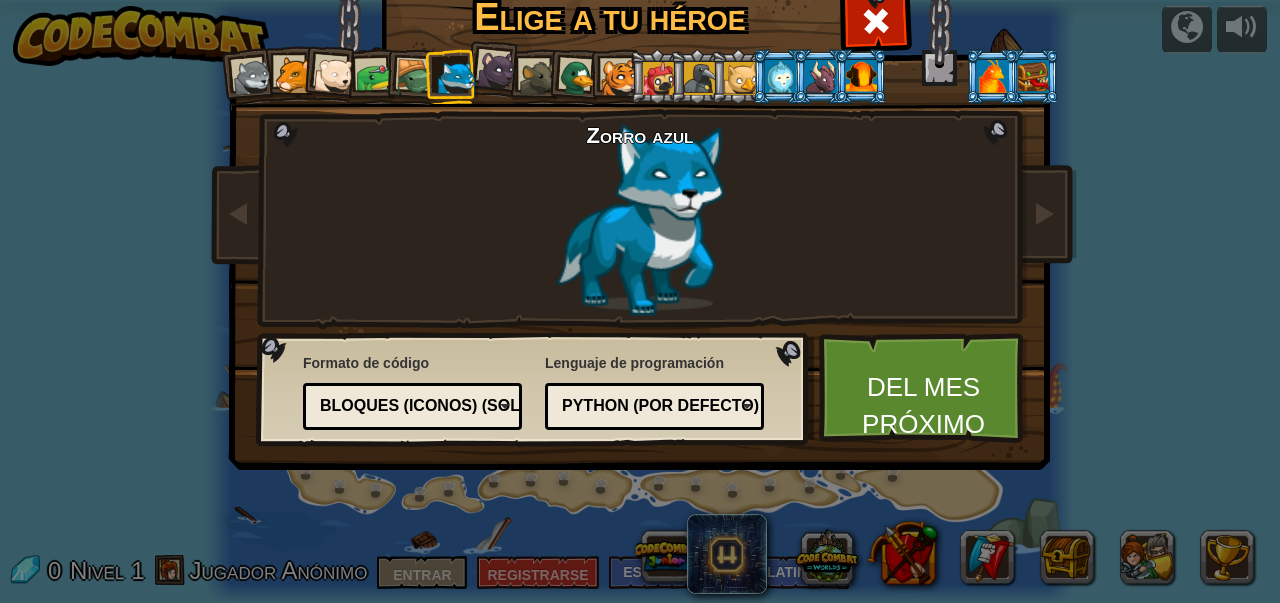 click at bounding box center (619, 78) 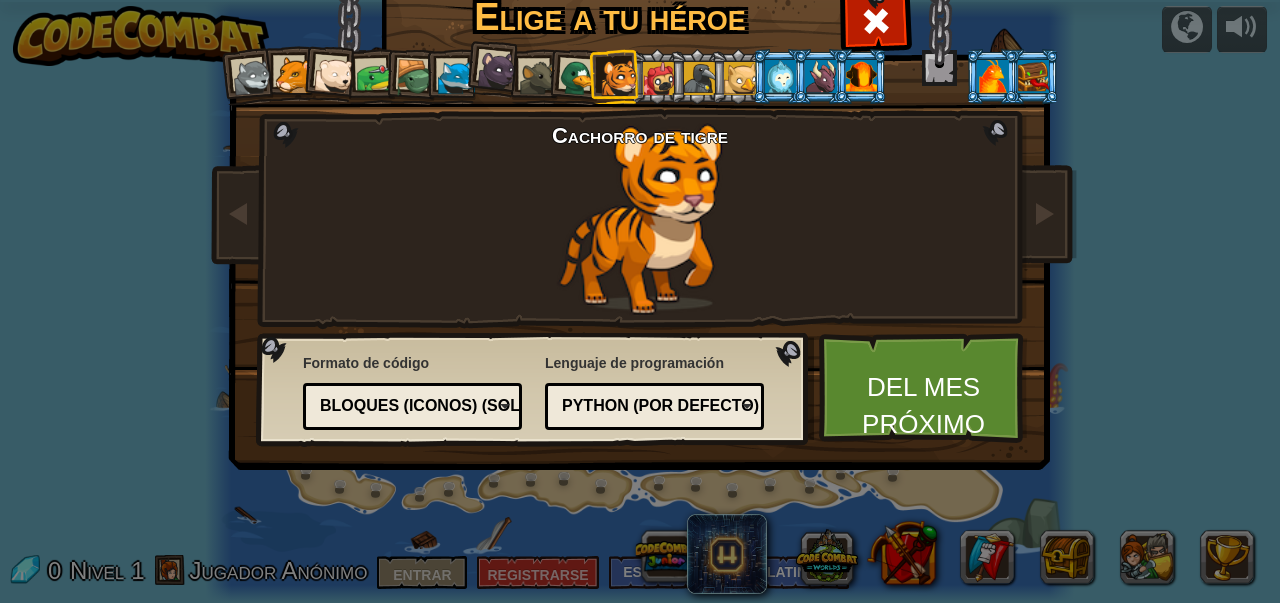 click at bounding box center (456, 78) 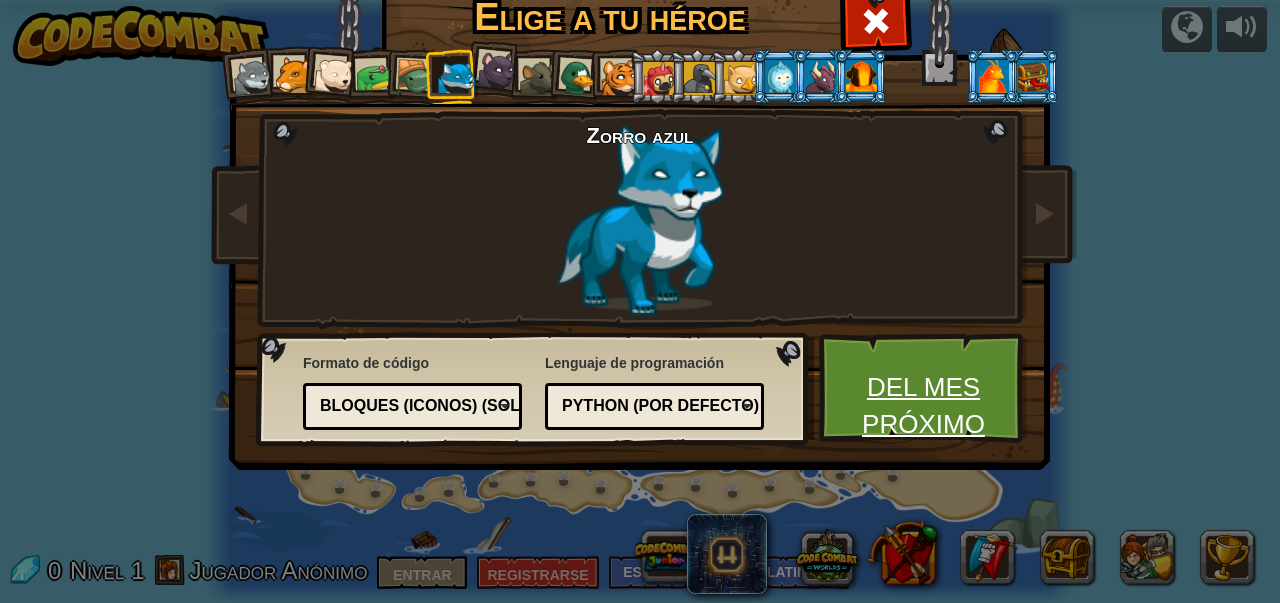 click on "Del mes próximo" at bounding box center [923, 405] 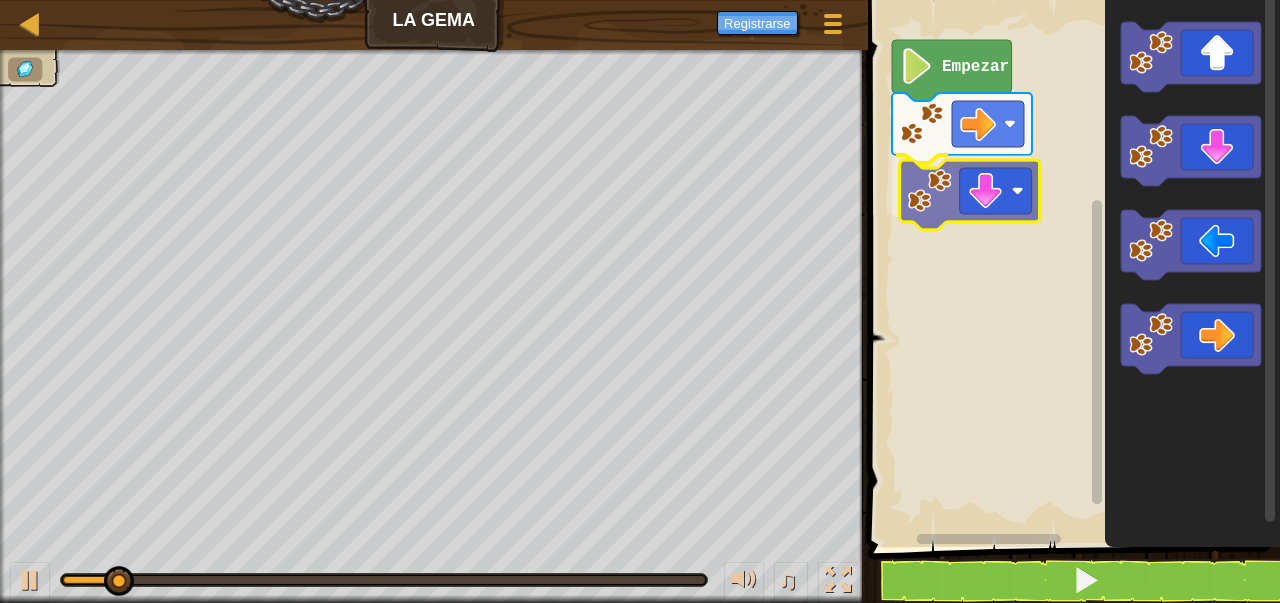 click on "Empezar" at bounding box center [1071, 268] 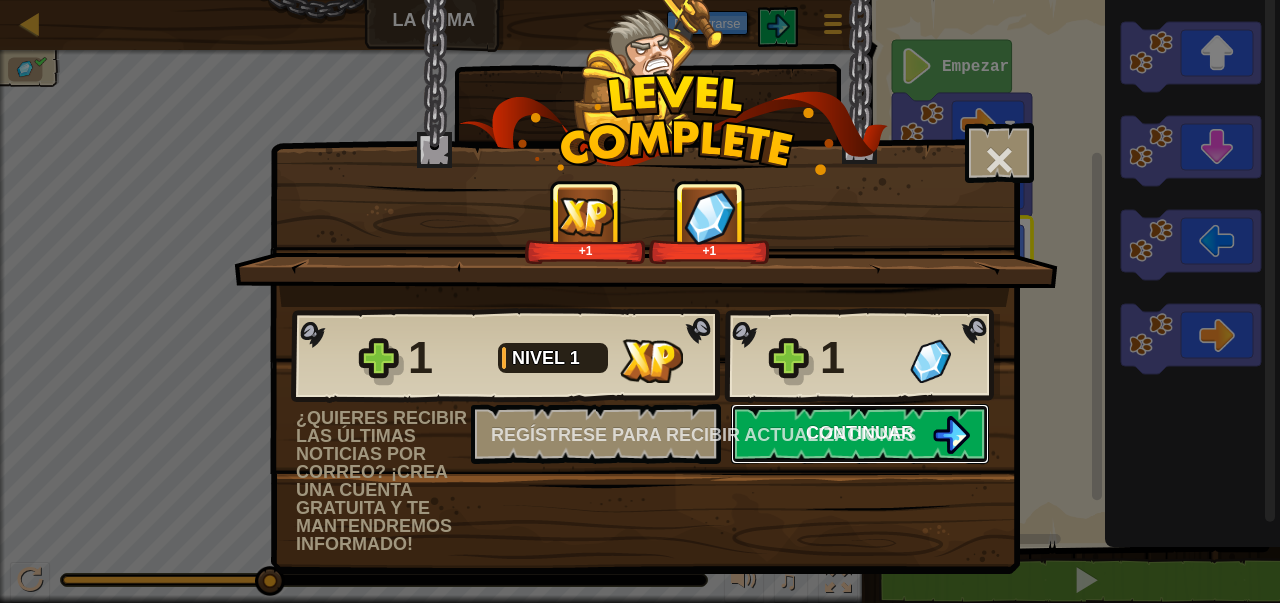 click on "Continuar" at bounding box center (860, 433) 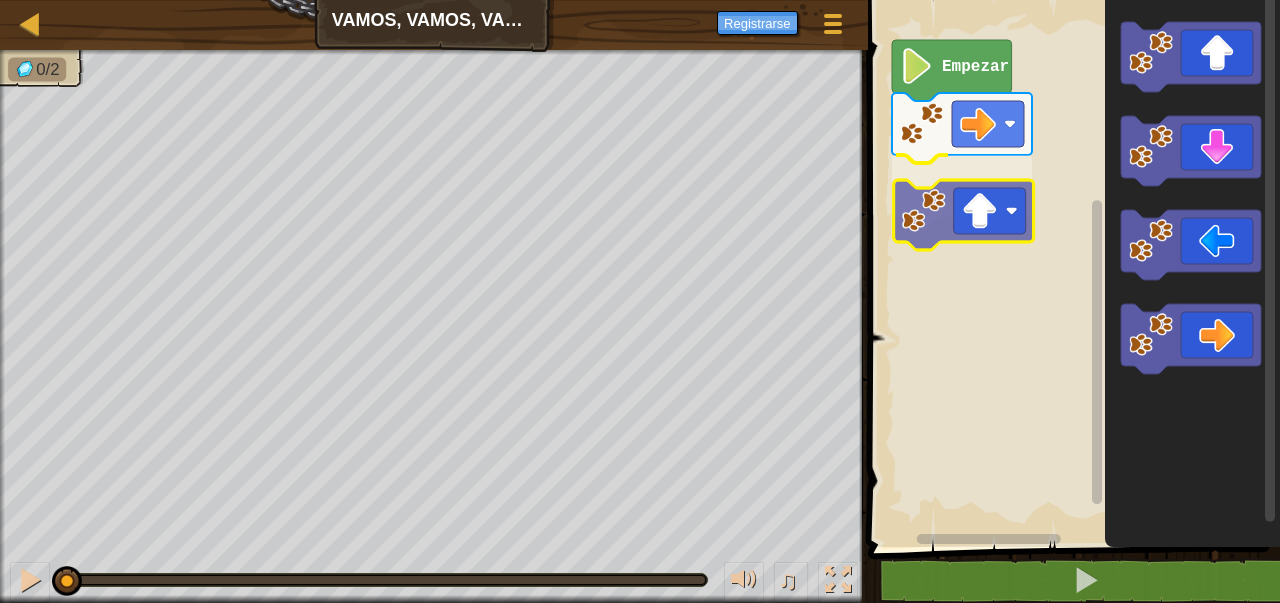 click on "Empezar" at bounding box center (1071, 268) 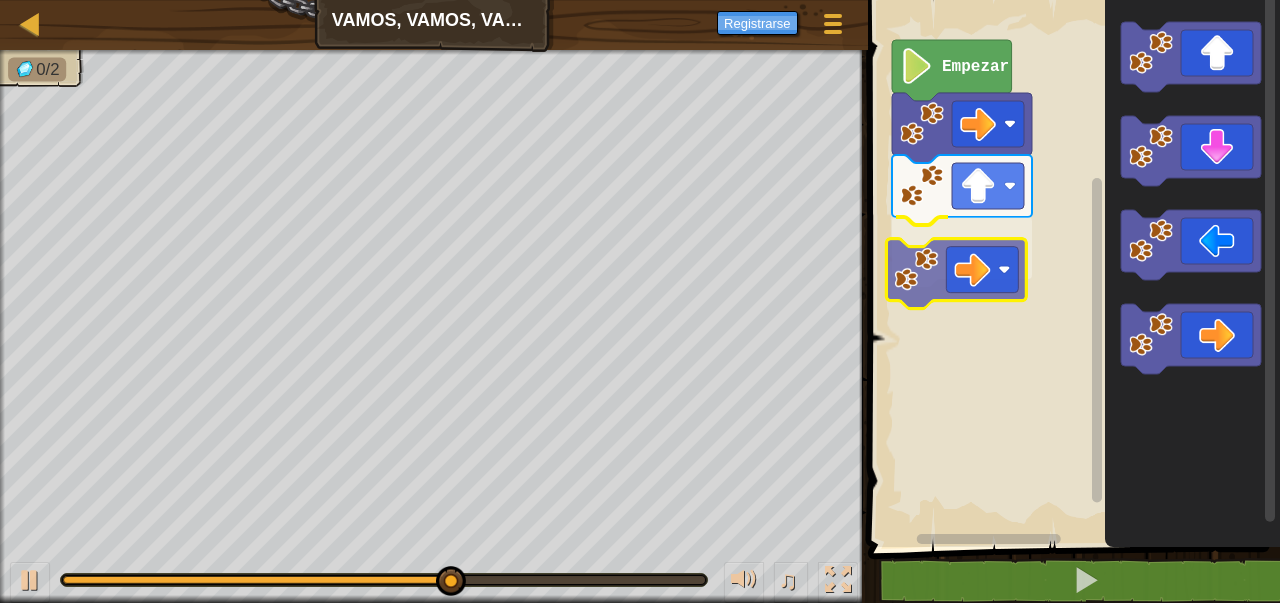 click on "Empezar" at bounding box center [1071, 268] 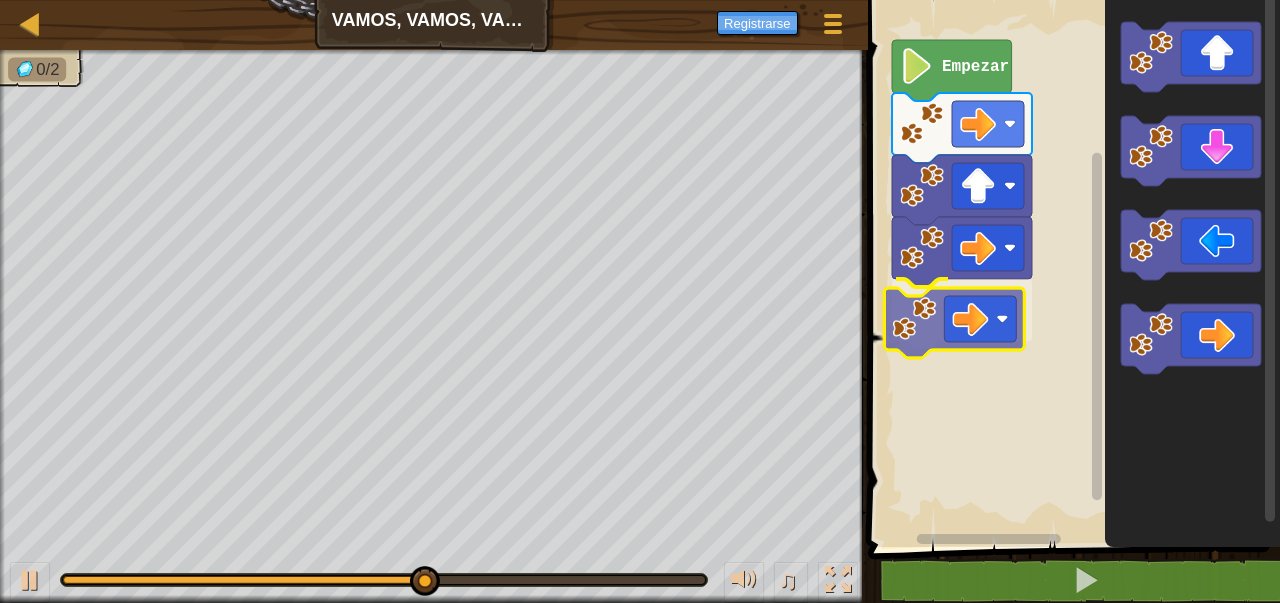 click on "Empezar" at bounding box center (1071, 268) 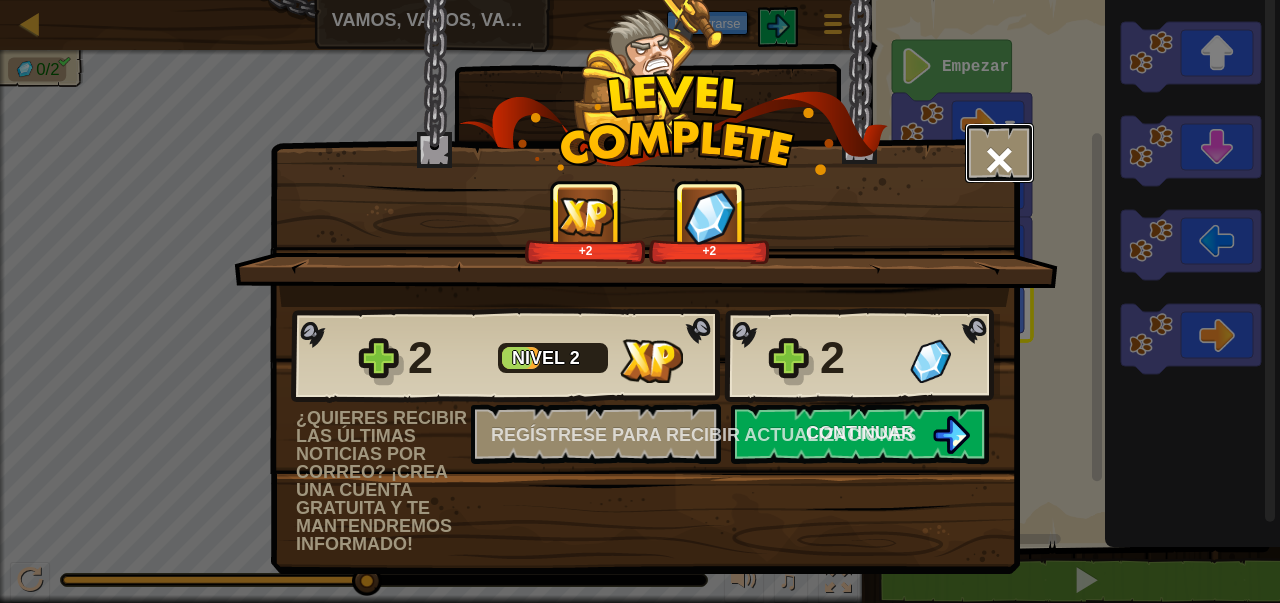 click on "×" at bounding box center [999, 160] 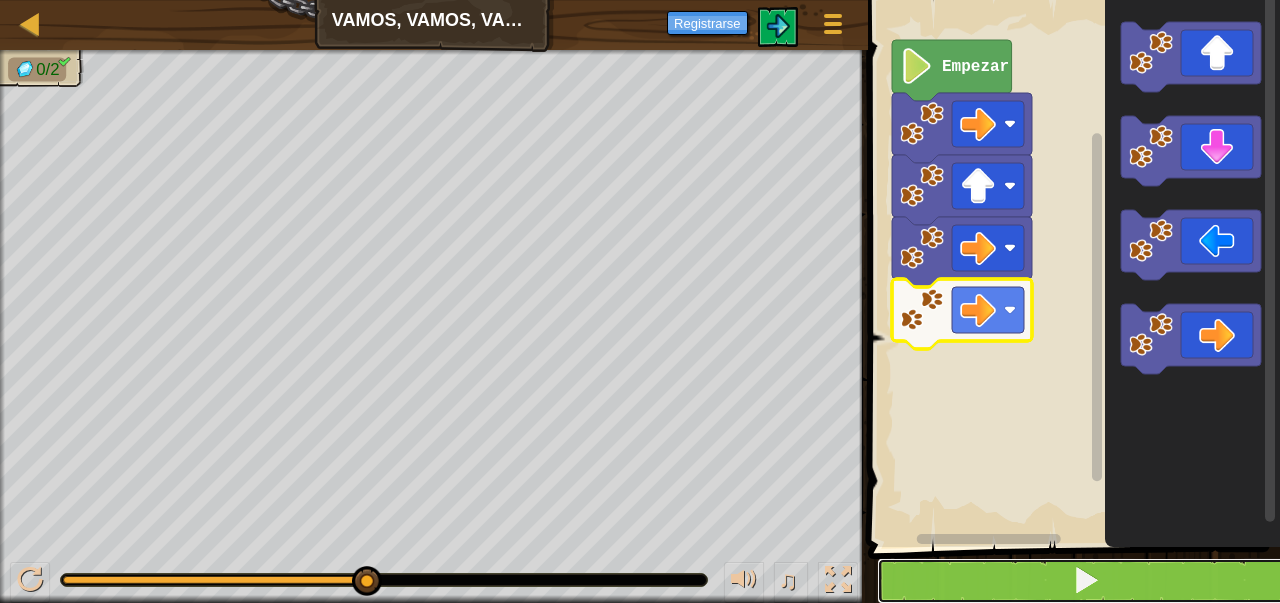click at bounding box center (1086, 580) 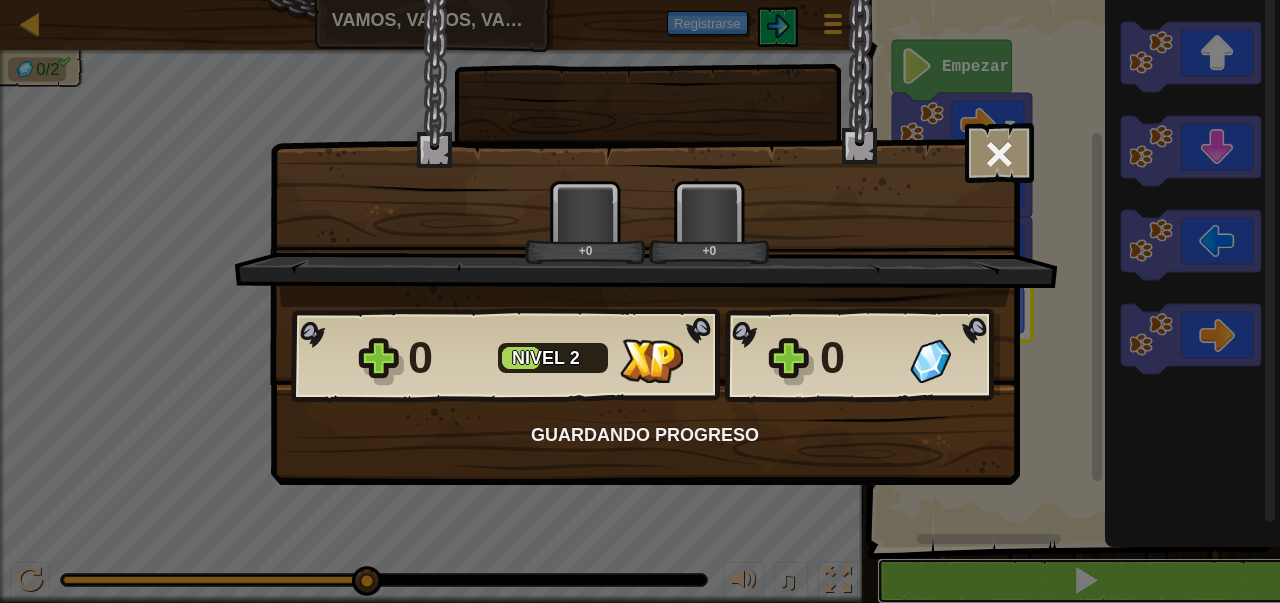 scroll, scrollTop: 0, scrollLeft: 0, axis: both 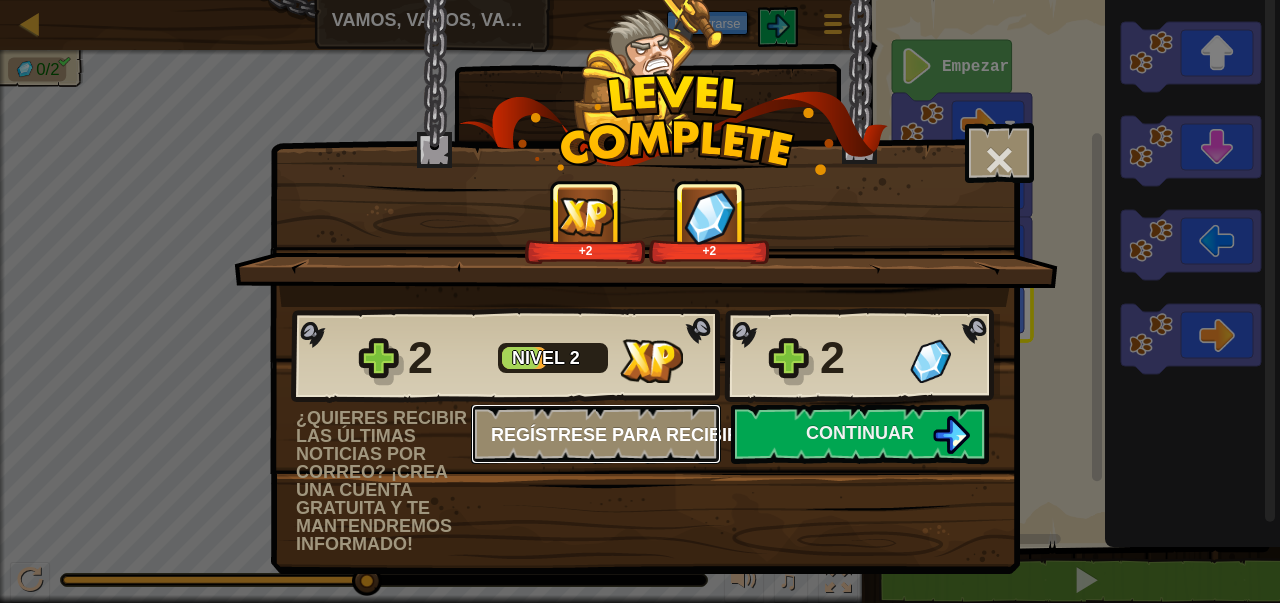 click on "Regístrese para recibir actualizaciones" at bounding box center (703, 435) 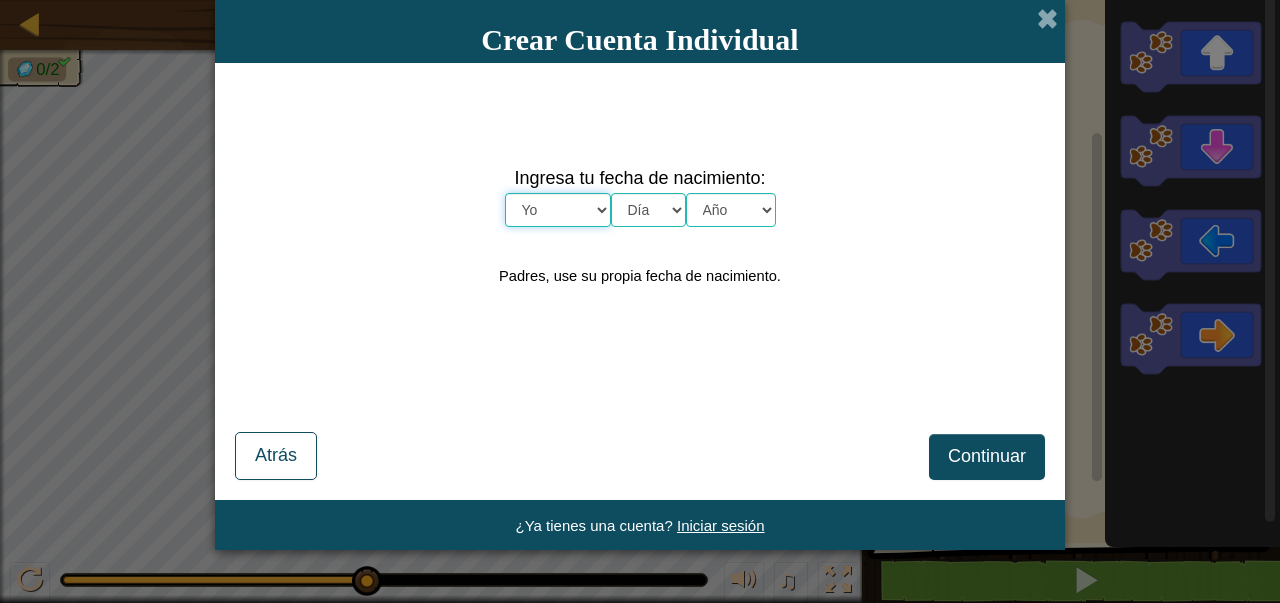 click on "Ingresa tu fecha de nacimiento: Yo Enero Febrero Marzo Abril Mayonesa Junio Julio Agosto Septiembre Octubre Noviembre Diciembre Día 1 2 3 4 5 6 7 8 9 10 11 12 13 14 15 16 17 18 19 20 21 22 23 24 25 26 27 28 29 30 31 Año 2025 2024 2023 2022 2021 2020 2019 2018 2017 2016 2015 2014 2013 2012 2011 2010 2009 2008 2007 2006 2005 2004 2003 2002 2001 2000 1999 1998 1997 1996 1995 1994 1993 1992 1991 1990 1989 1988 1987 1986 1985 1984 1983 1982 1981 1980 1979 1978 1977 1976 1975 1974 1973 1972 1971 1970 1969 1968 1967 1966 1965 1964 1963 1962 1961 1960 1959 1958 1957 1956 1955 1954 1953 1952 1951 1950 1949 1948 1947 1946 1945 1944 1943 1942 1941 1940 1939 1938 1937 1936 1935 1934 1933 1932 1931 1930 1929 1928 1927 Padres, use su propia fecha de nacimiento. Continuar Atrás" at bounding box center (640, 281) 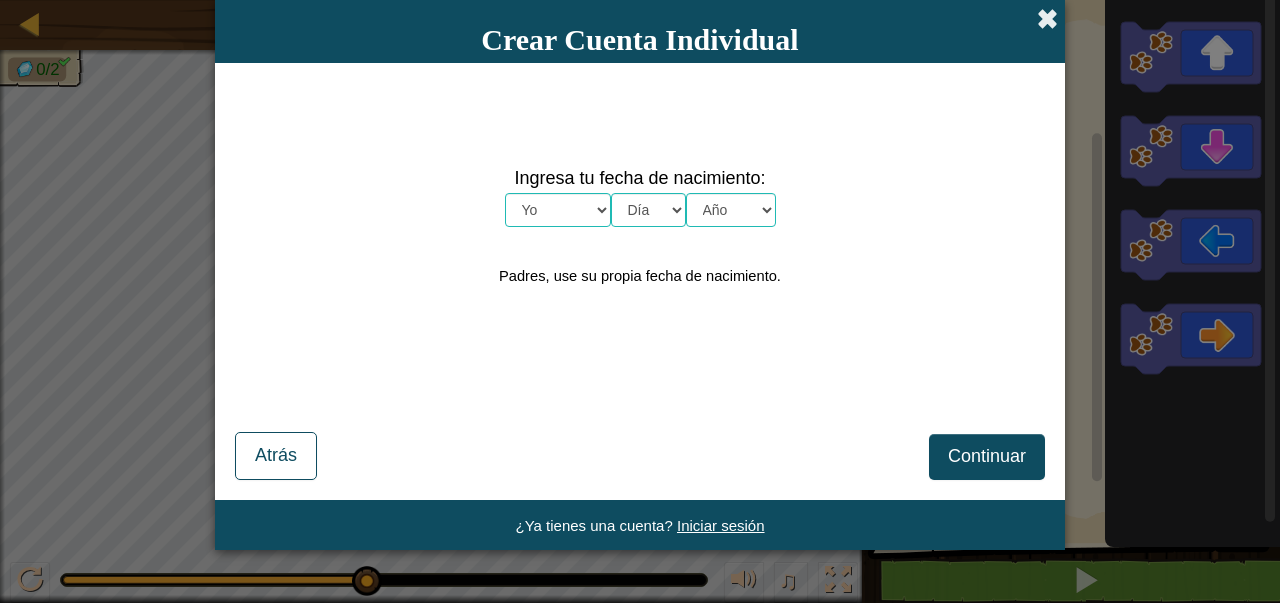click at bounding box center [1047, 18] 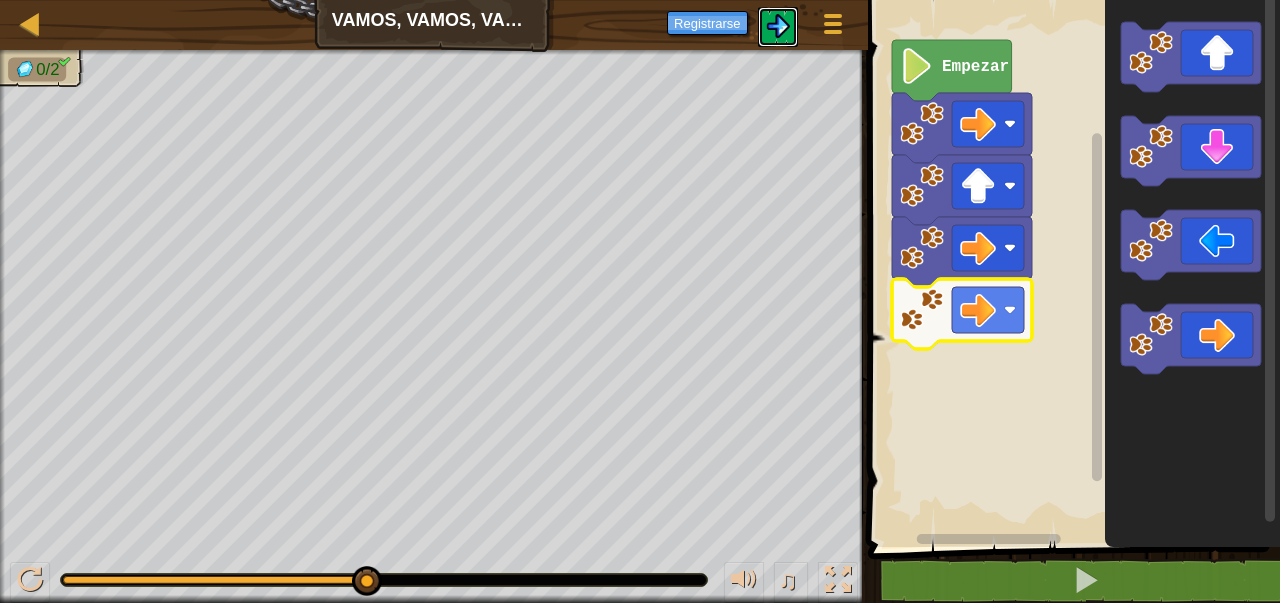 click at bounding box center [778, 26] 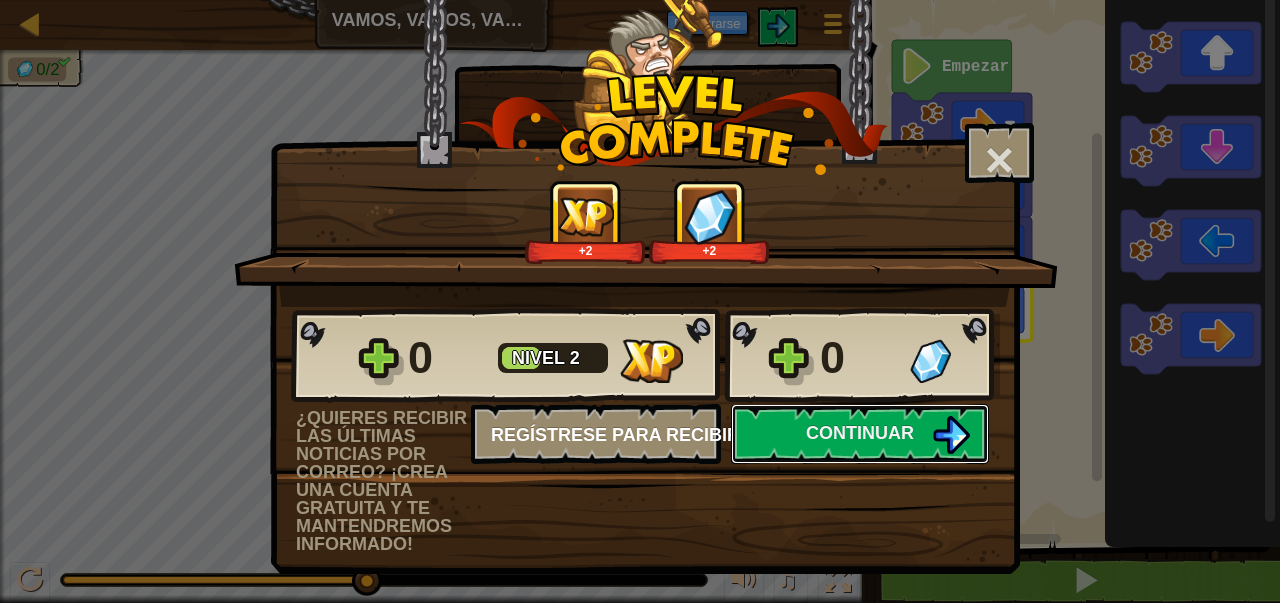 click on "Continuar" at bounding box center (860, 433) 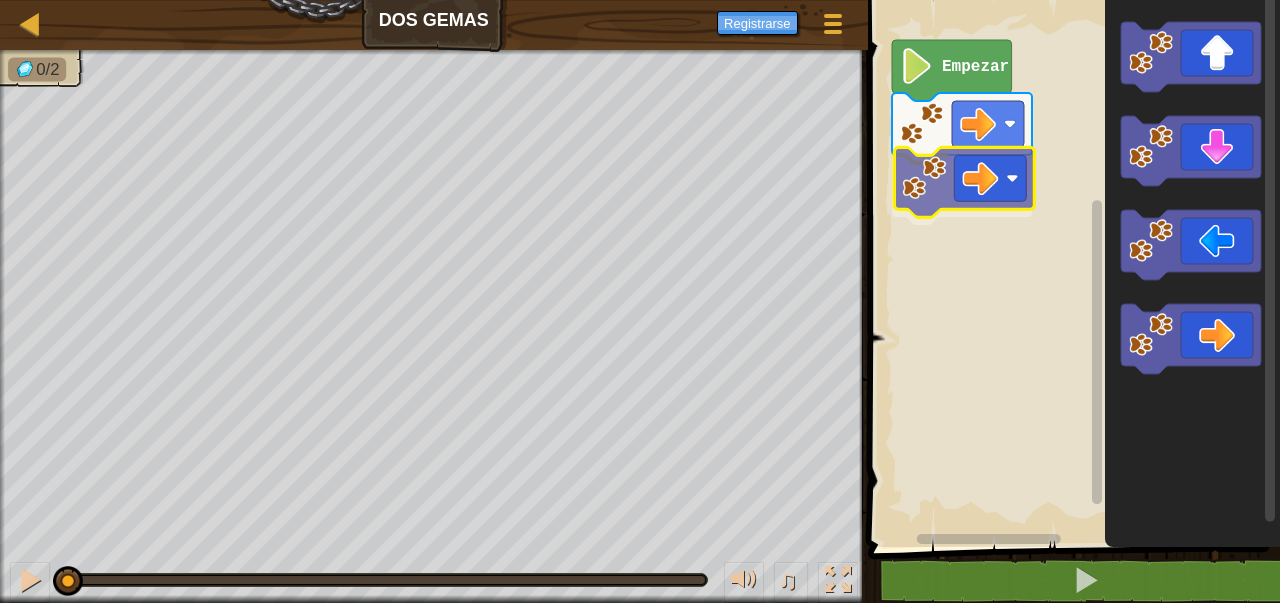 click on "Empezar" at bounding box center [1071, 268] 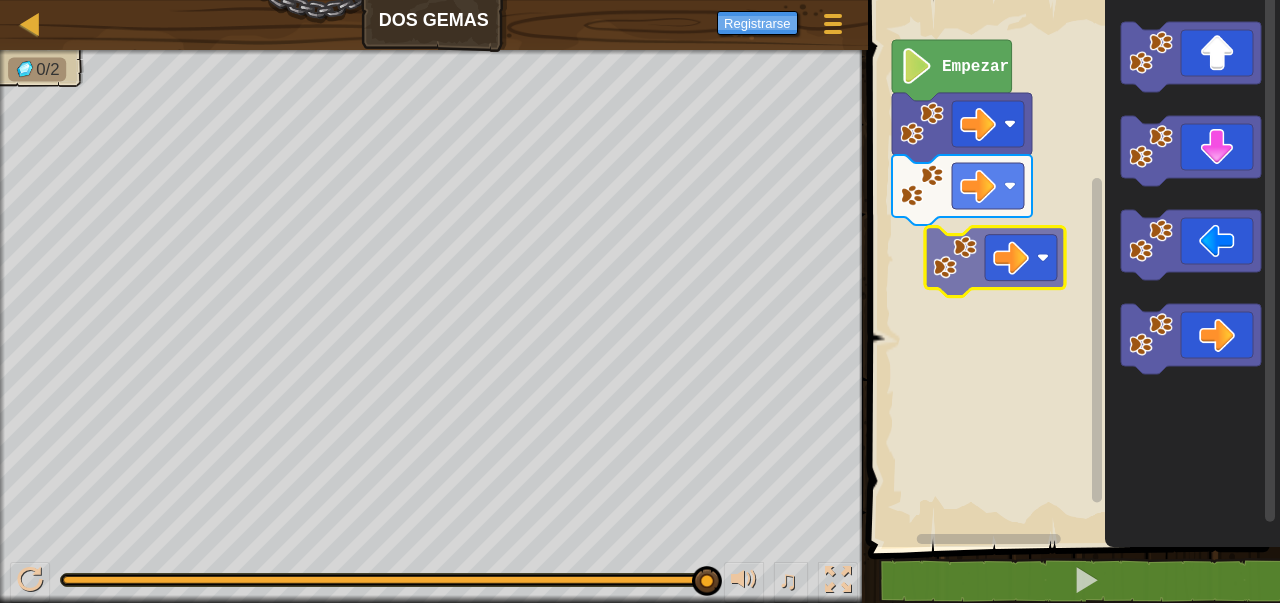 click on "Empezar" at bounding box center (1071, 268) 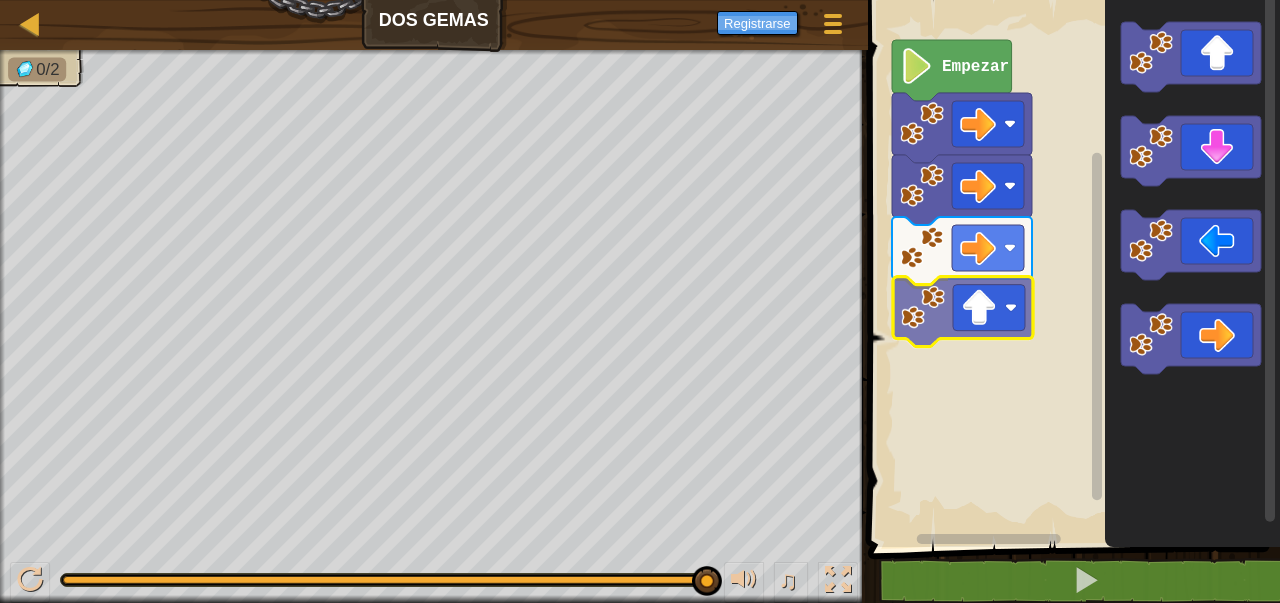 click on "Empezar" at bounding box center [1071, 268] 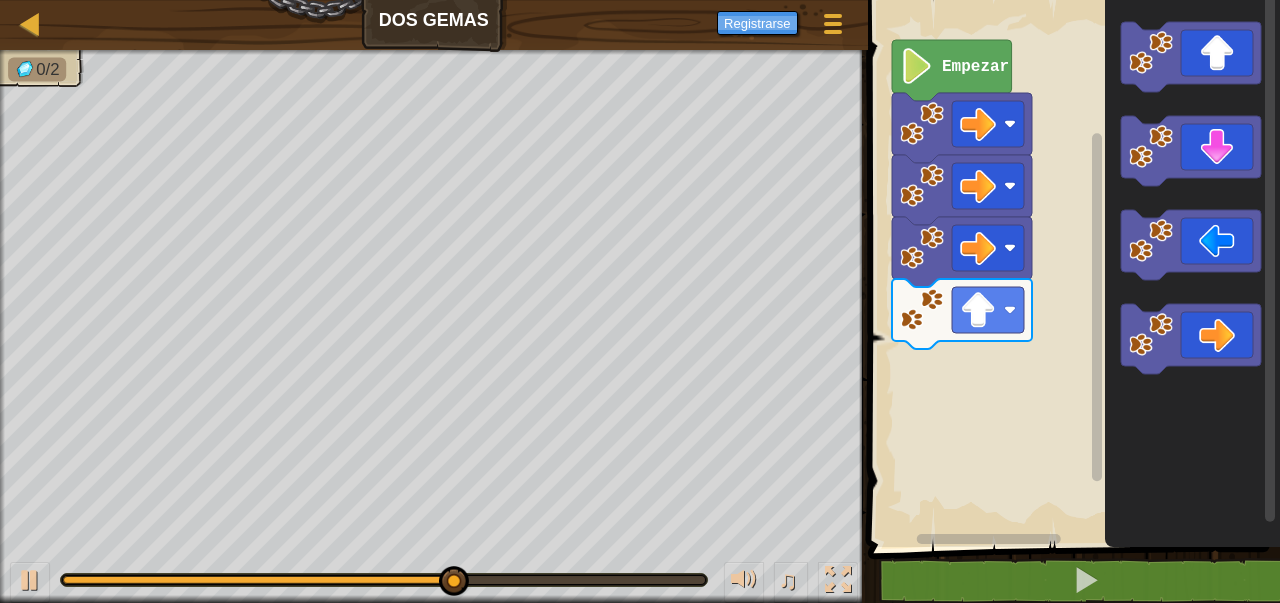 click 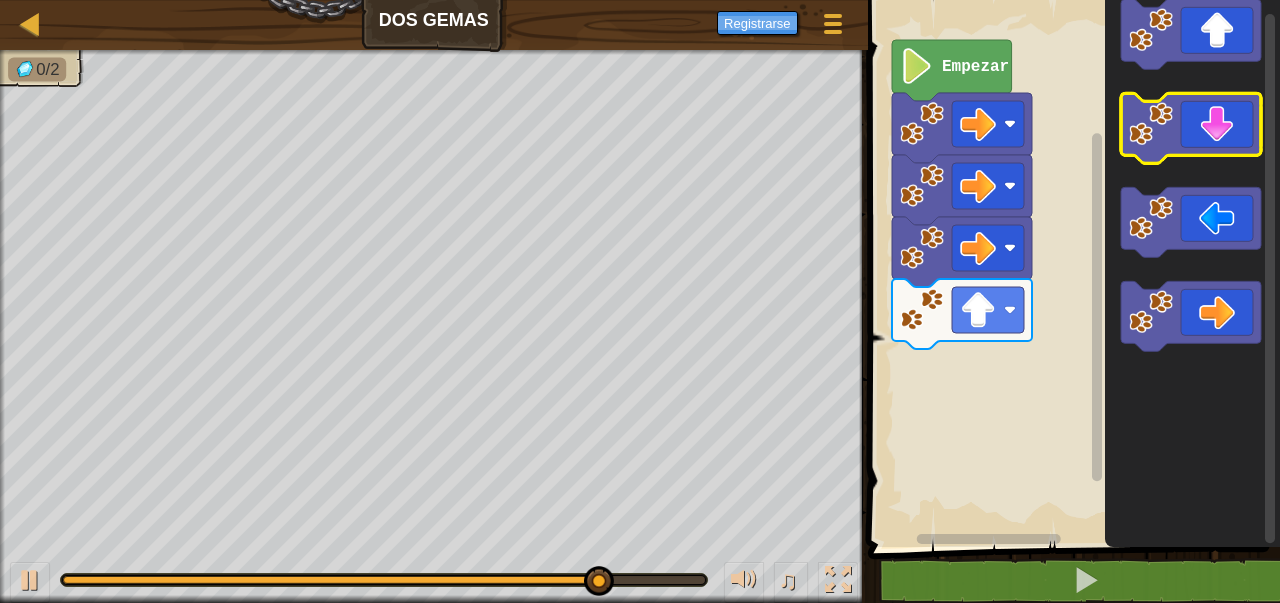 click 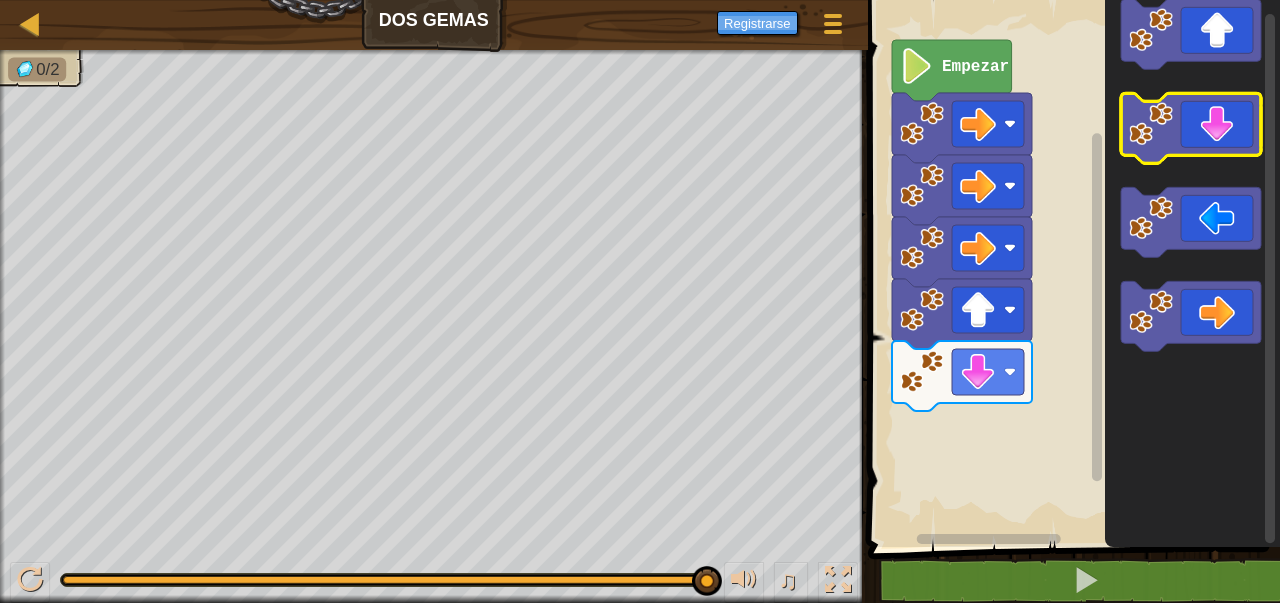 click 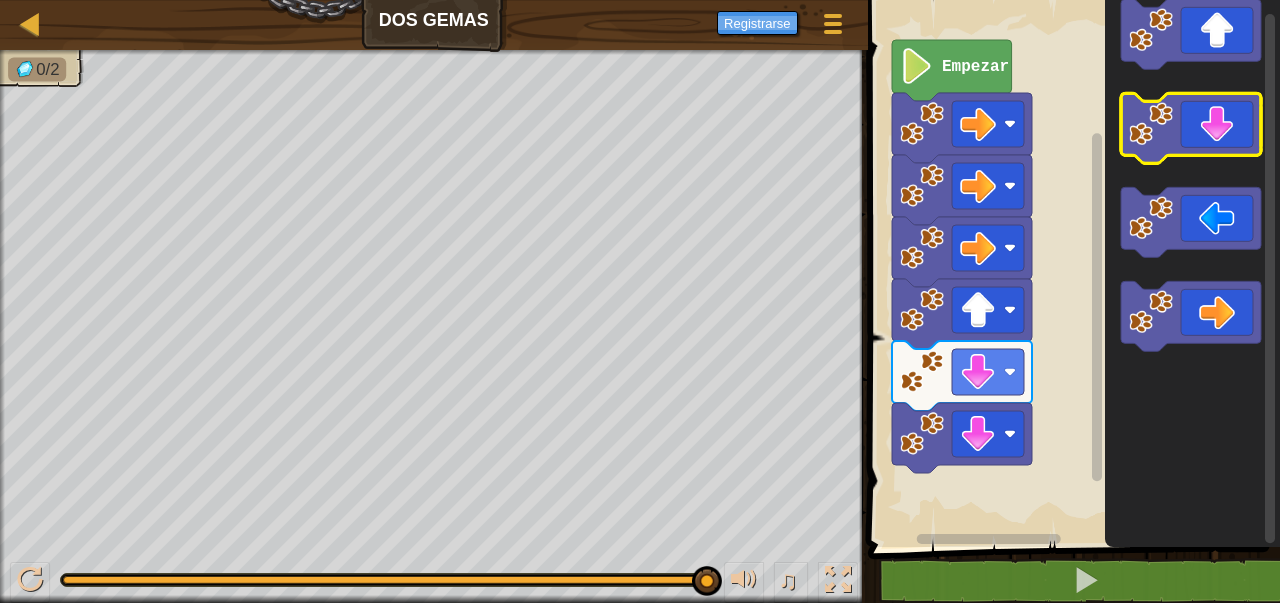 click 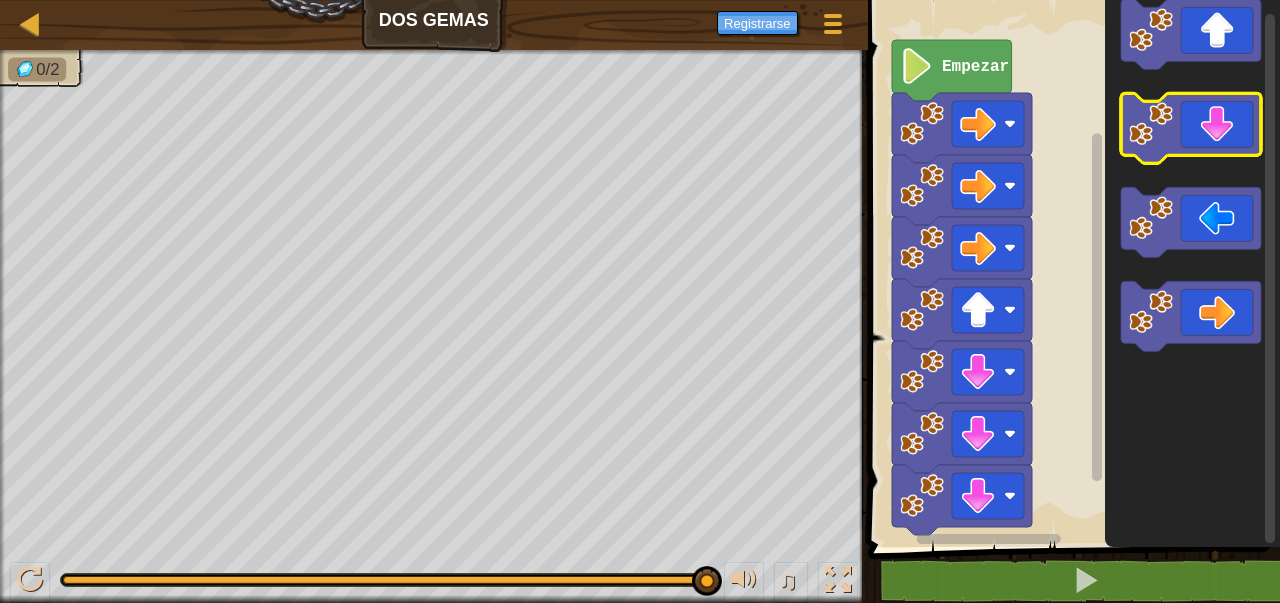 click 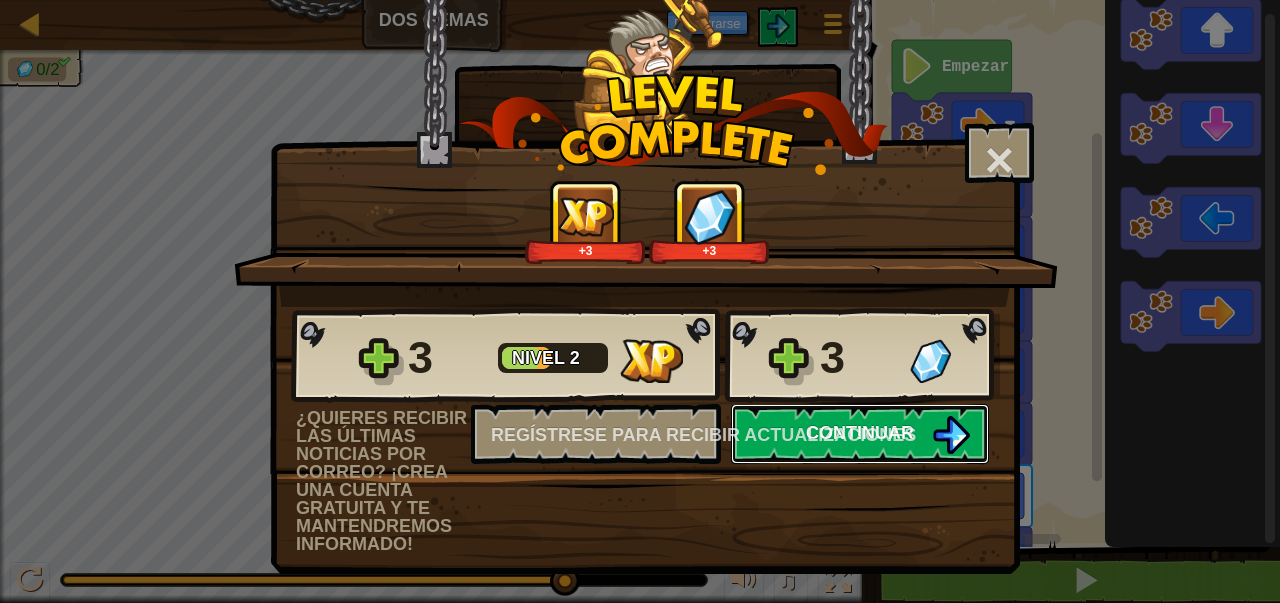click on "Continuar" at bounding box center [860, 434] 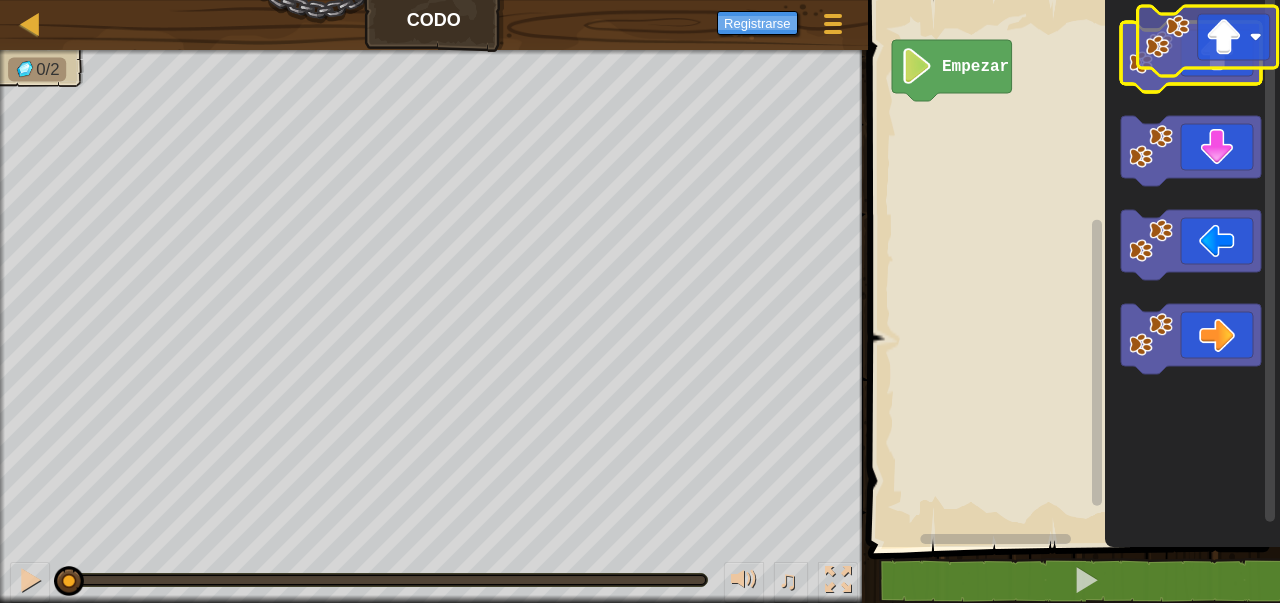 click 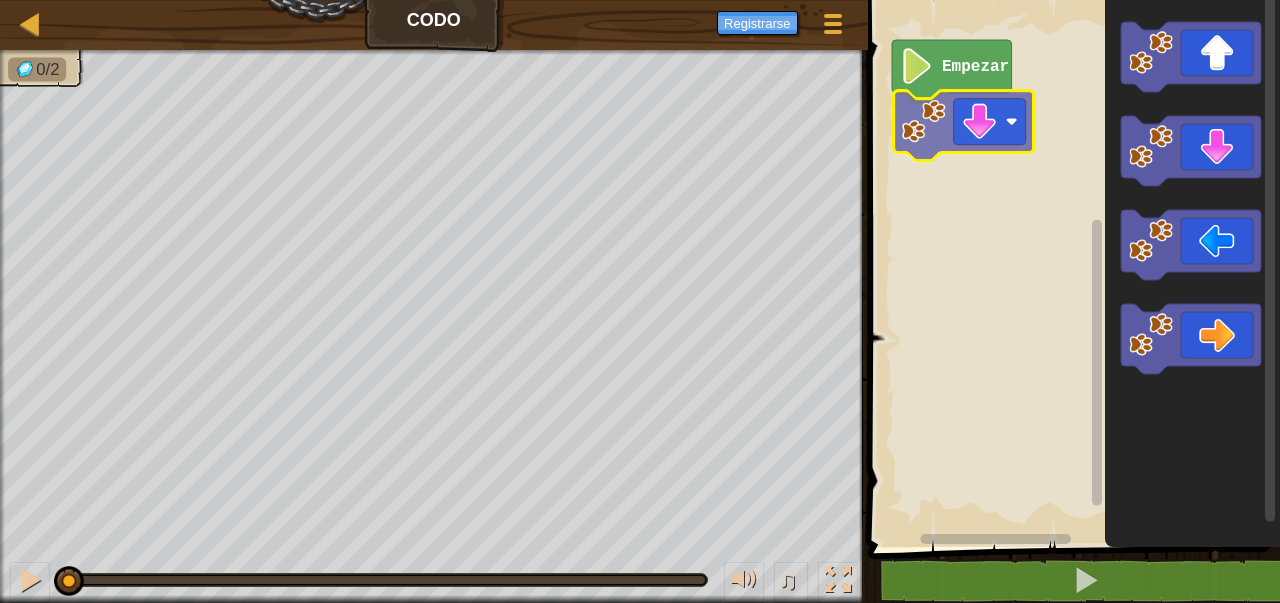 click on "Empezar" at bounding box center [1071, 268] 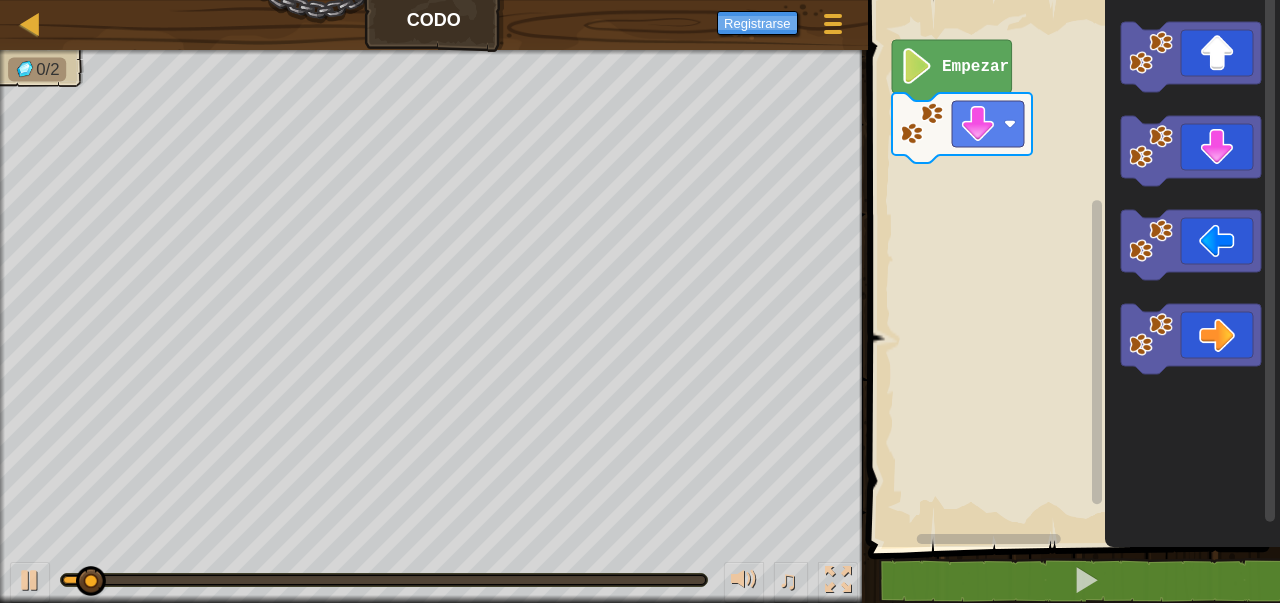 click 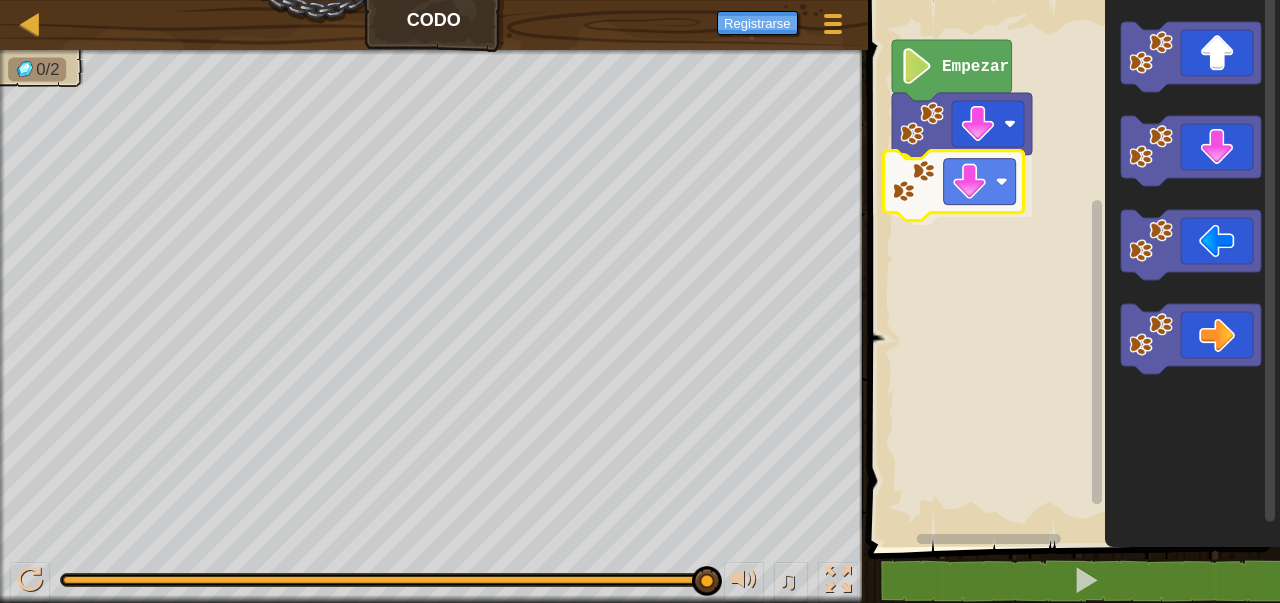 click on "Empezar" at bounding box center (1071, 268) 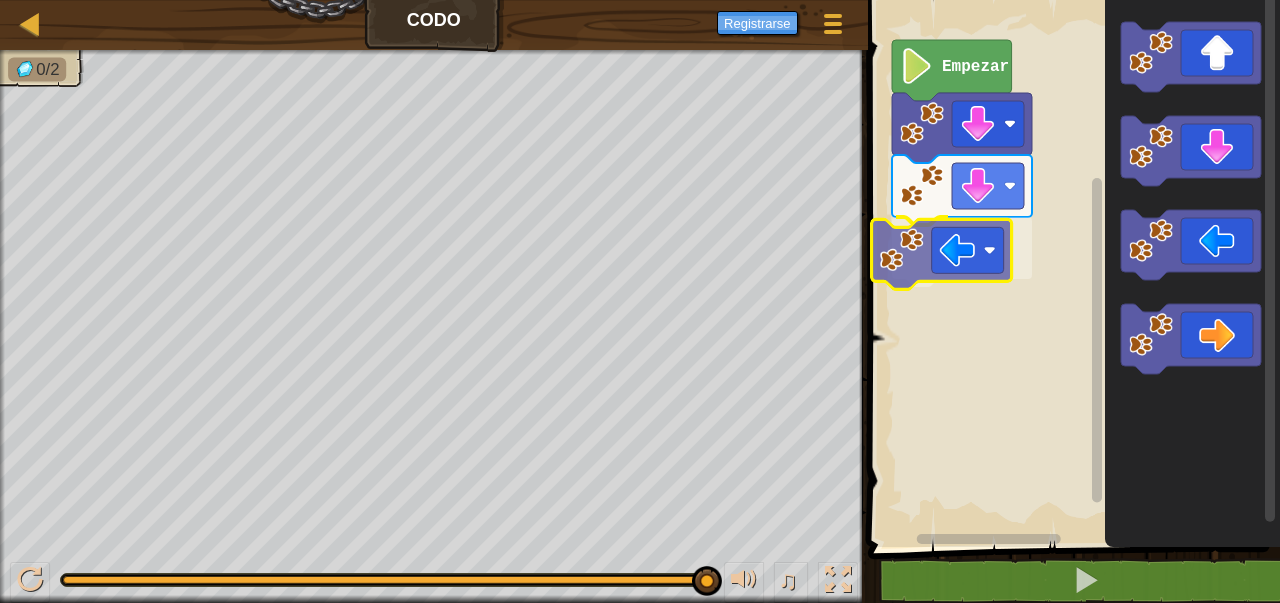 click on "Empezar" at bounding box center [1071, 268] 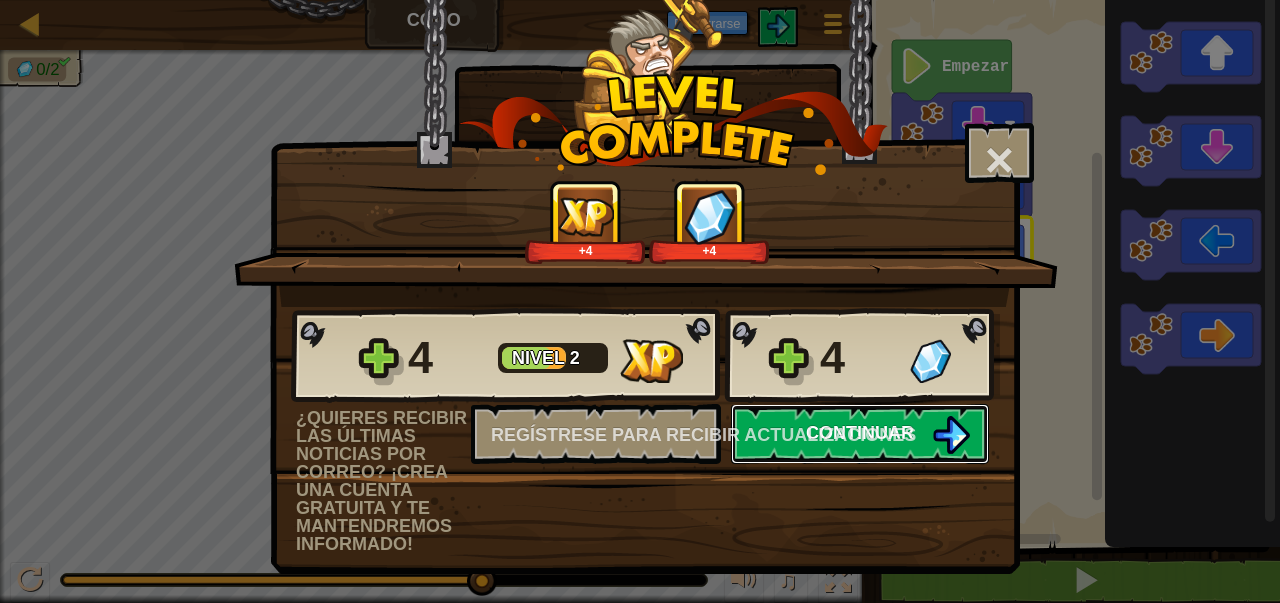 click at bounding box center (951, 435) 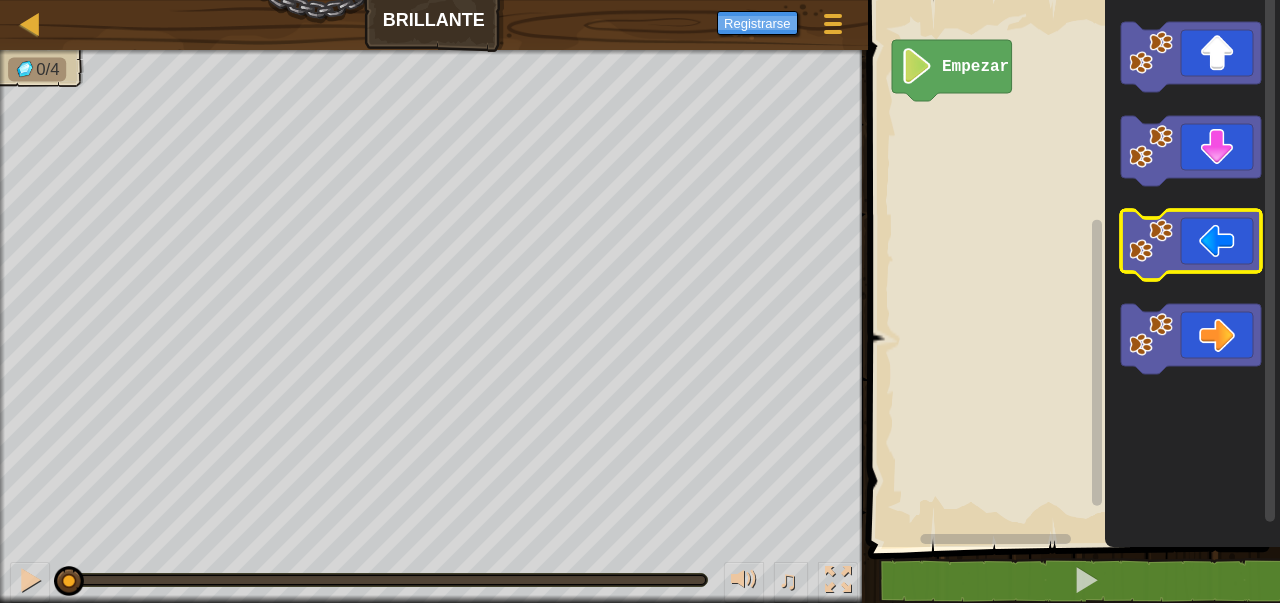 click 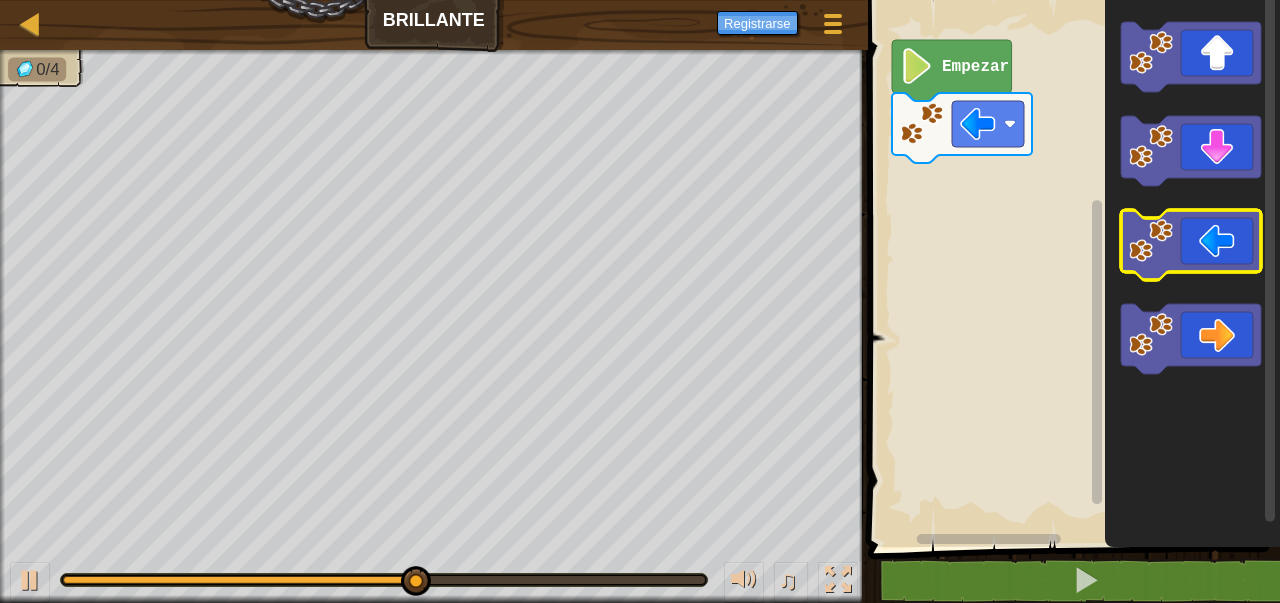 click 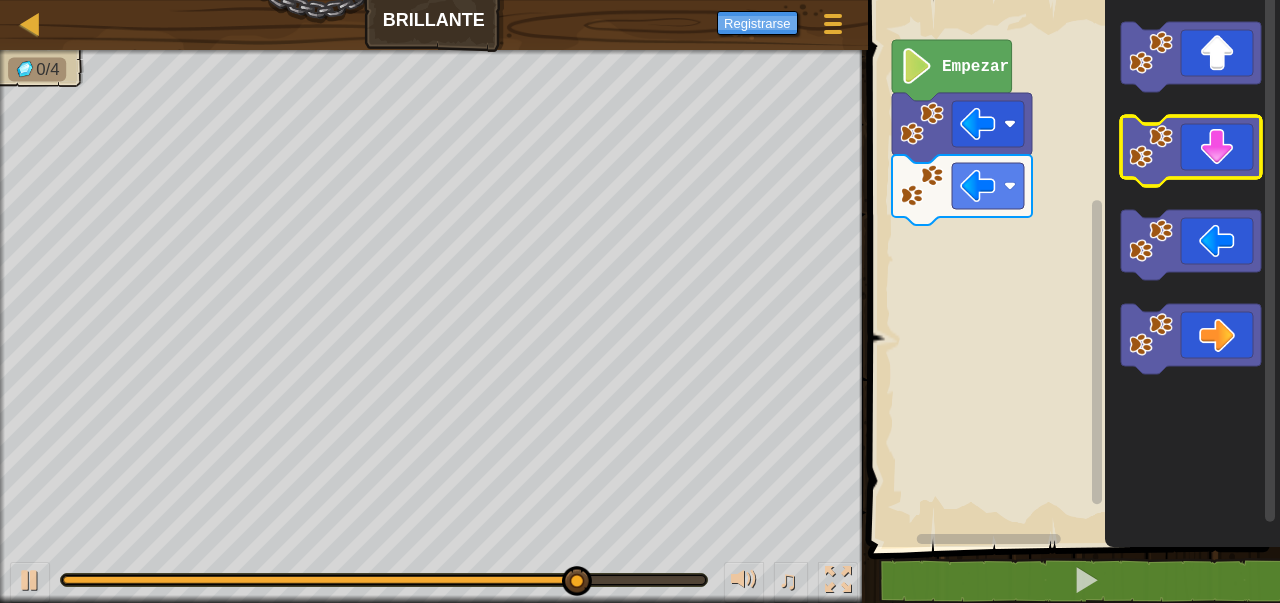 click 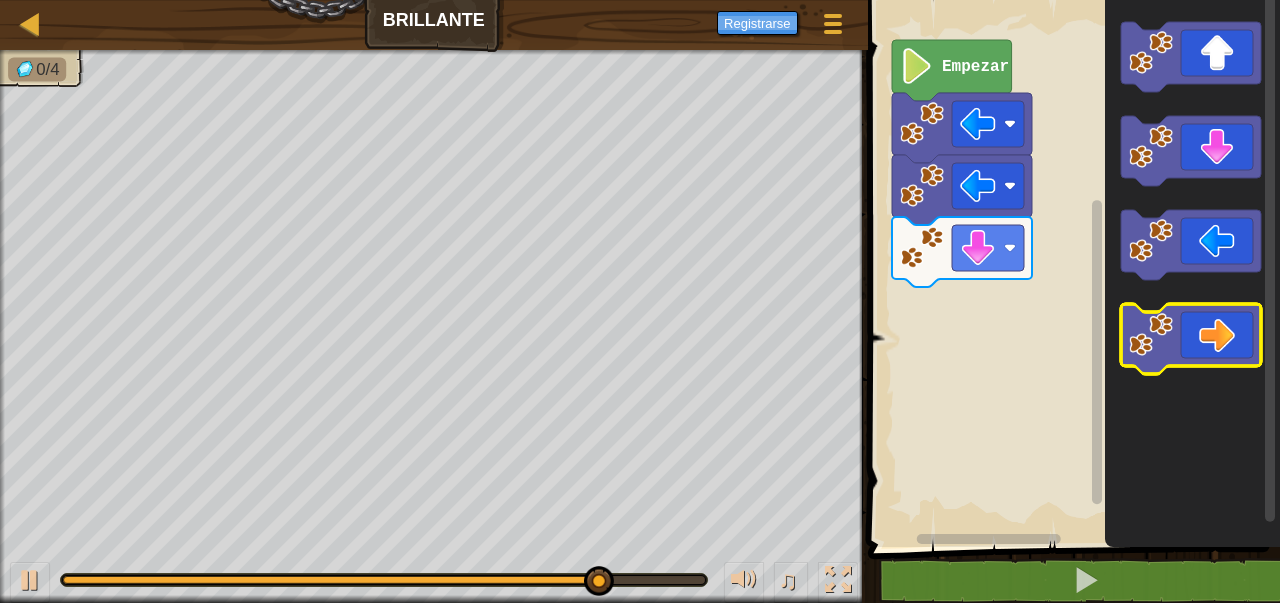 click 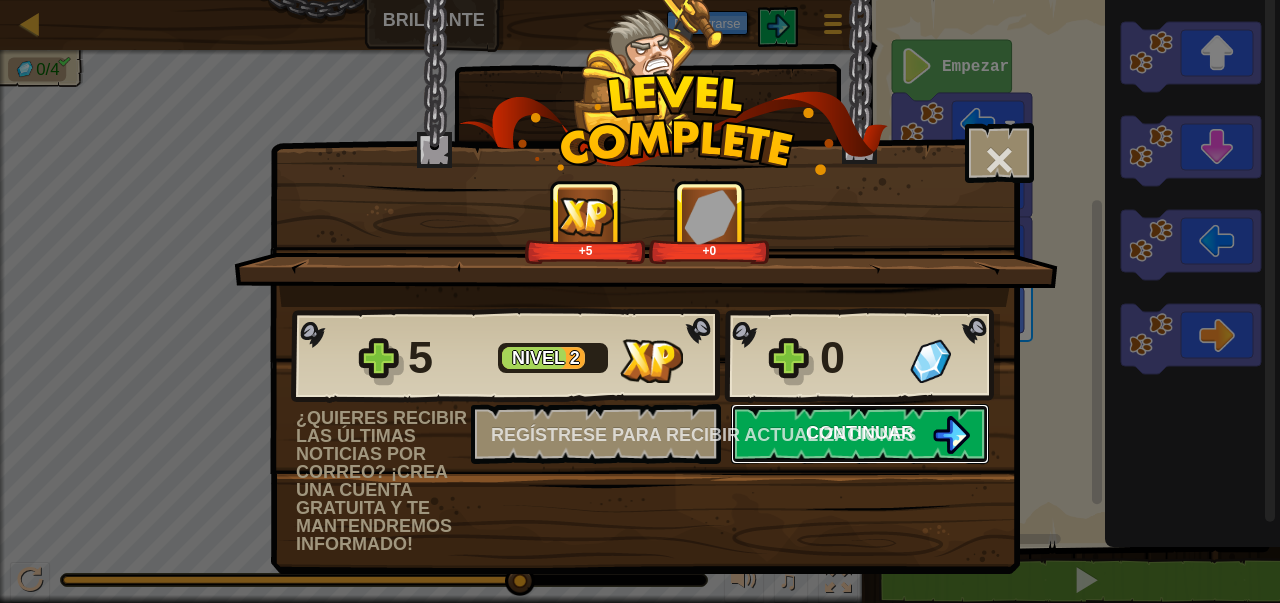 click on "Continuar" at bounding box center (860, 433) 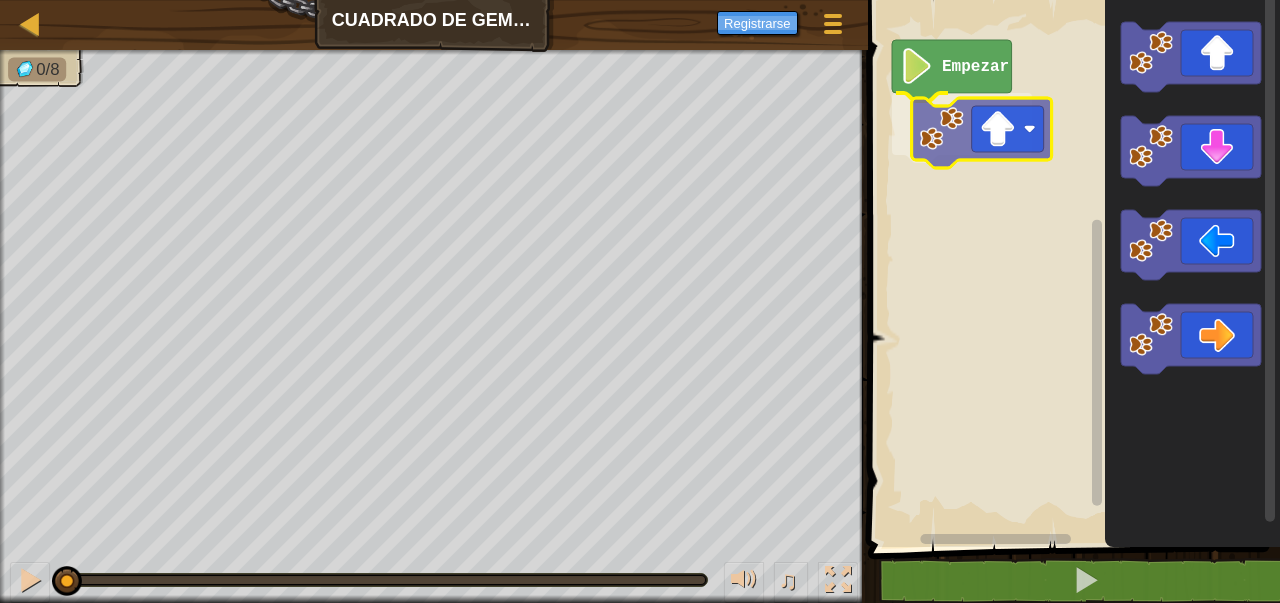 click on "Empezar" at bounding box center (1071, 268) 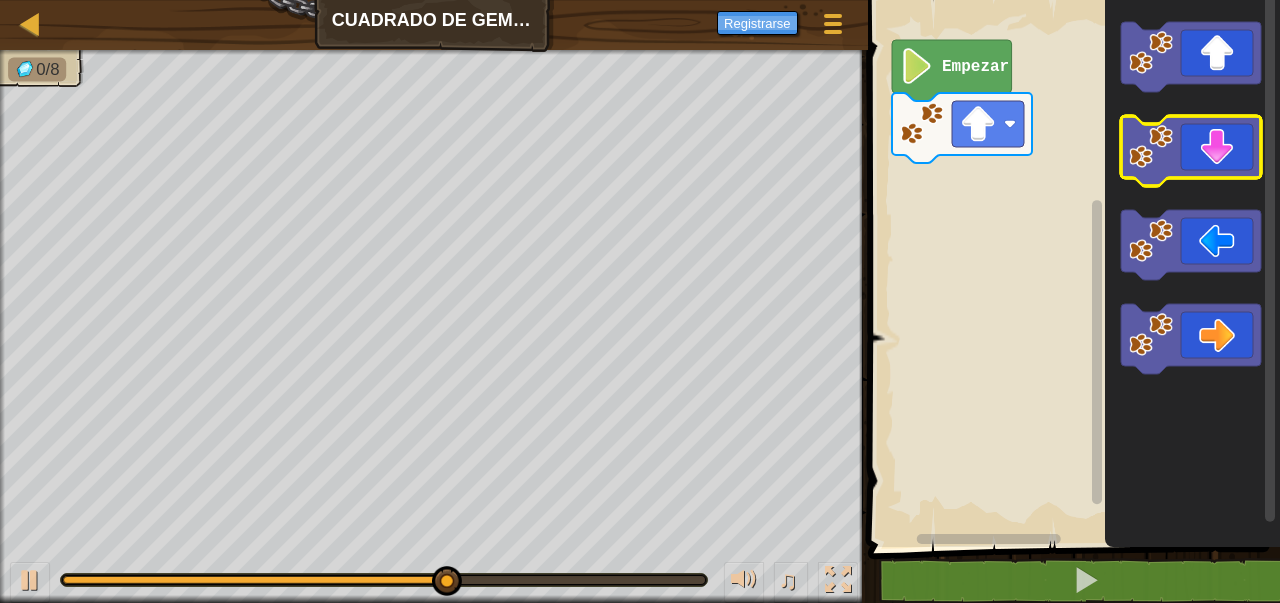 click 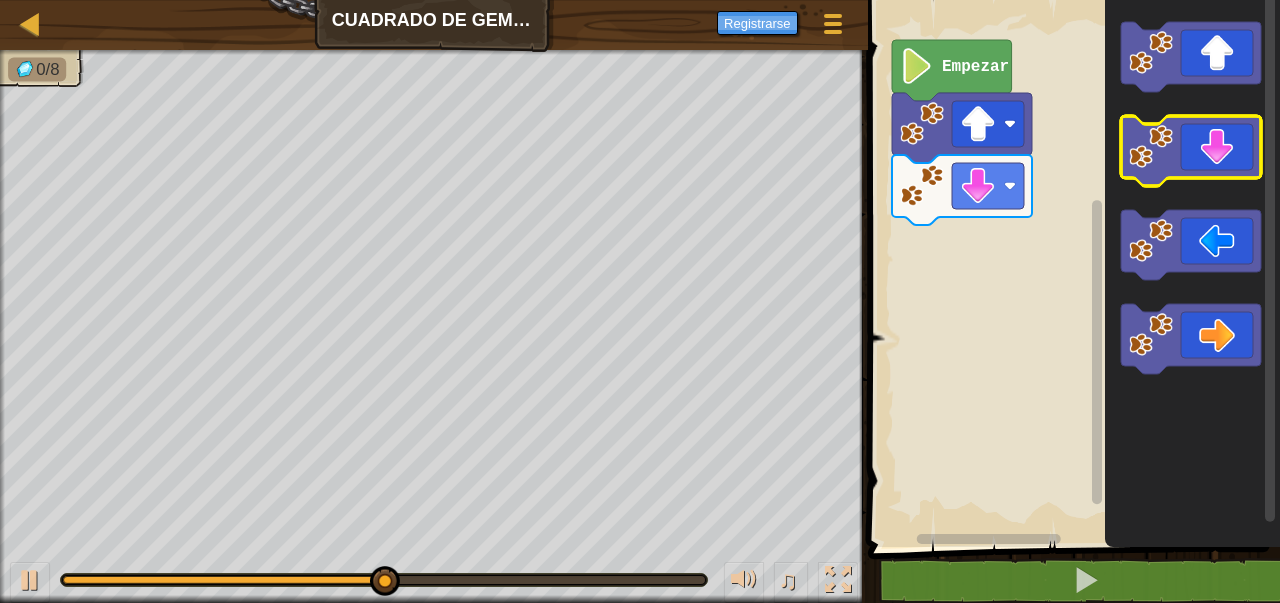click 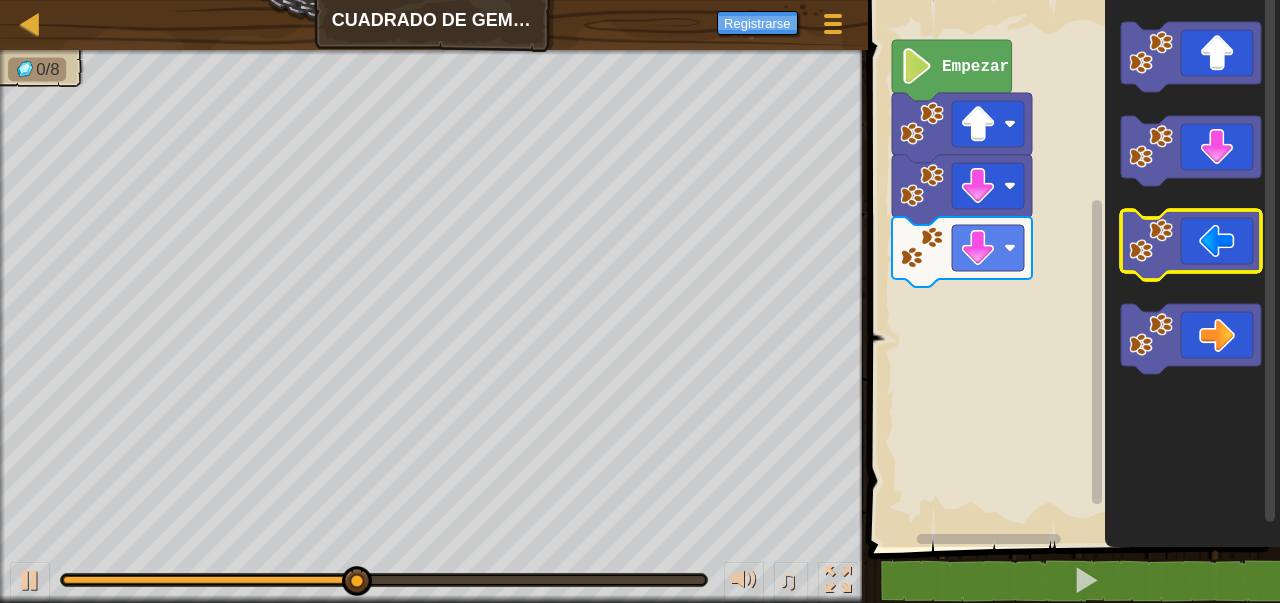 click 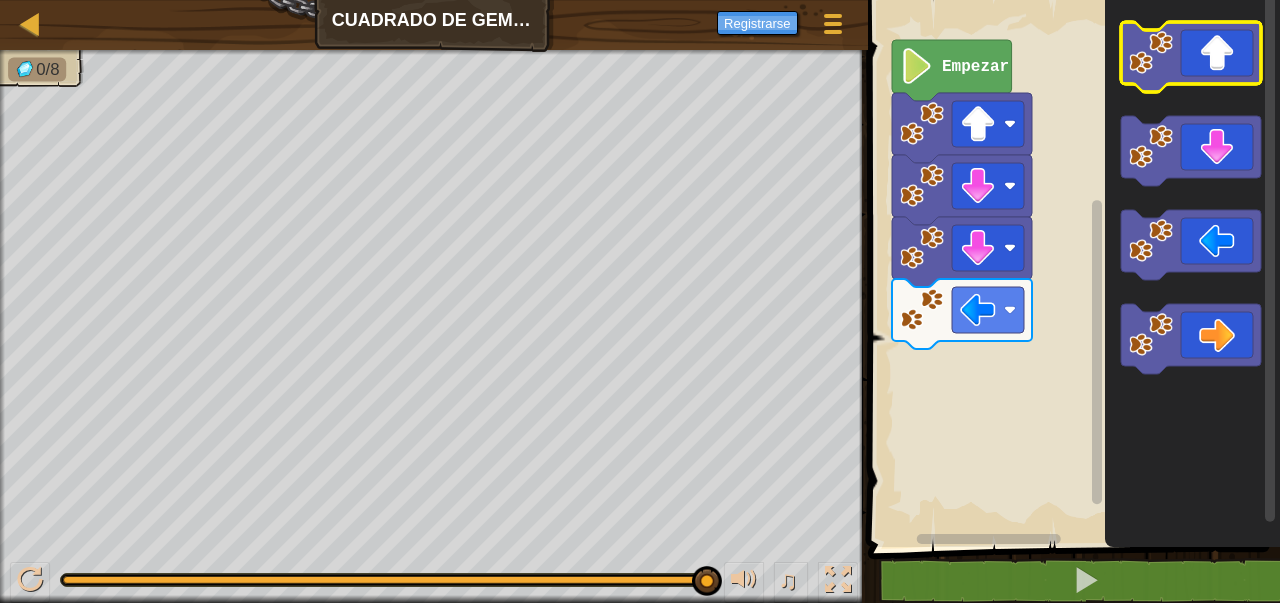 click 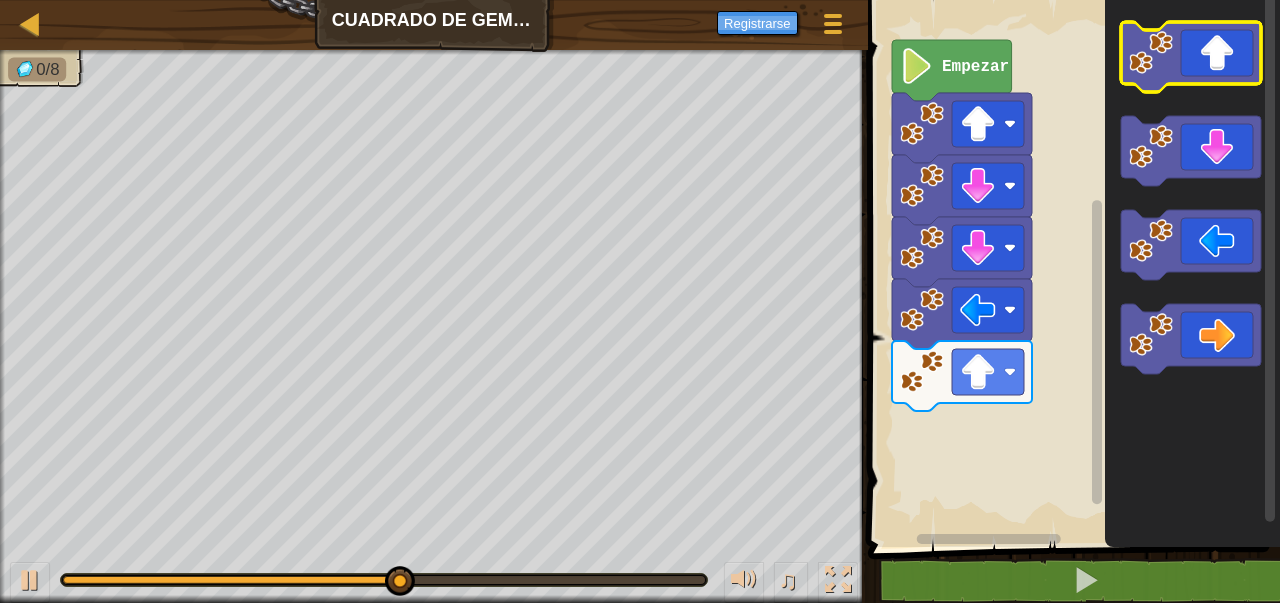click 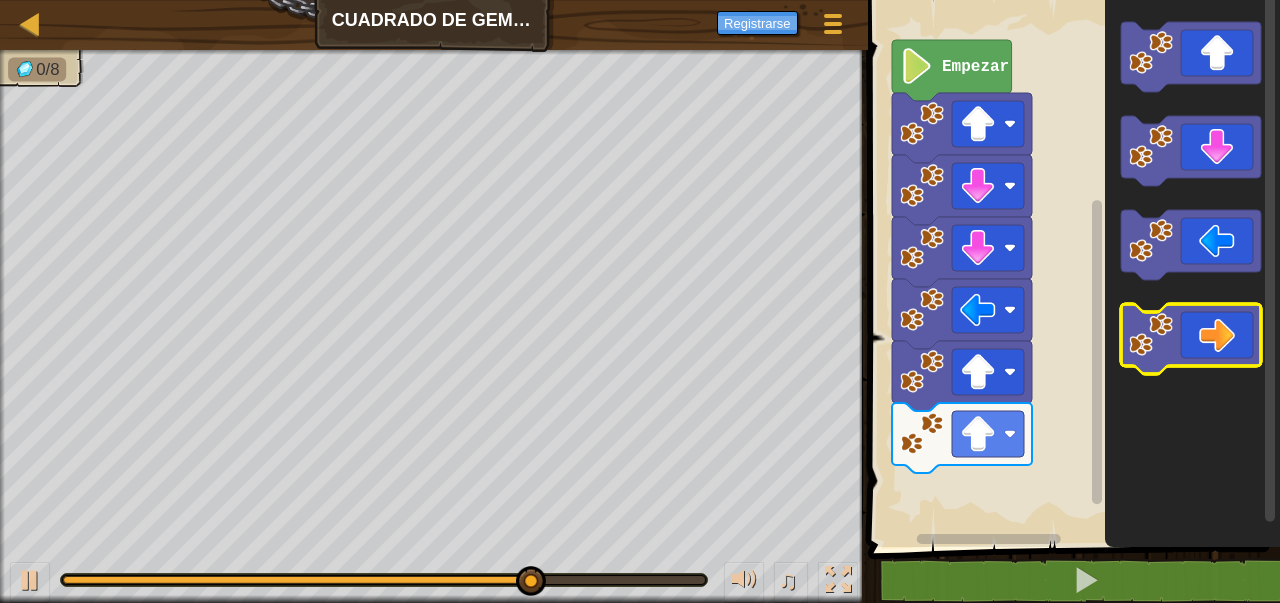click 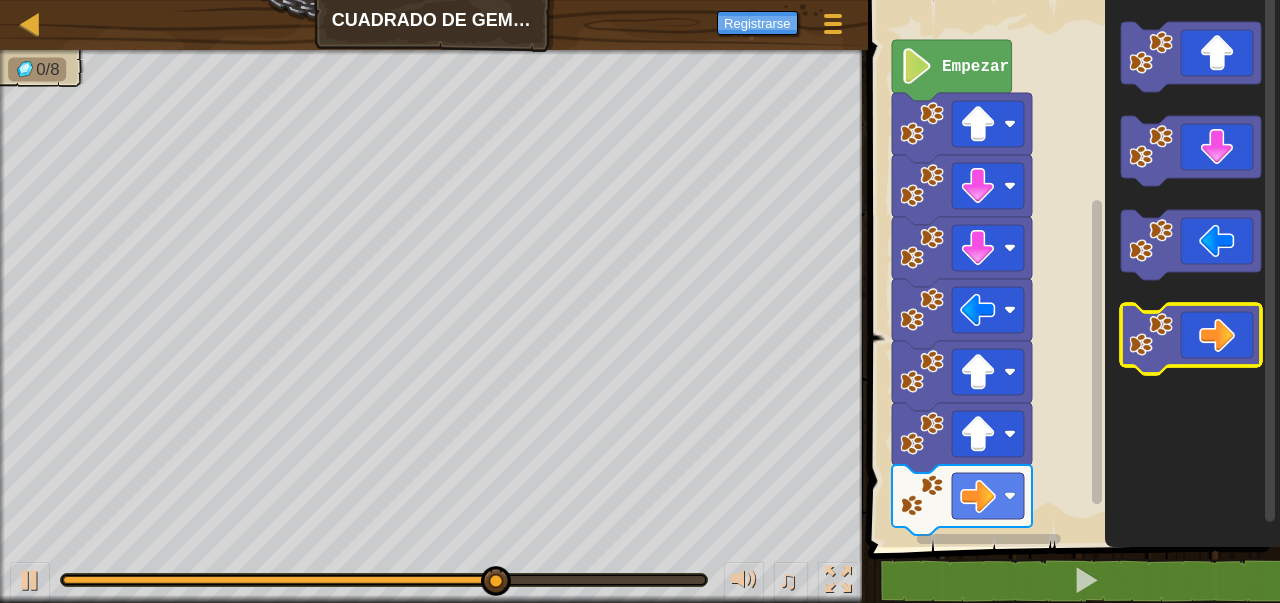 click 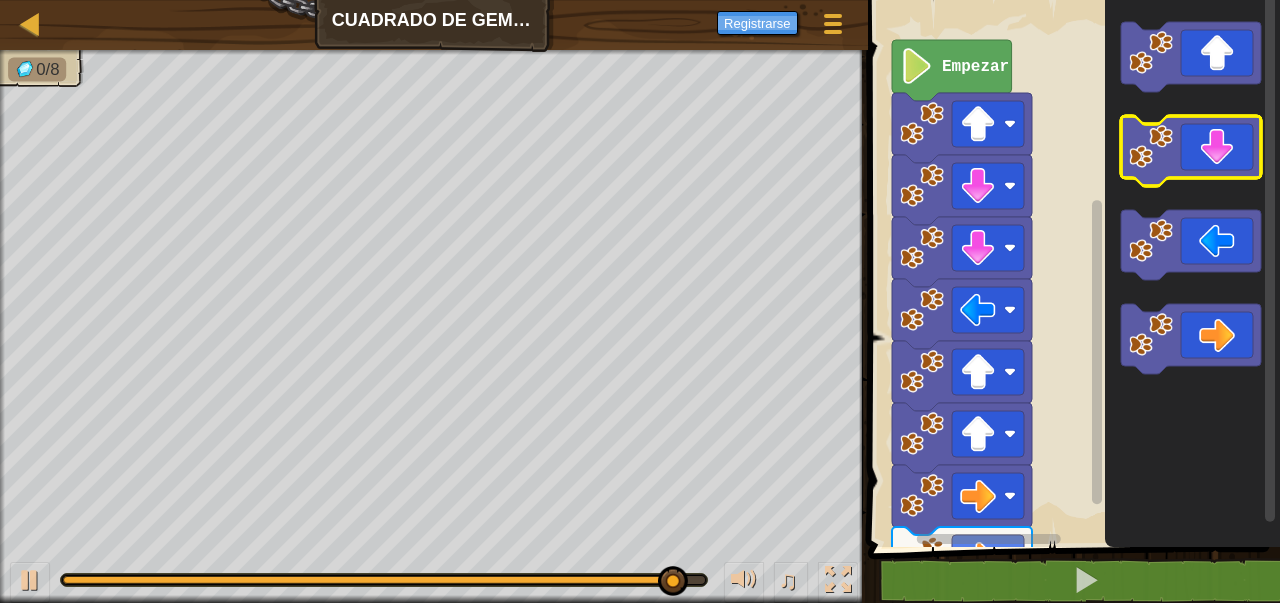 click 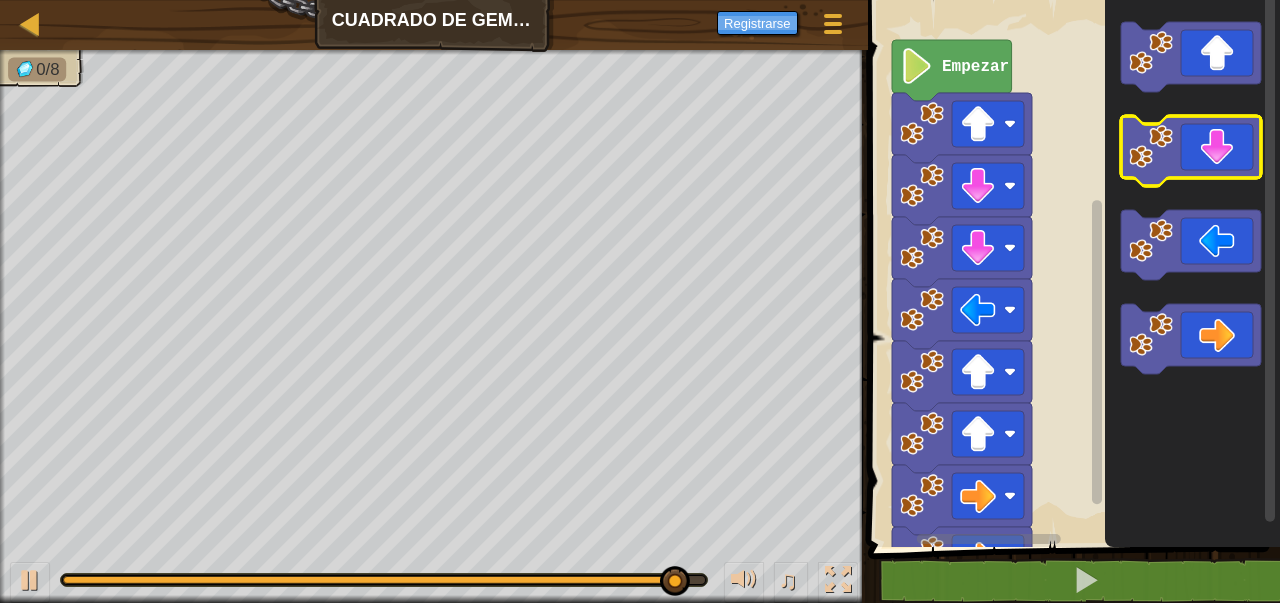 click 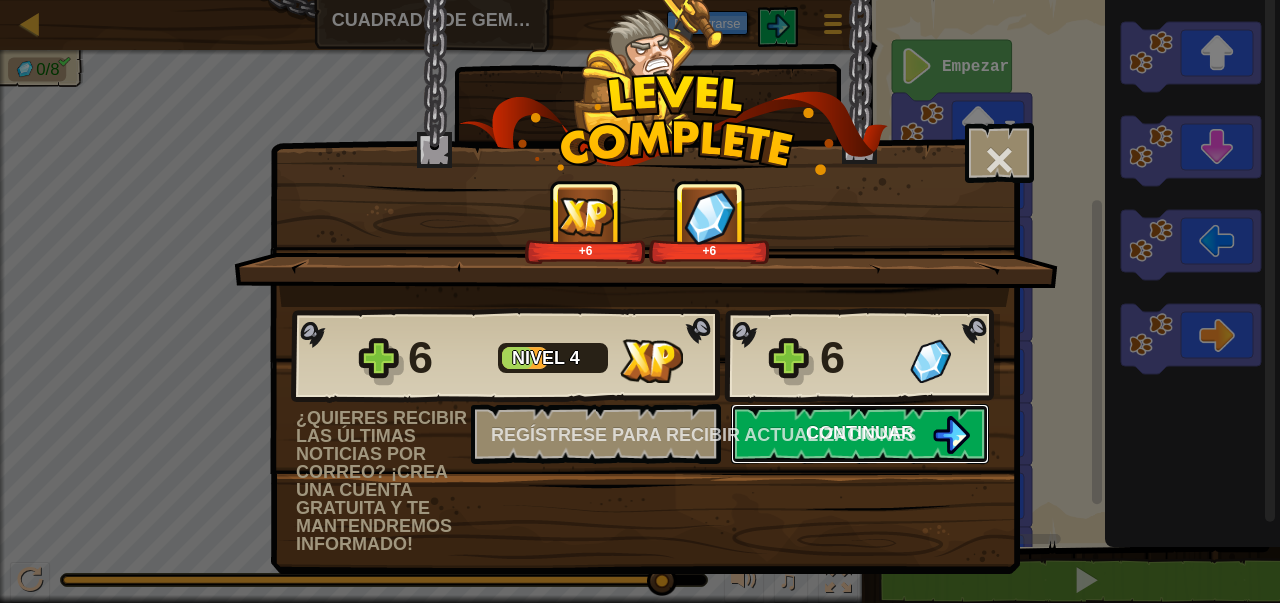 click at bounding box center (951, 435) 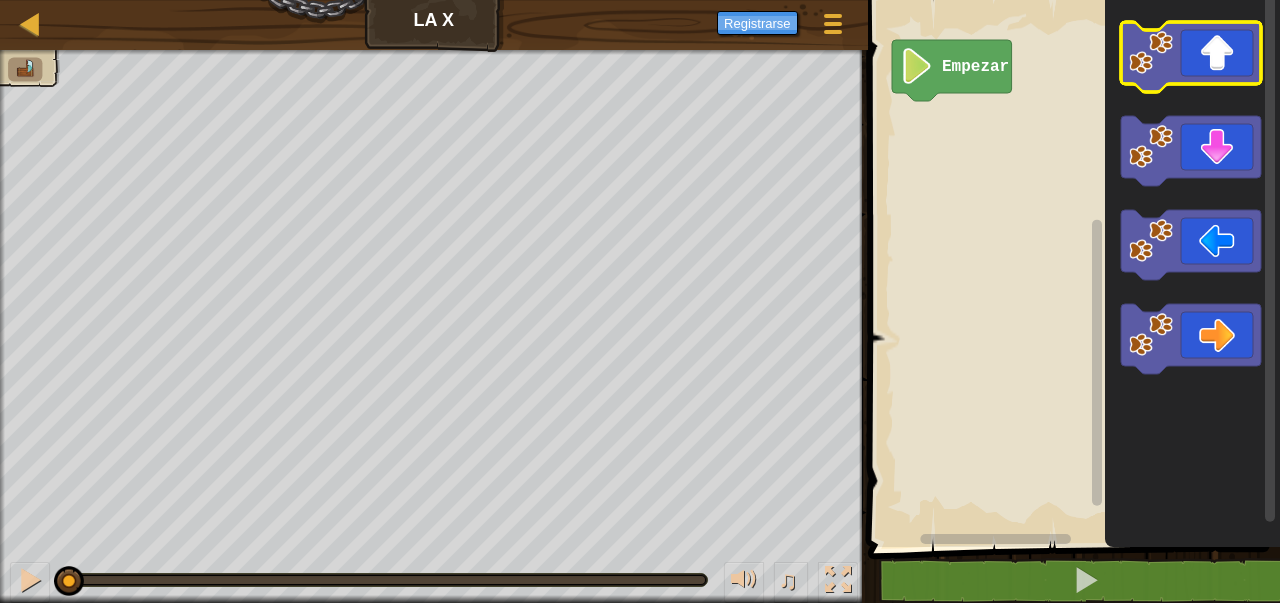 click 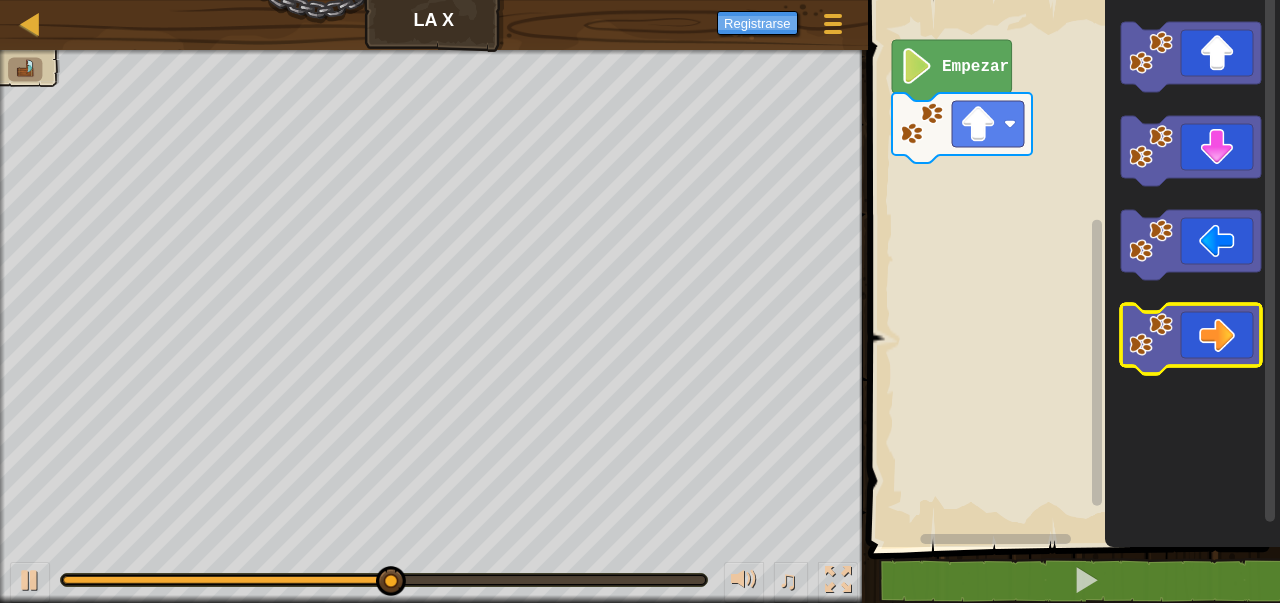 click 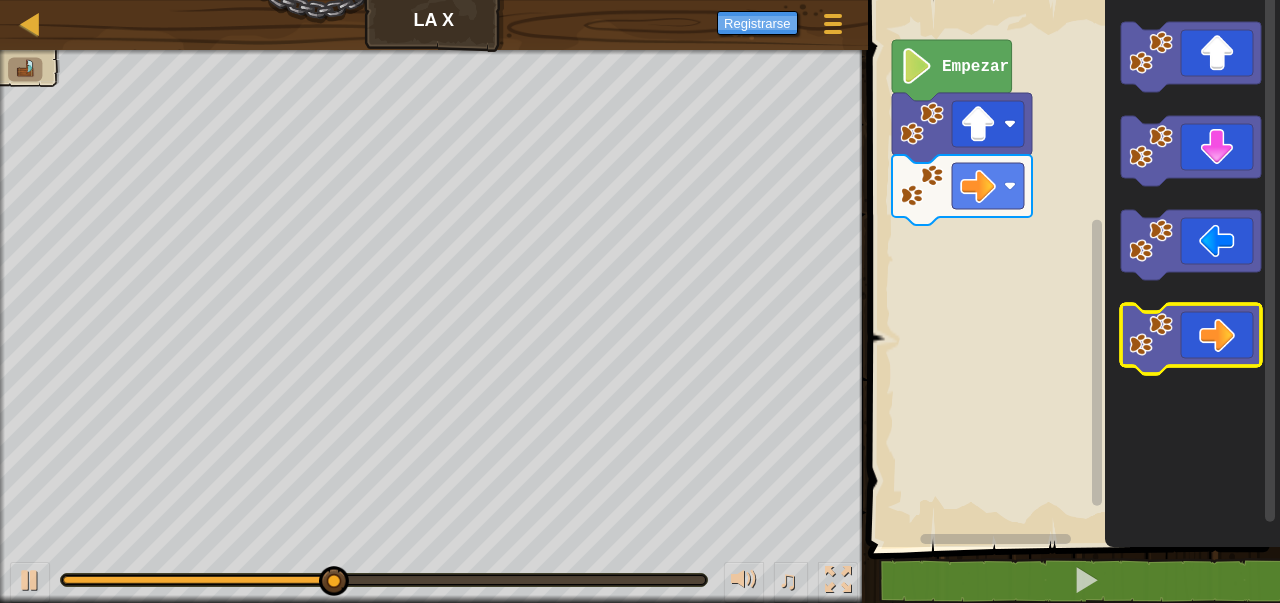 click 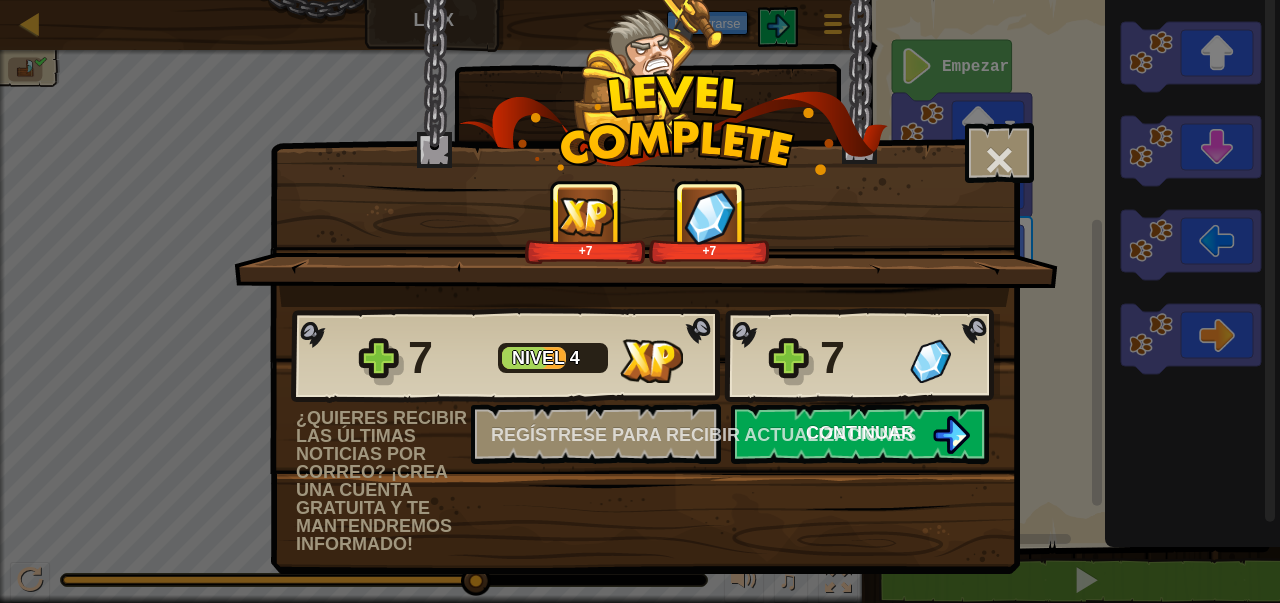 click on "Continuar" at bounding box center (860, 434) 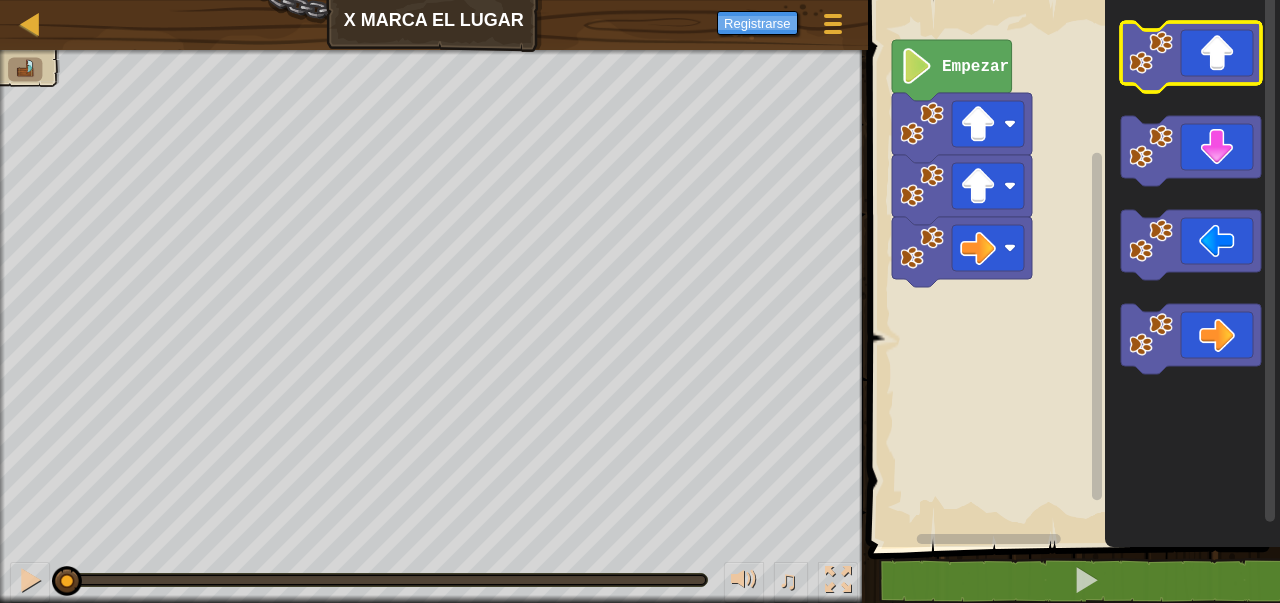 click 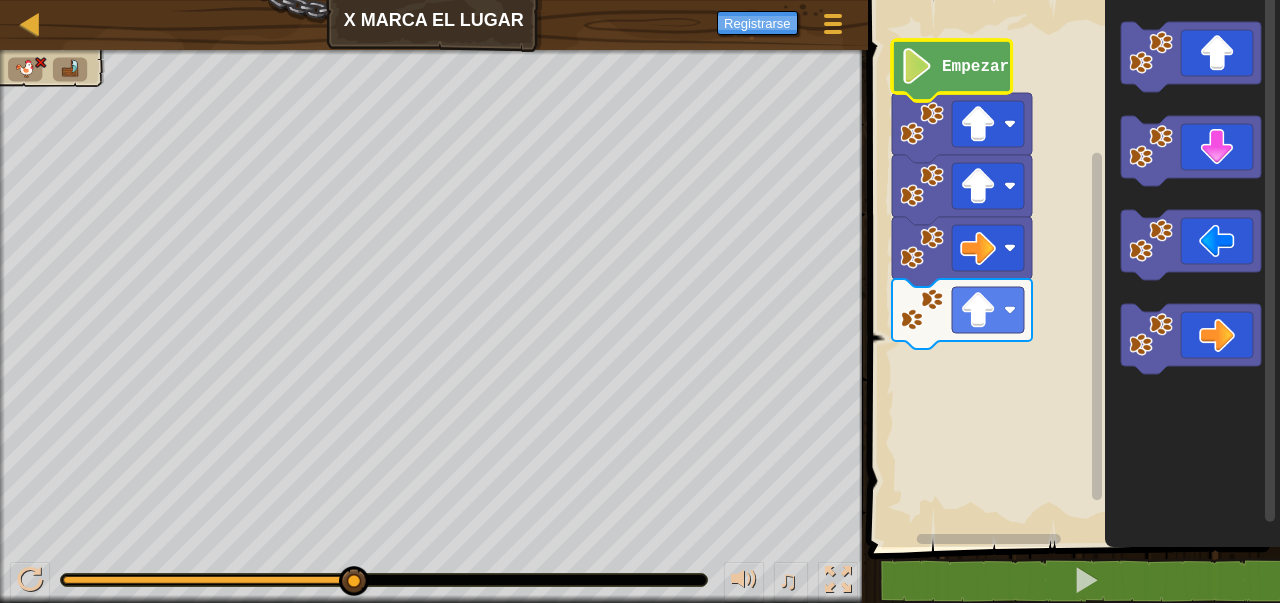 click on "Empezar" 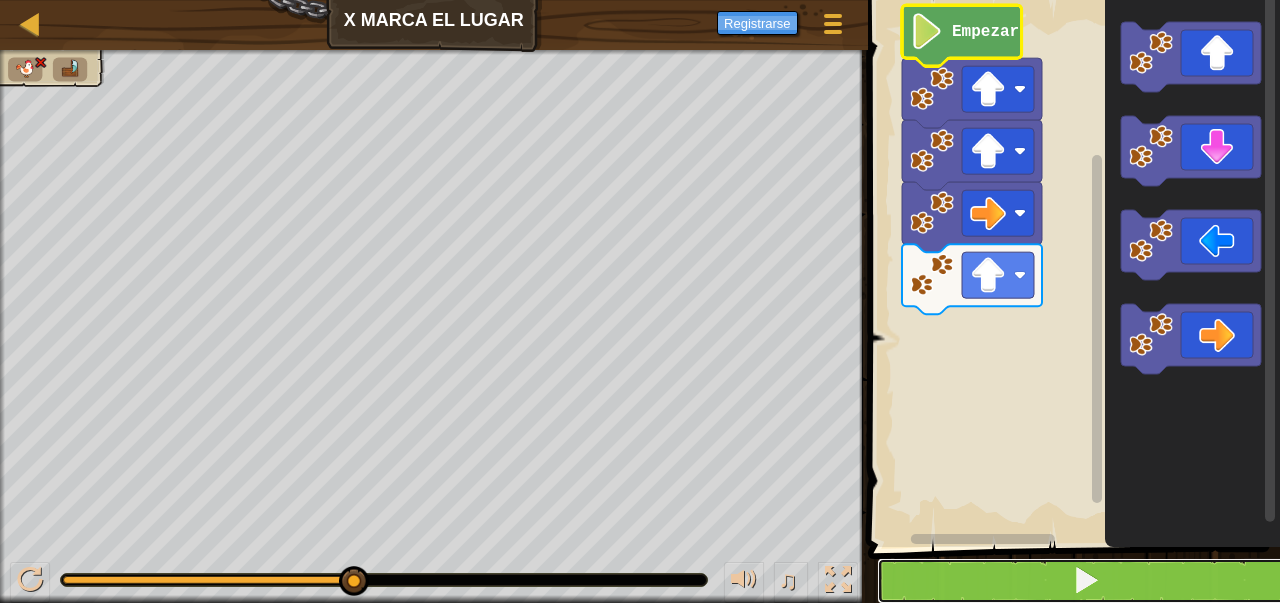 click at bounding box center (1086, 581) 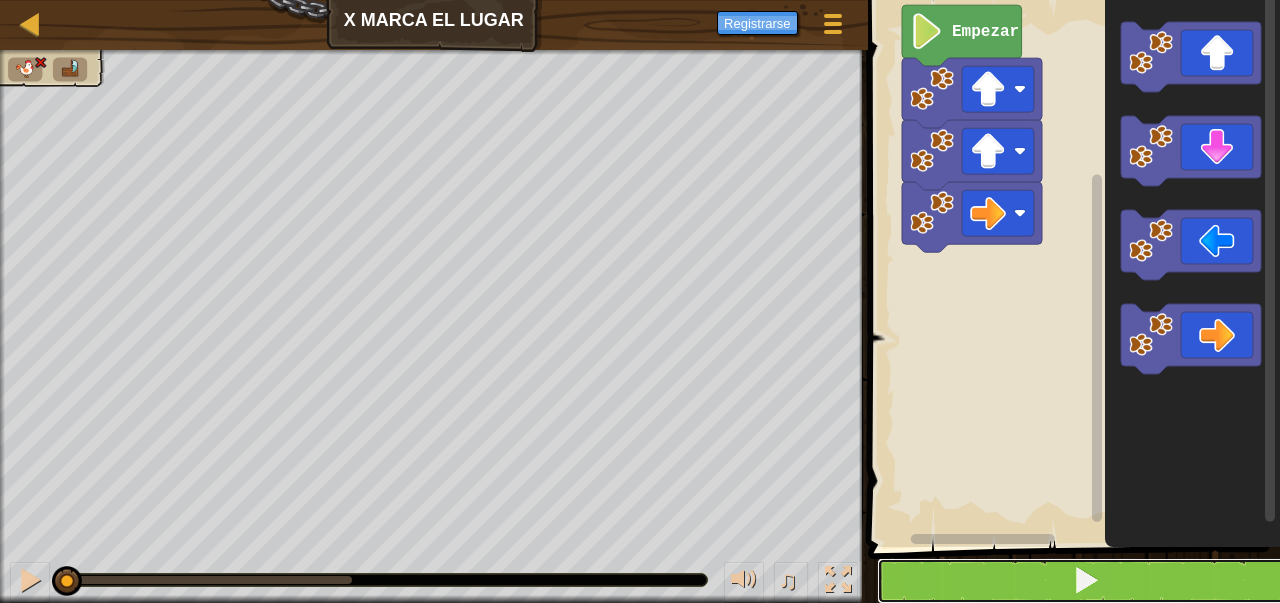 click at bounding box center [1086, 581] 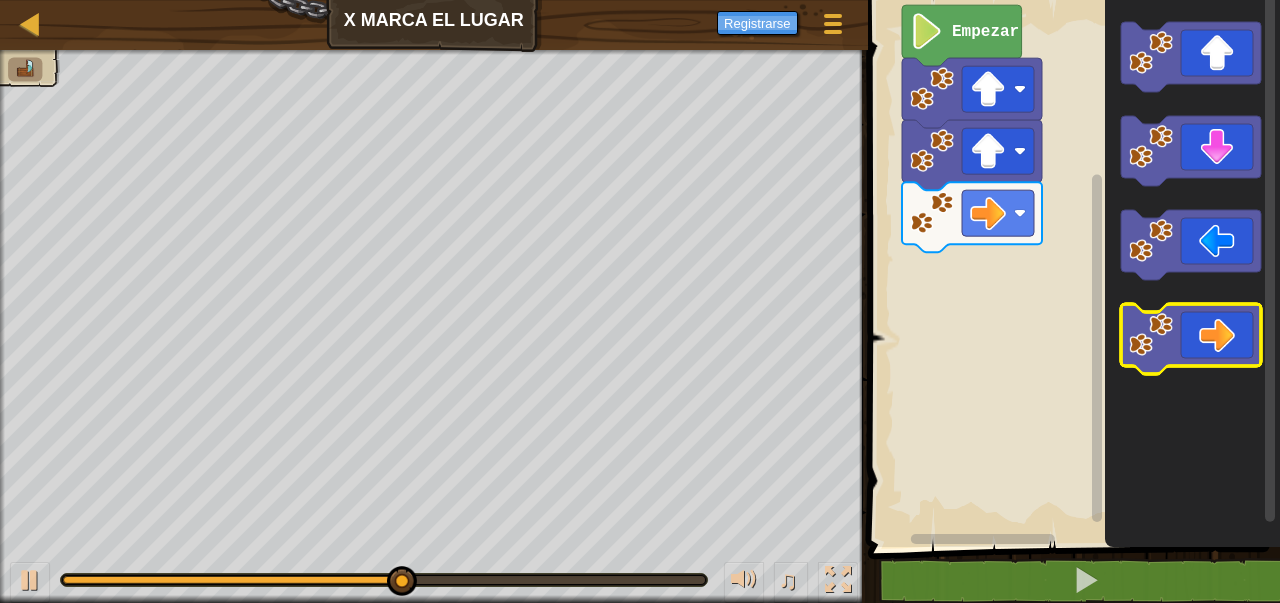click 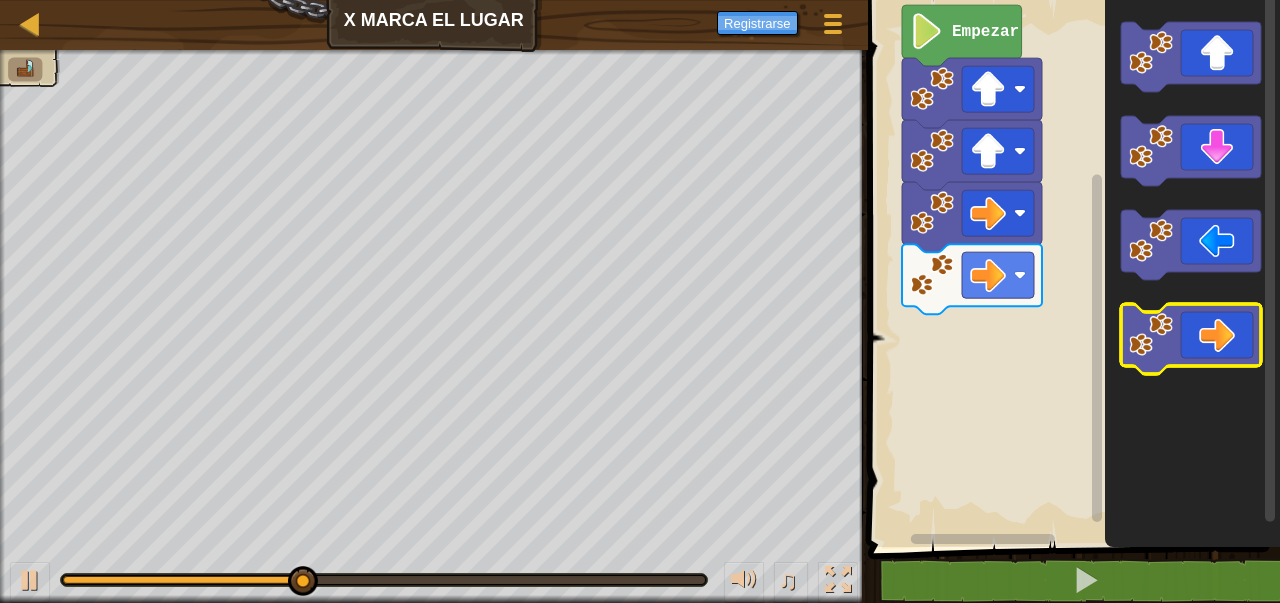 click 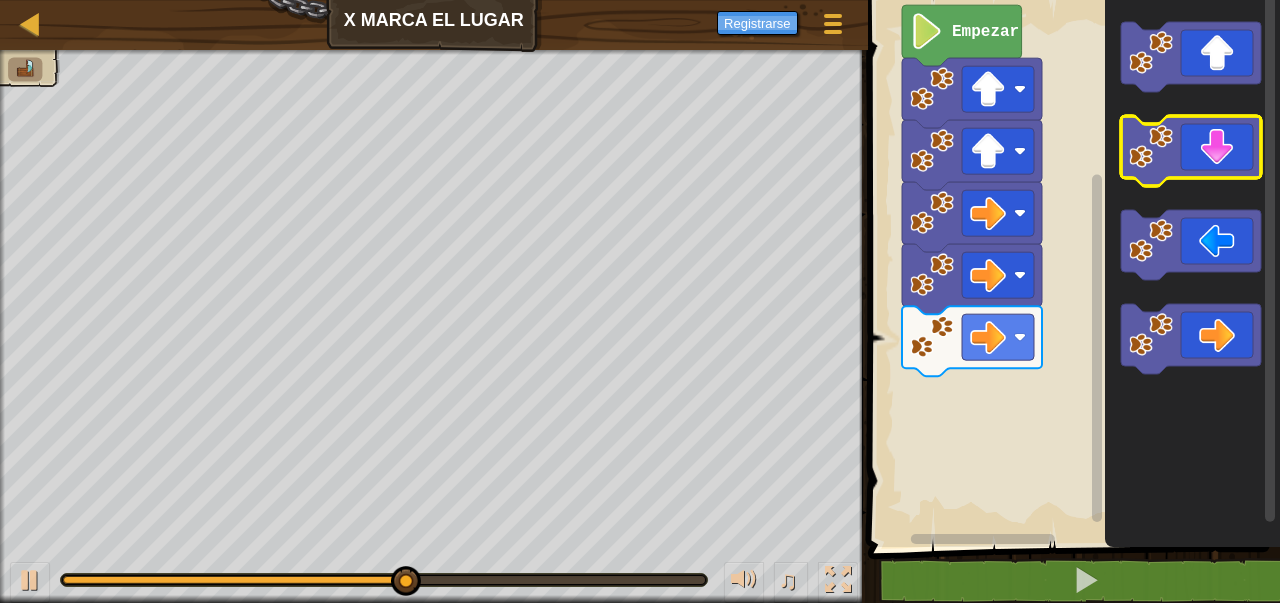 click 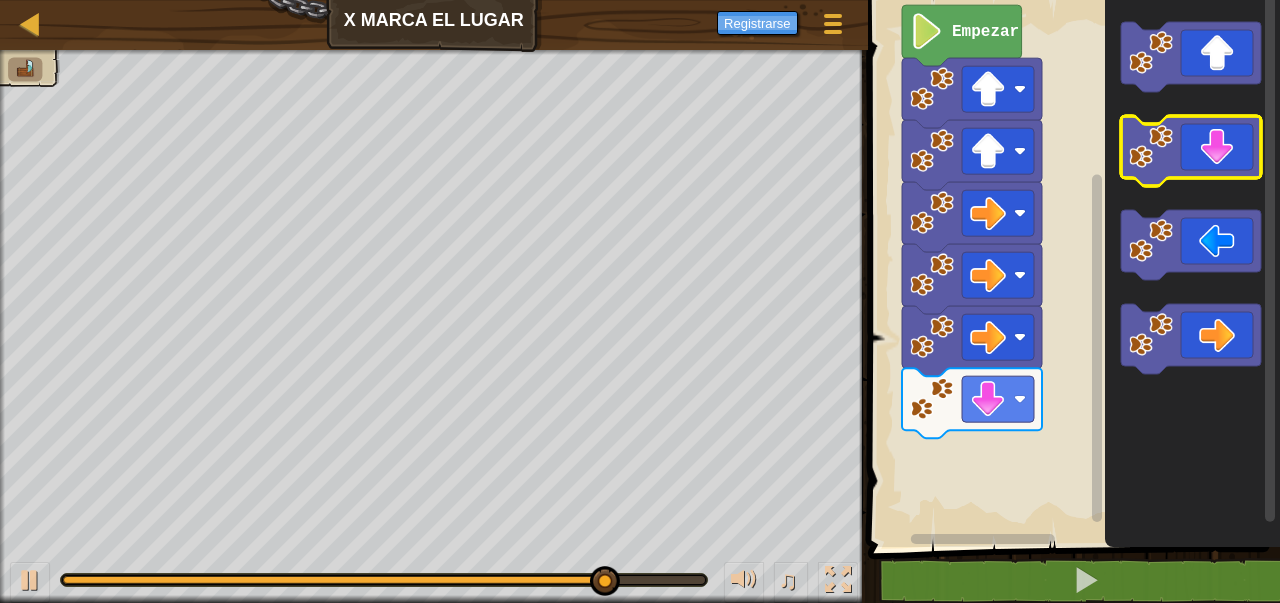 click 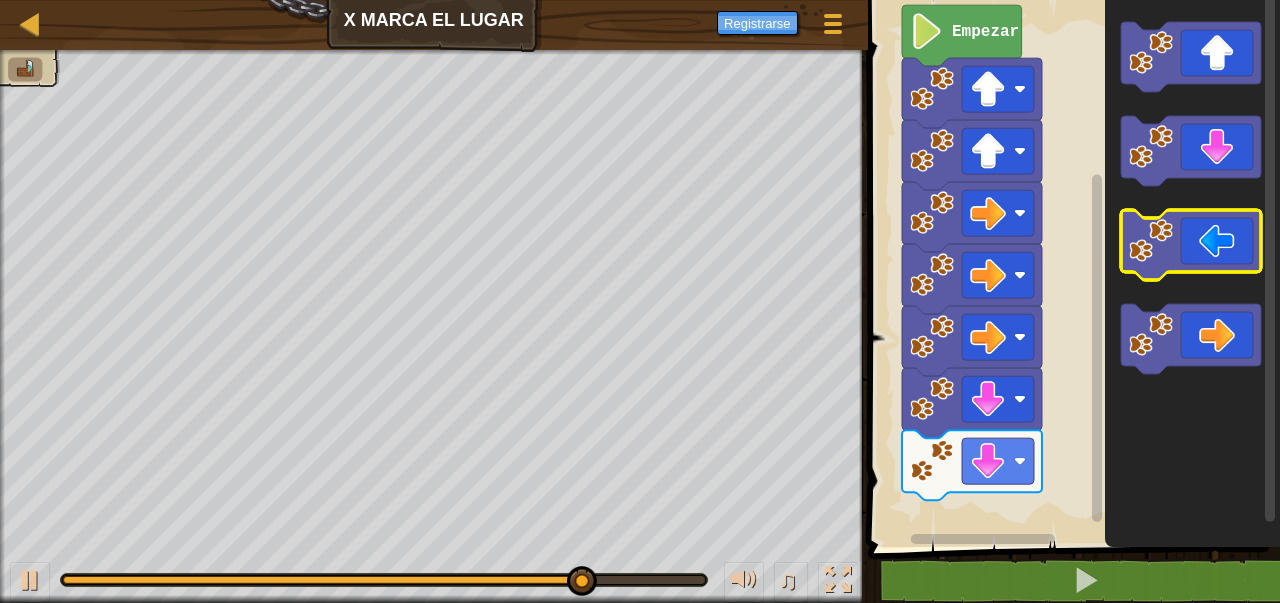 click 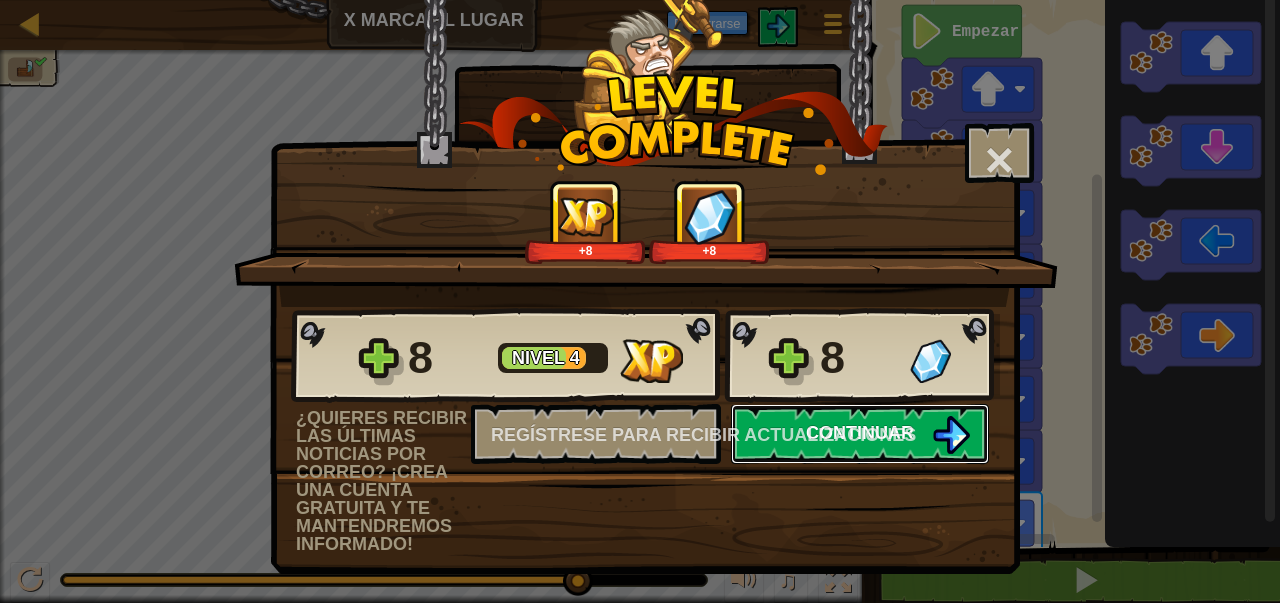 click at bounding box center (951, 435) 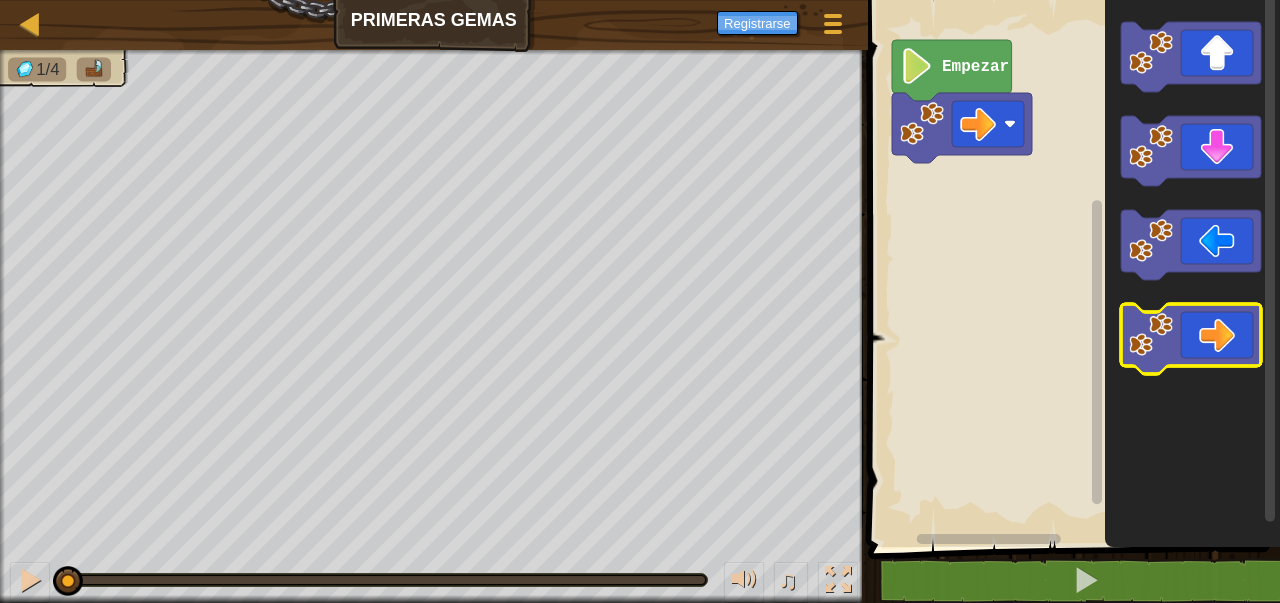 click 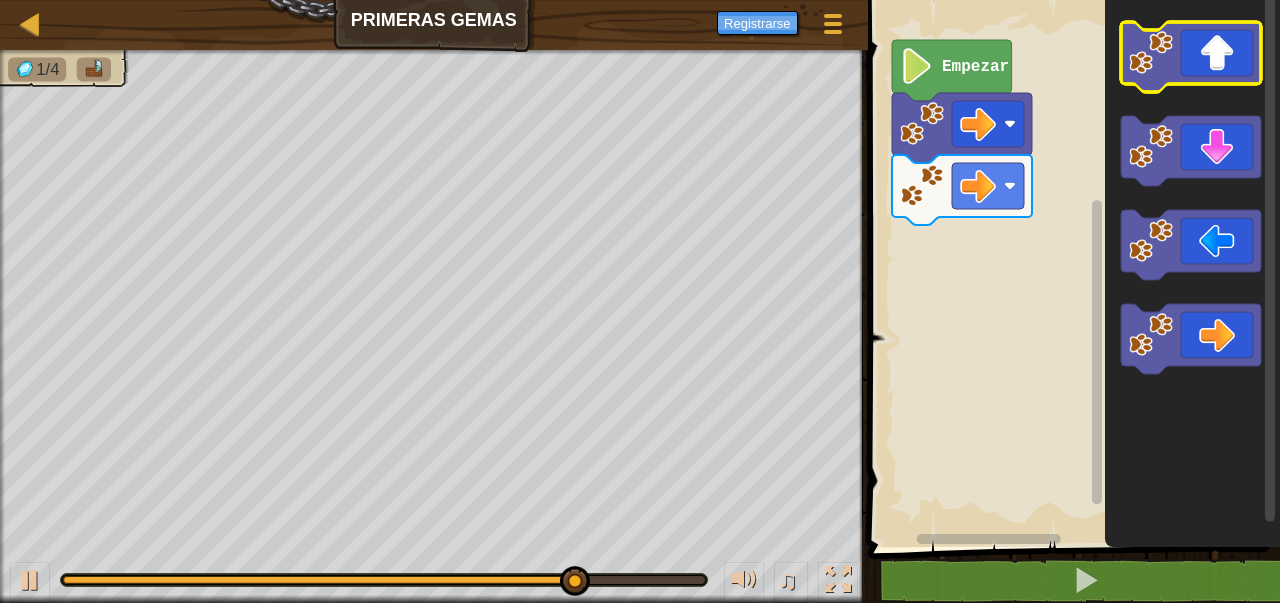 click 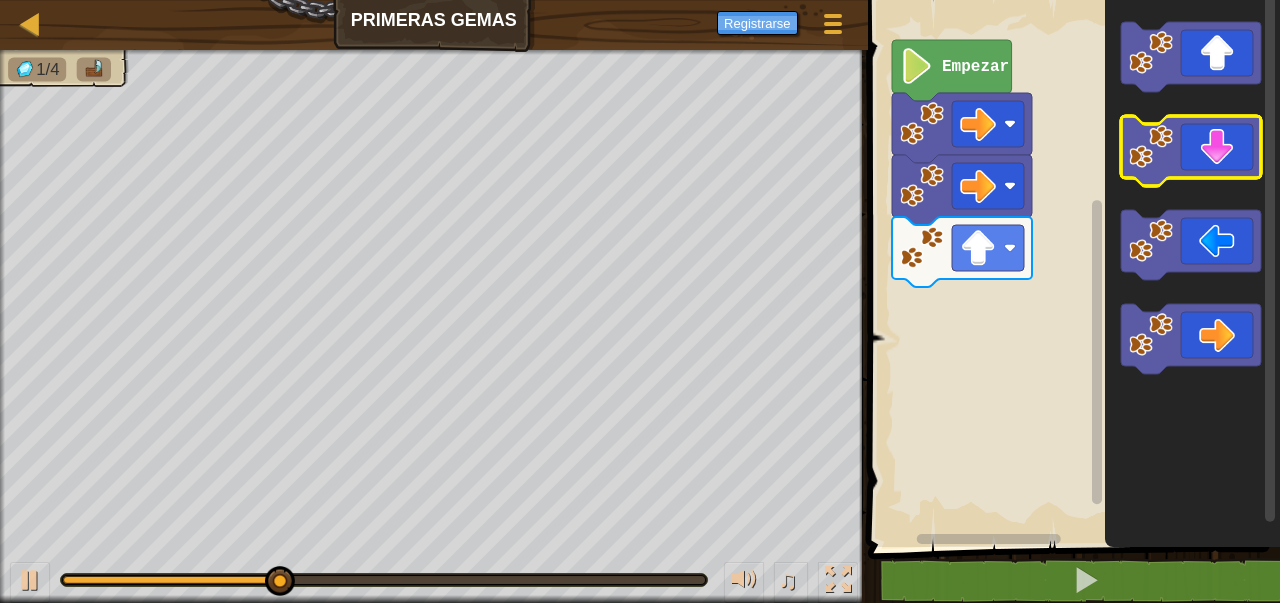 click 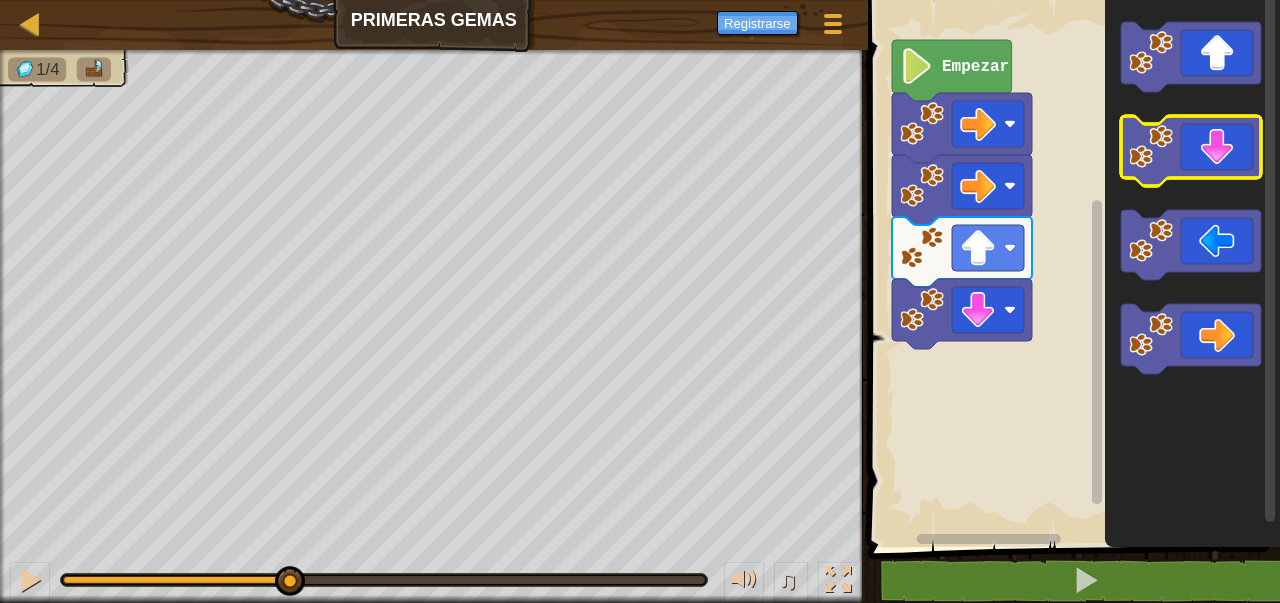 click 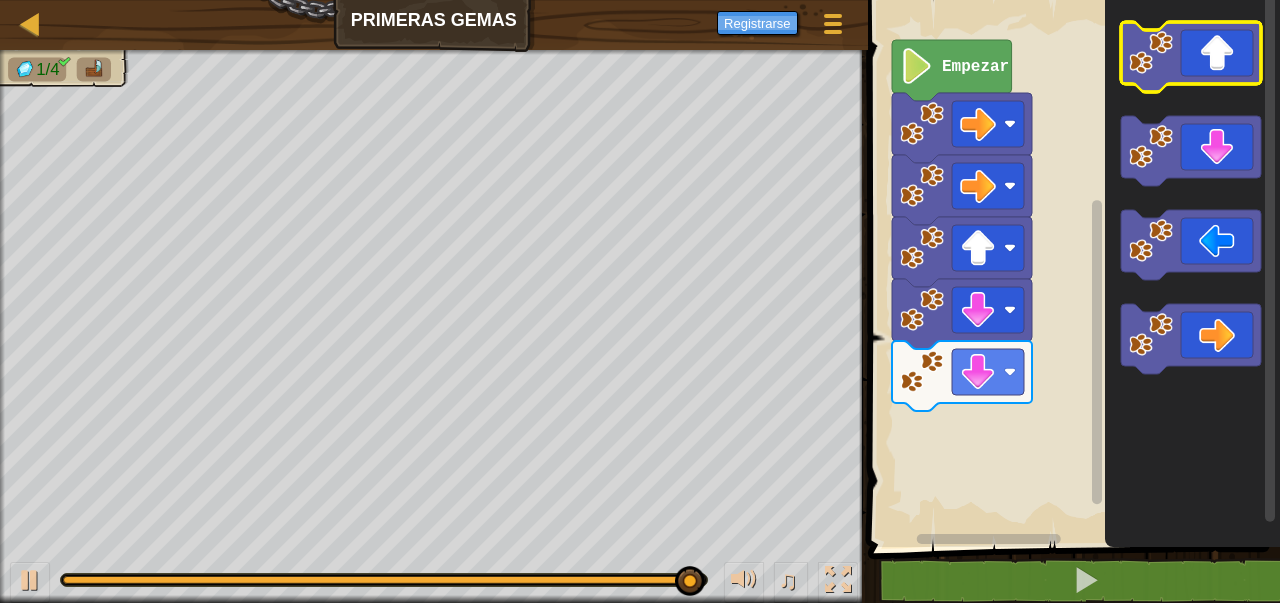 click 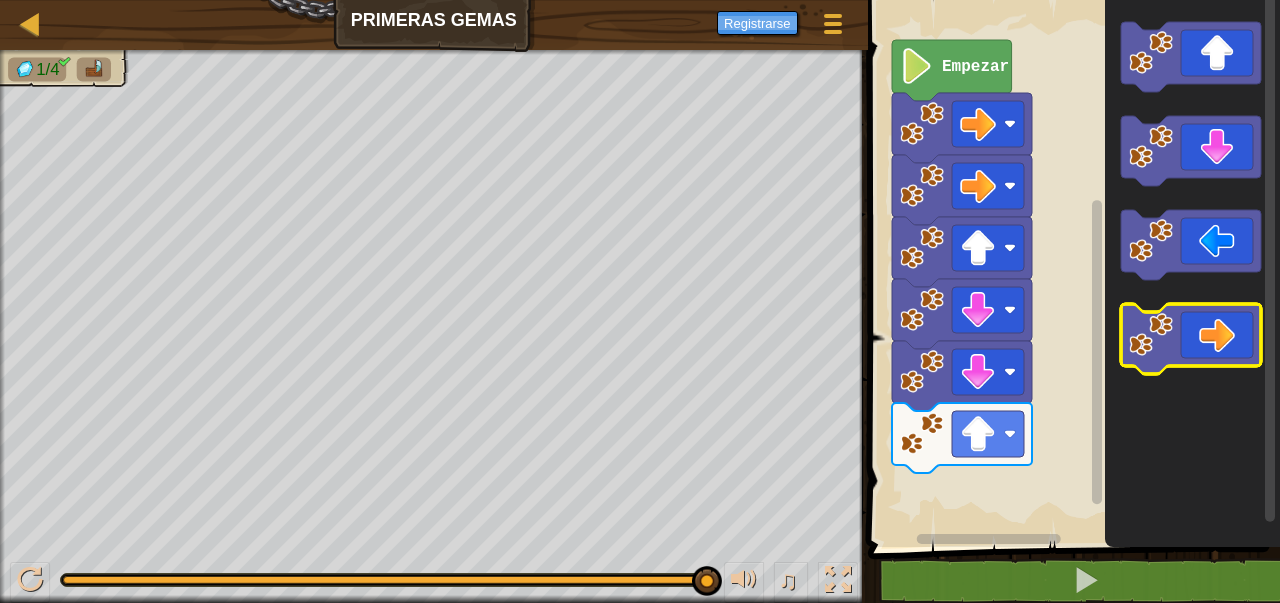 click 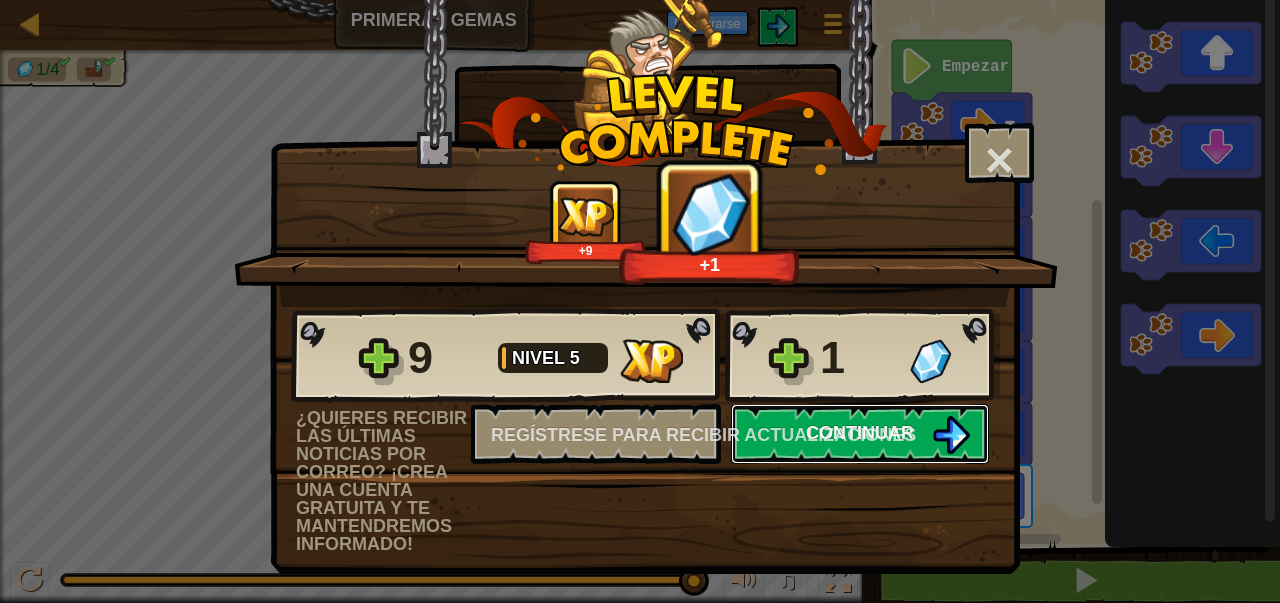 click at bounding box center [951, 435] 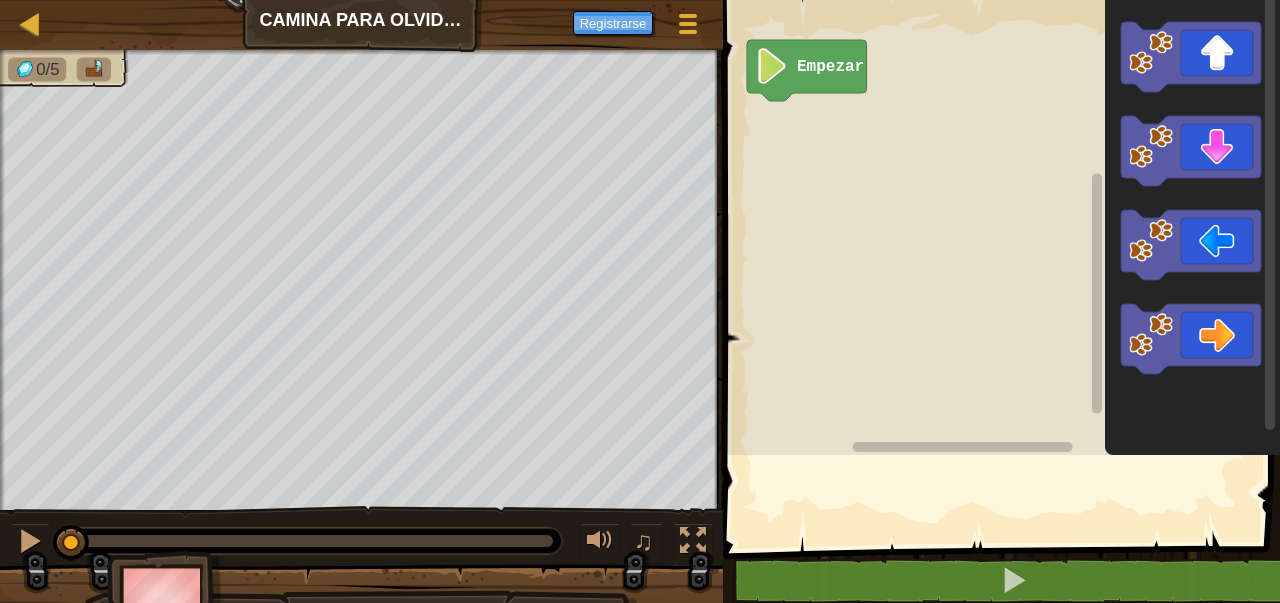 click 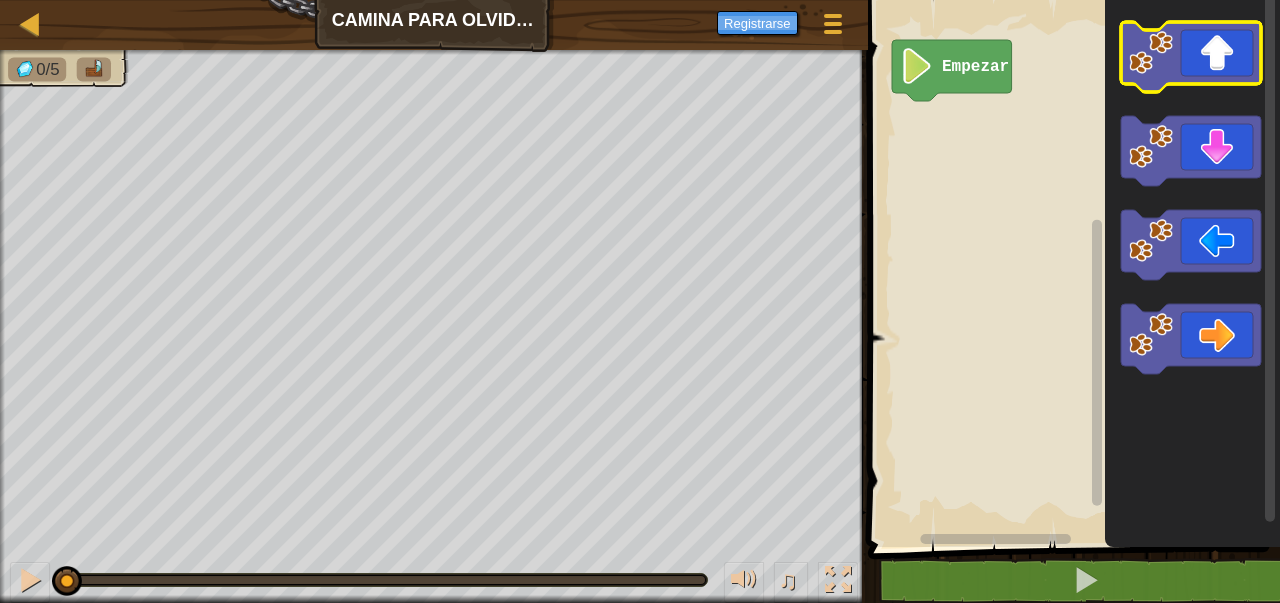 click 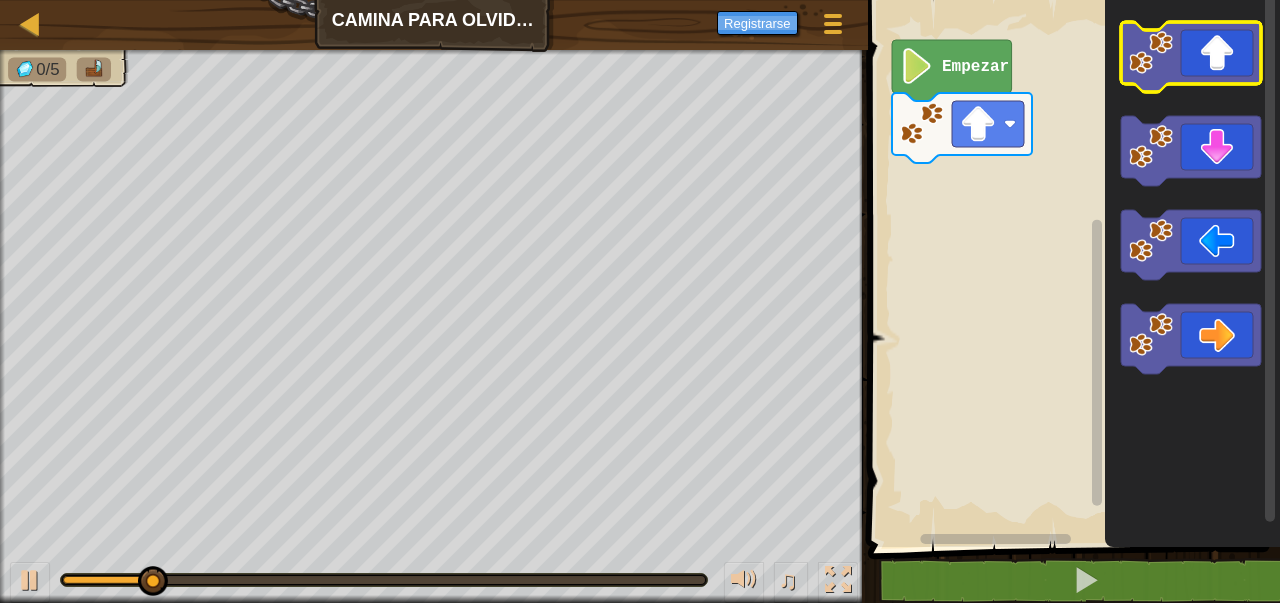 click 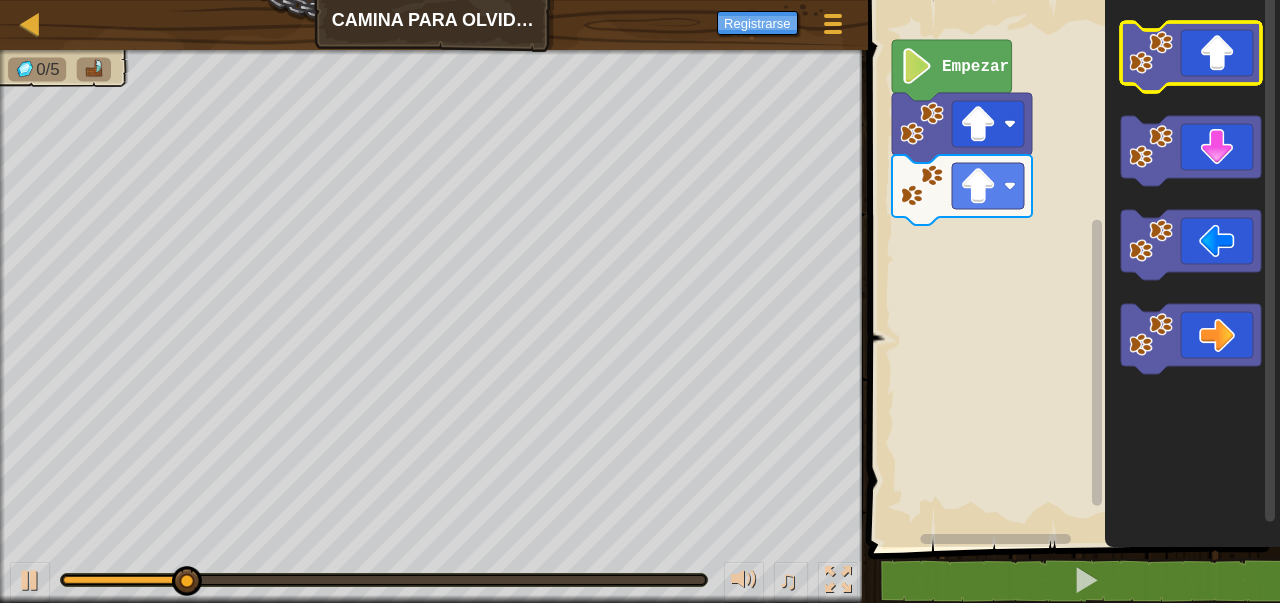 click 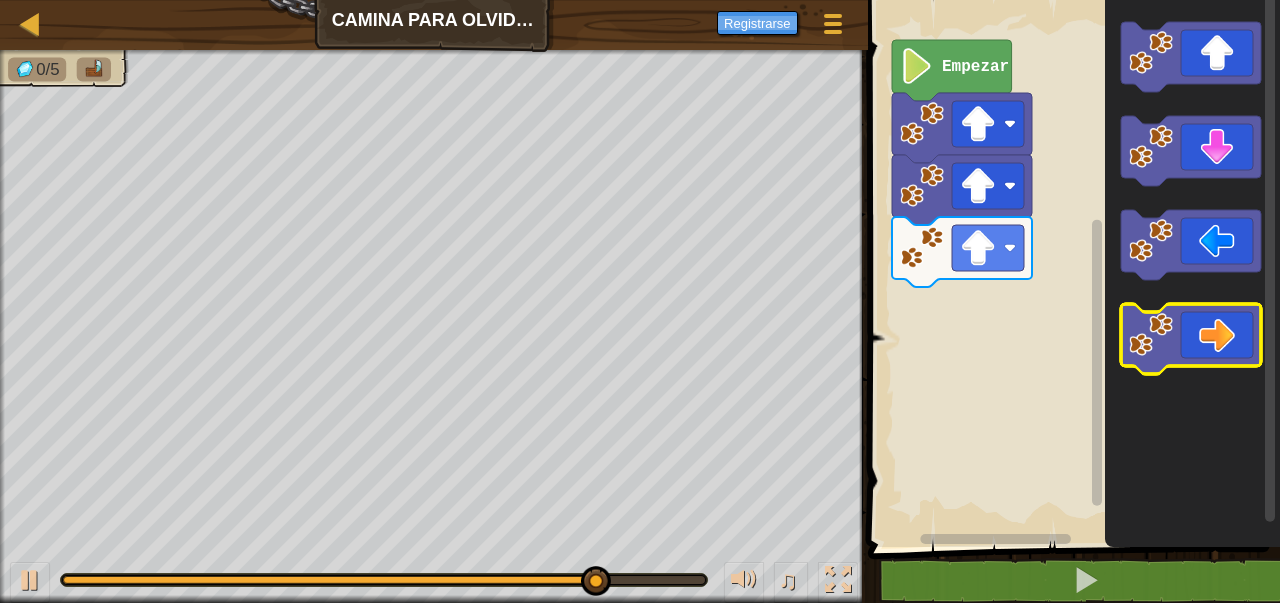 click 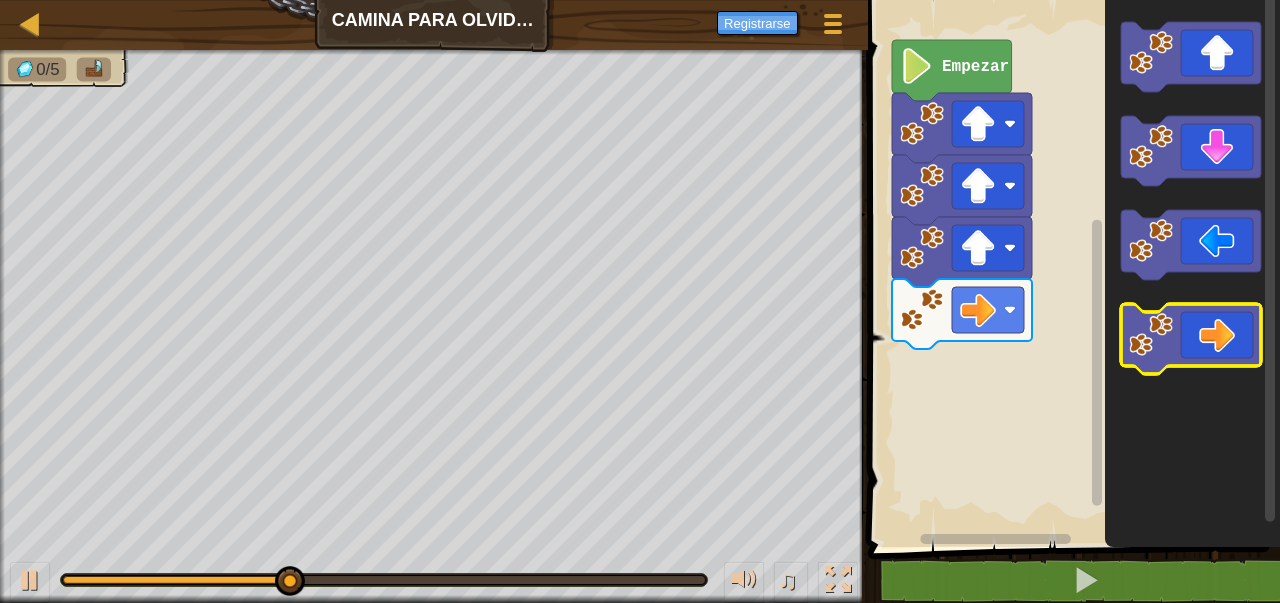 click 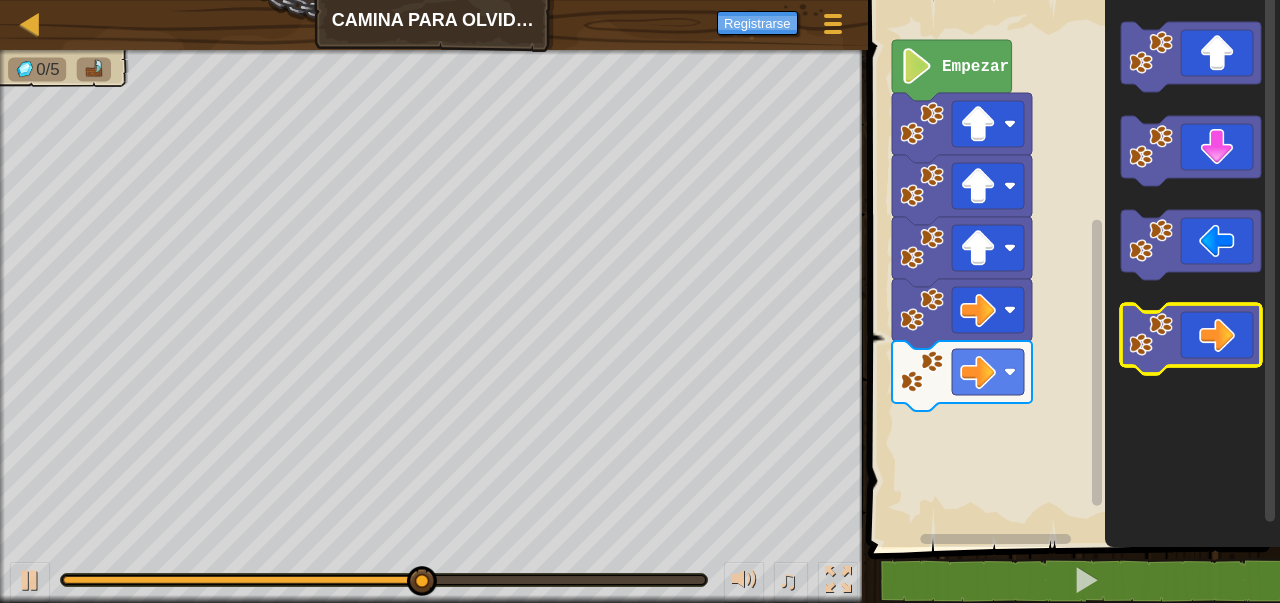 click 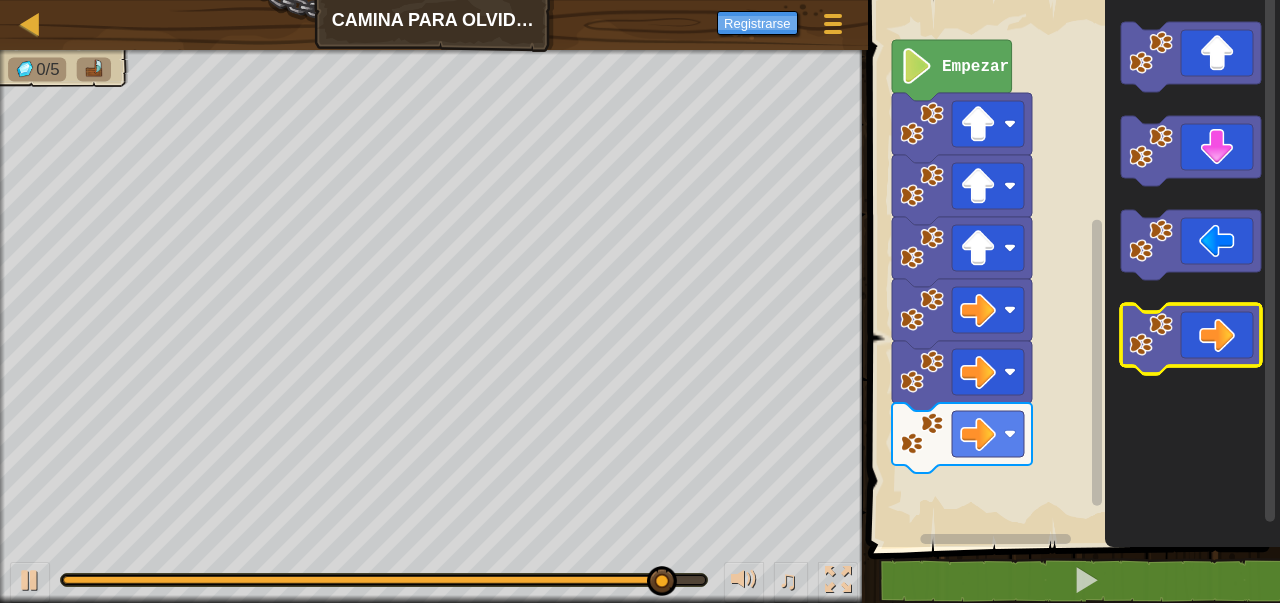 click 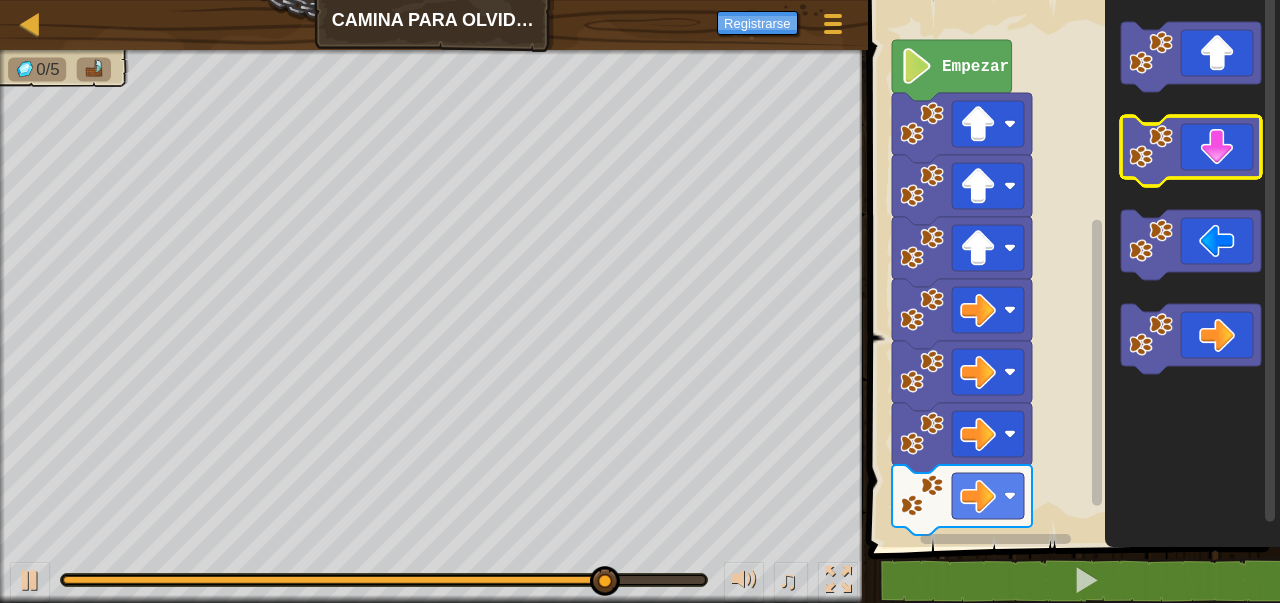click 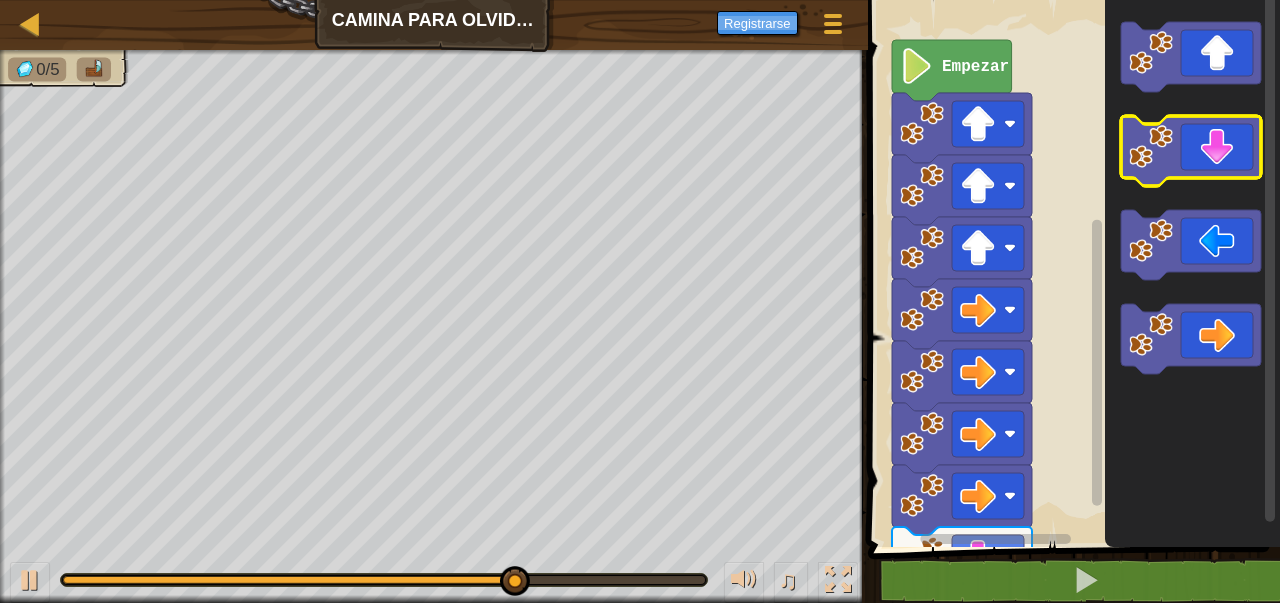 click 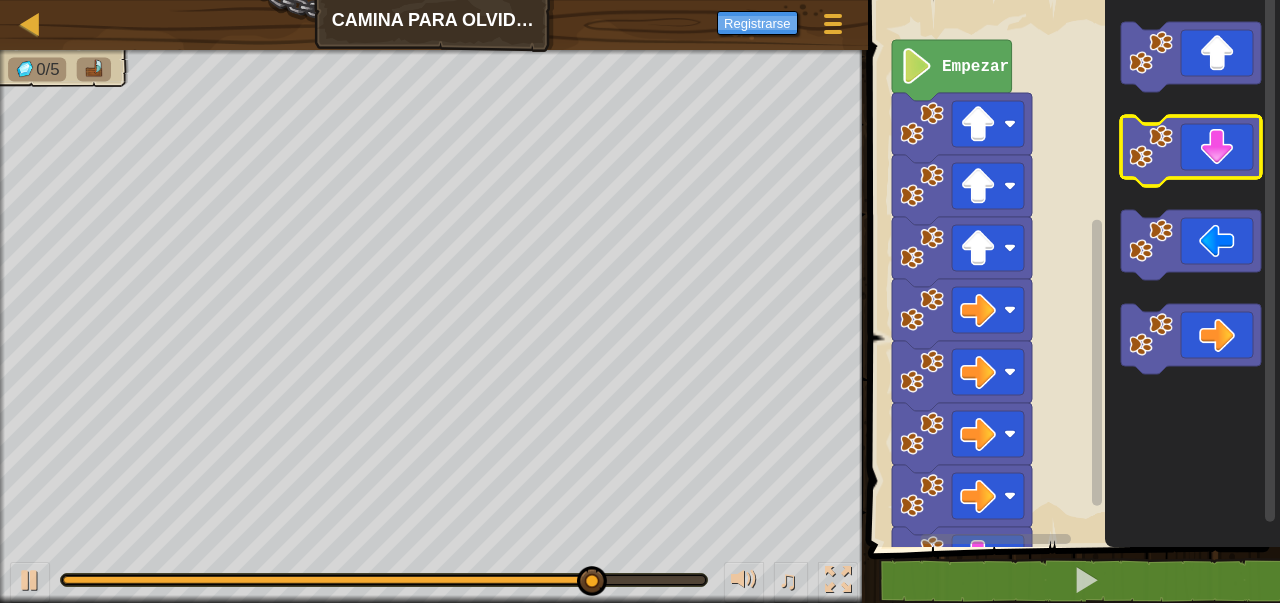 click 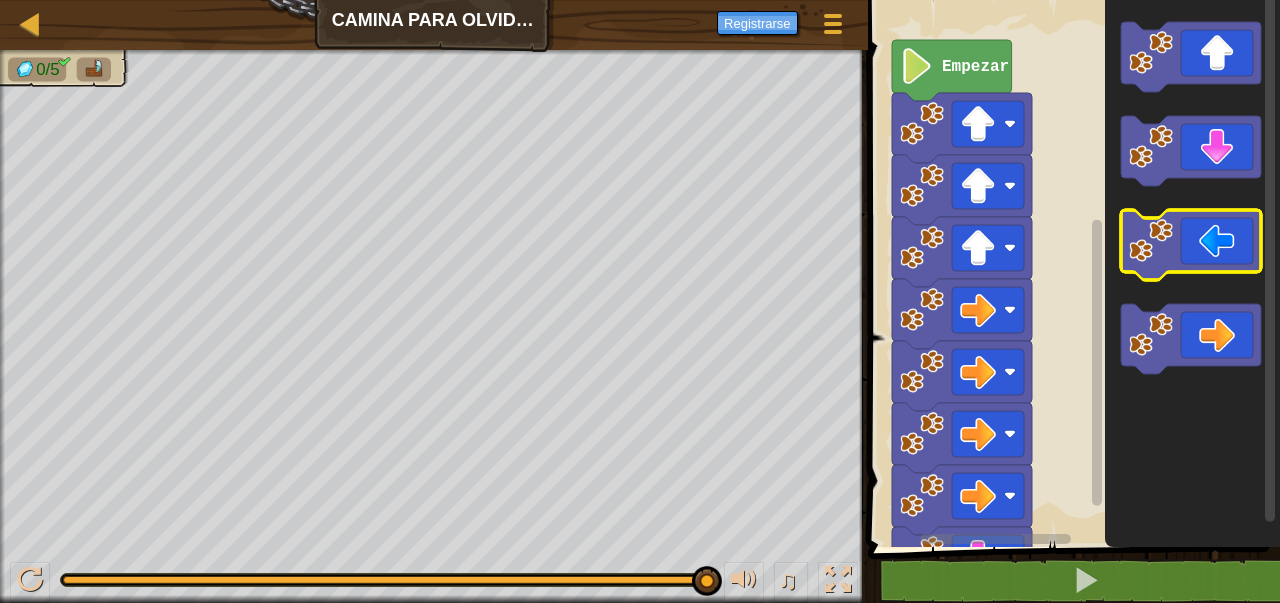 click 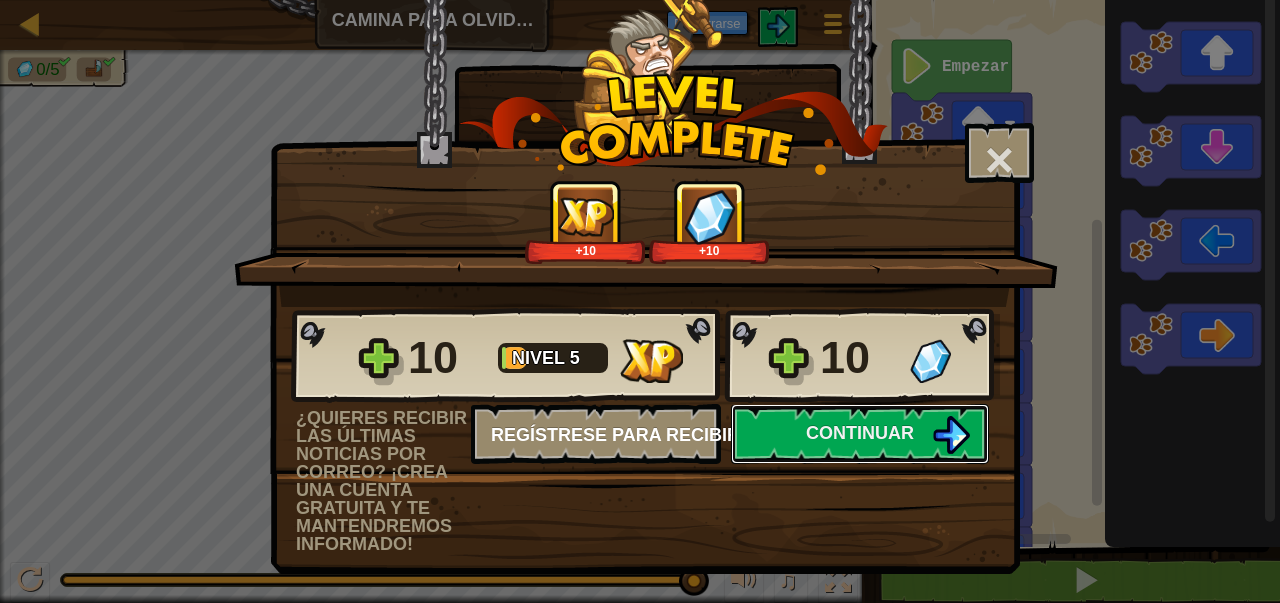 click on "Continuar" at bounding box center (860, 433) 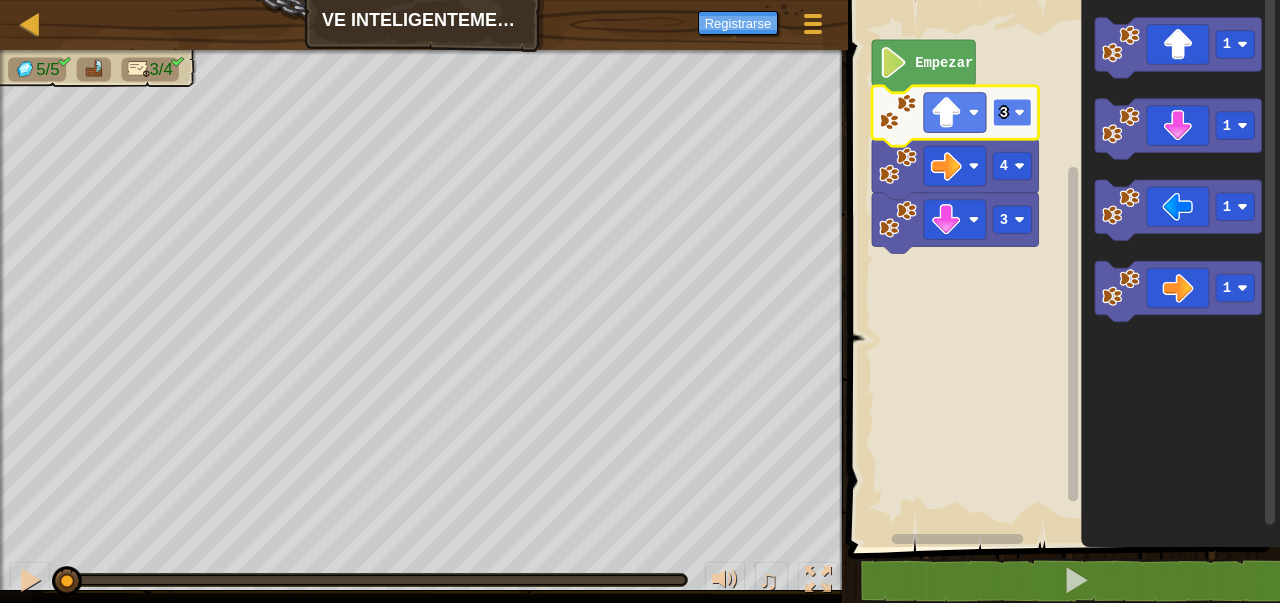 click 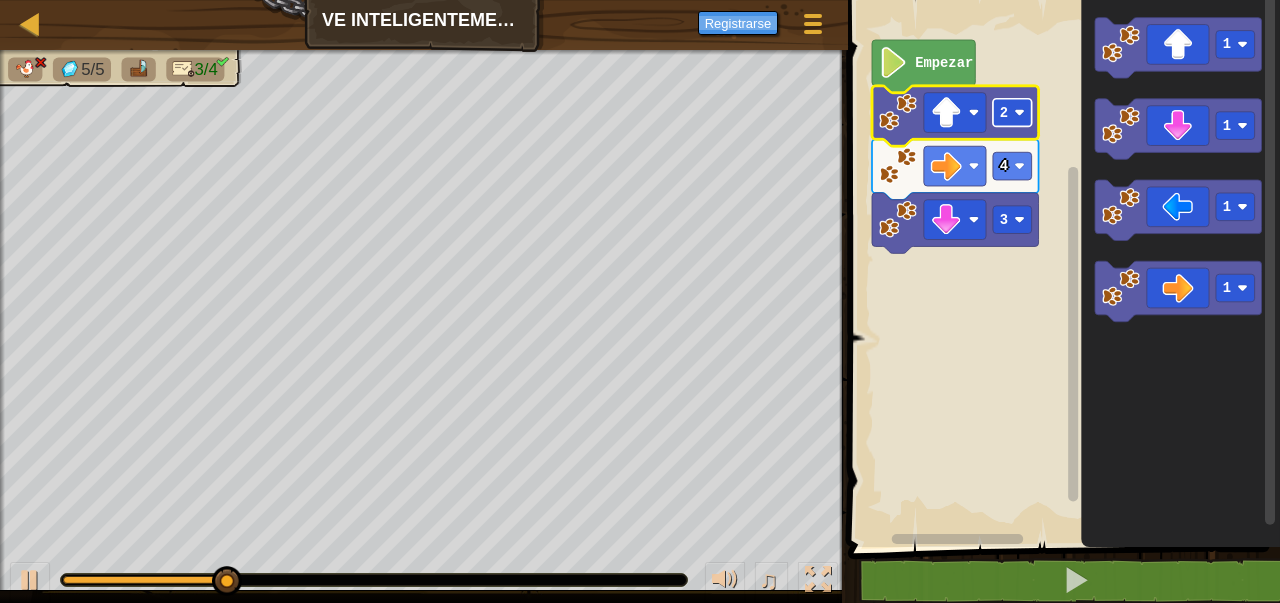 click 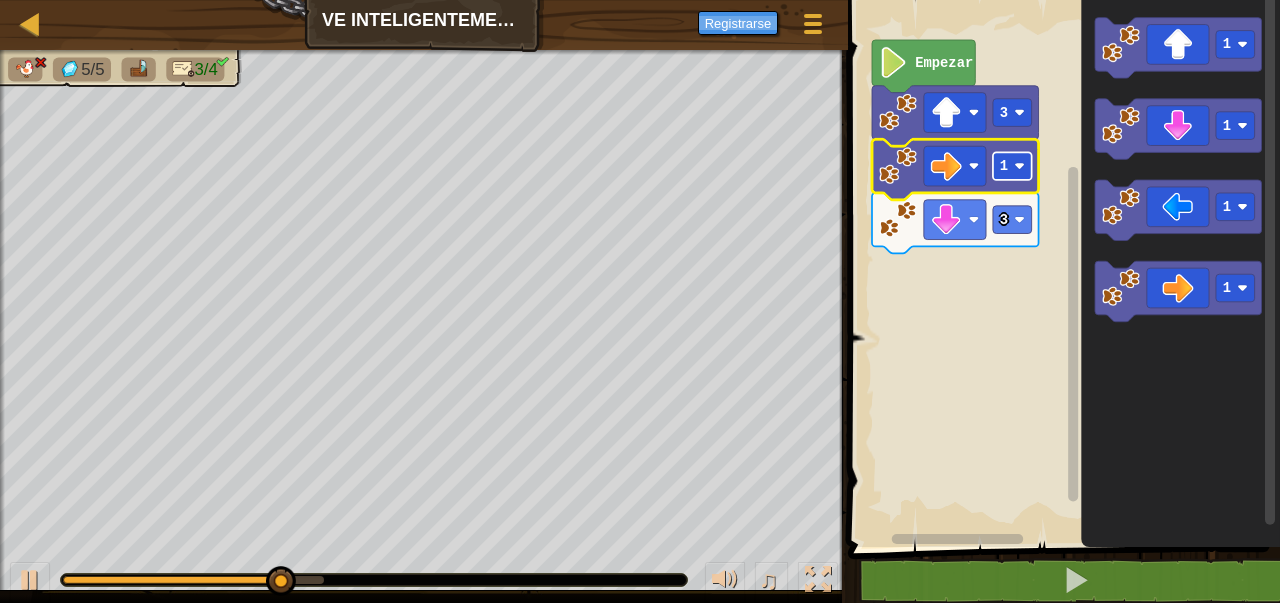 click on "1" 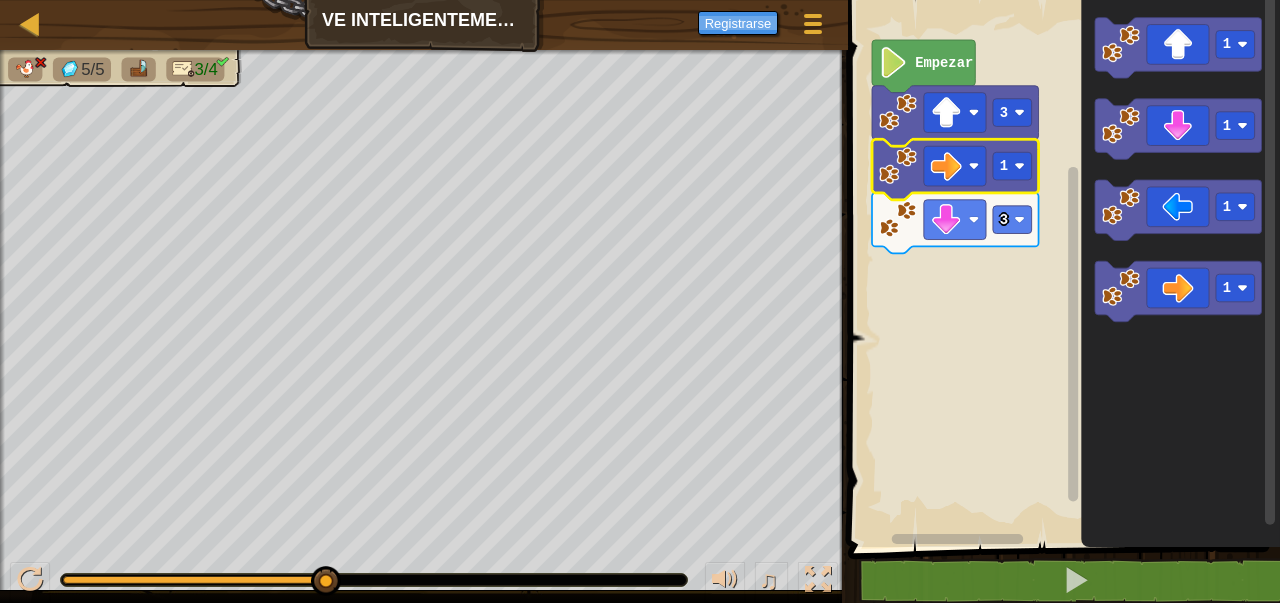 click 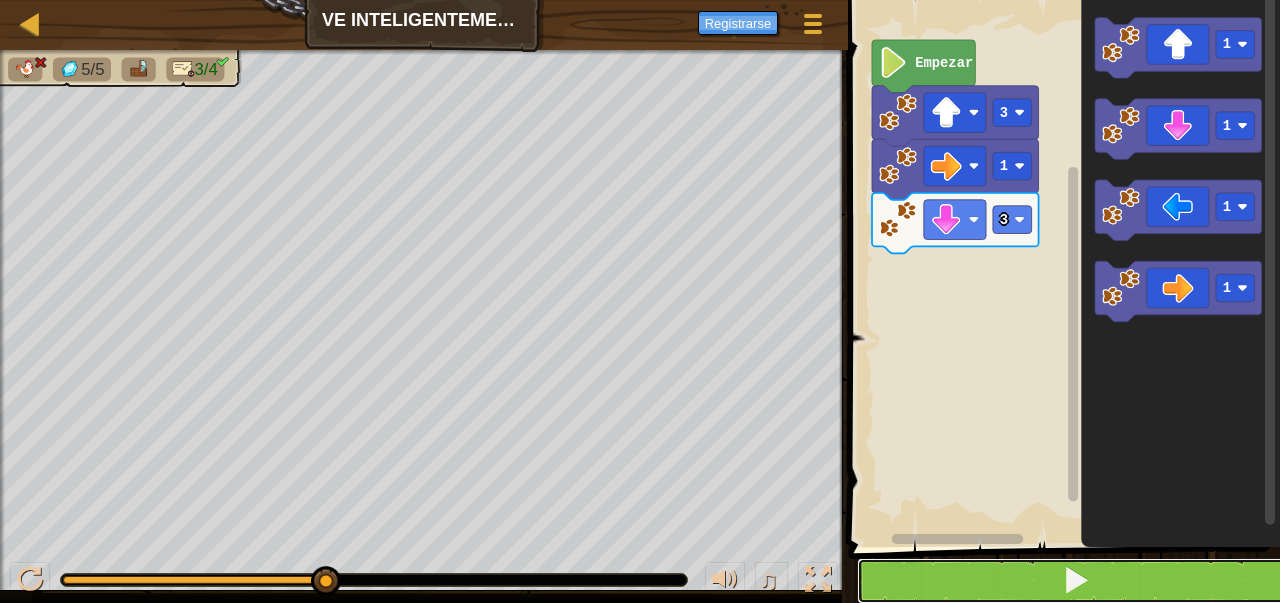 click at bounding box center (1076, 580) 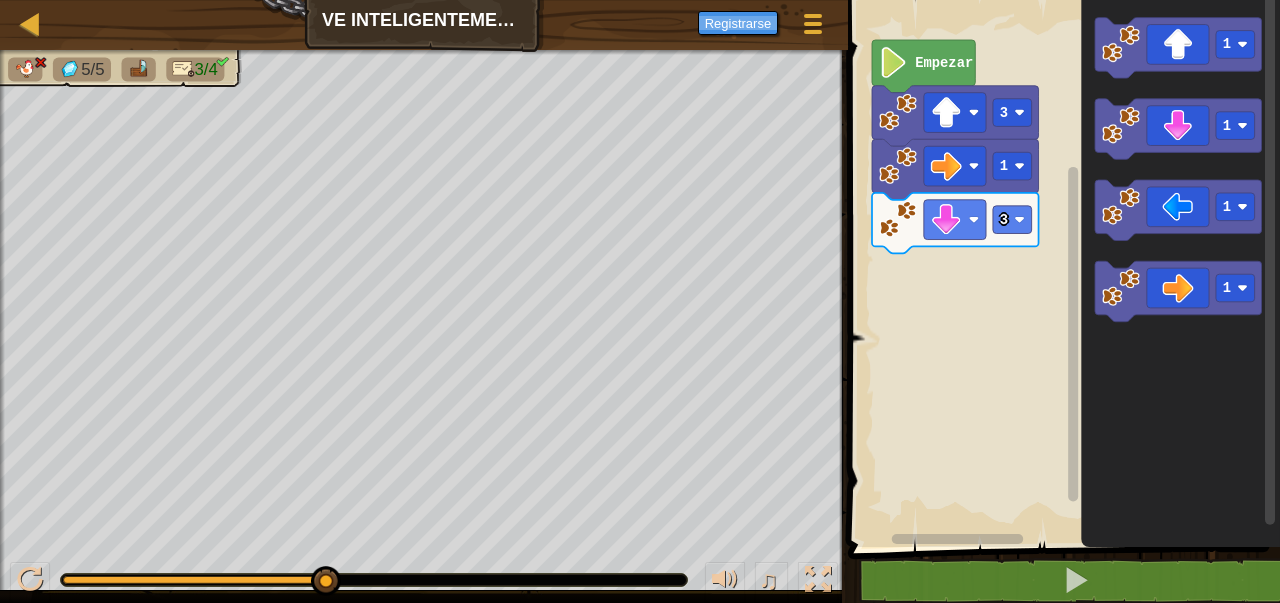 click on "Empezar 3 3 1 1 1 1 1" at bounding box center (1061, 268) 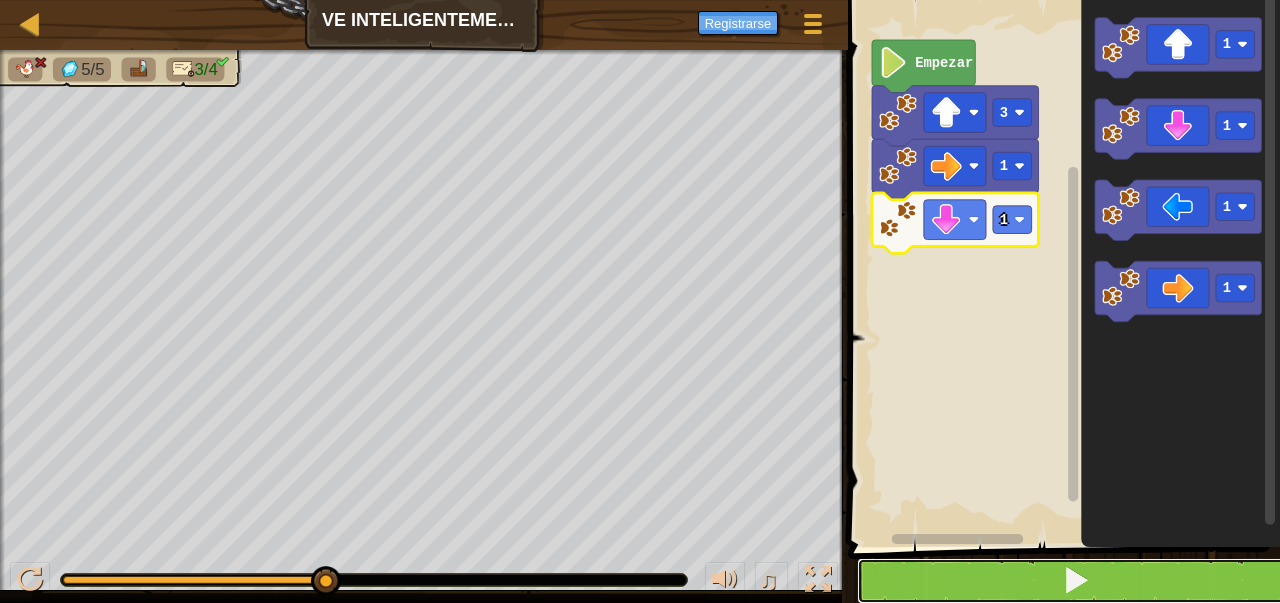 click at bounding box center (1076, 581) 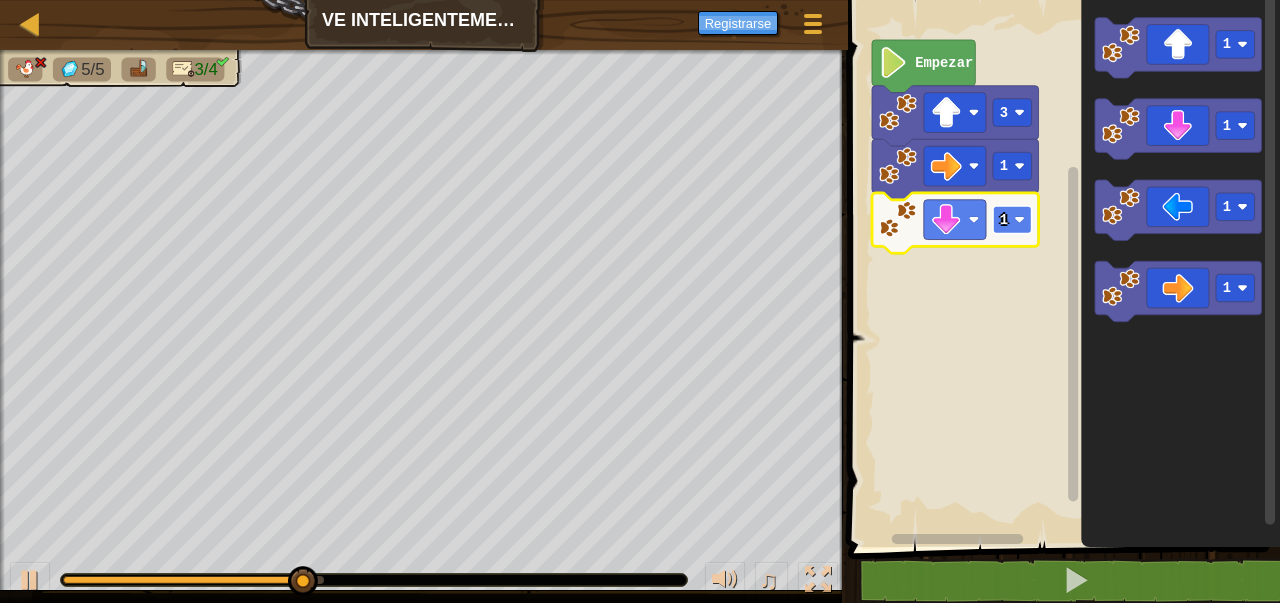 click 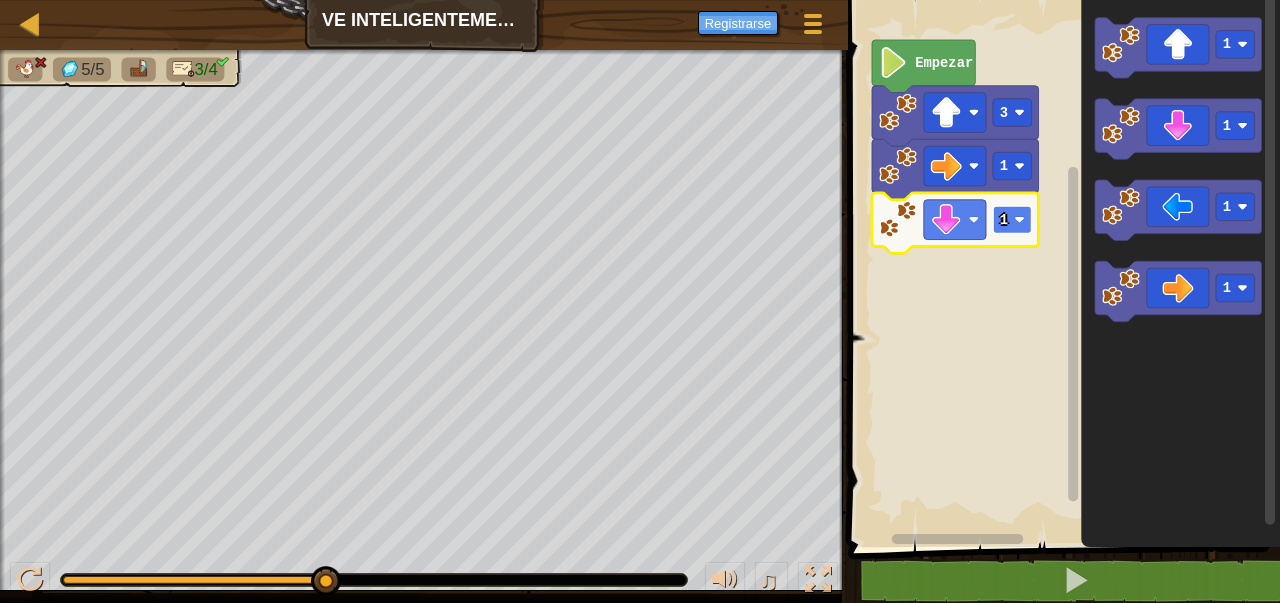 click 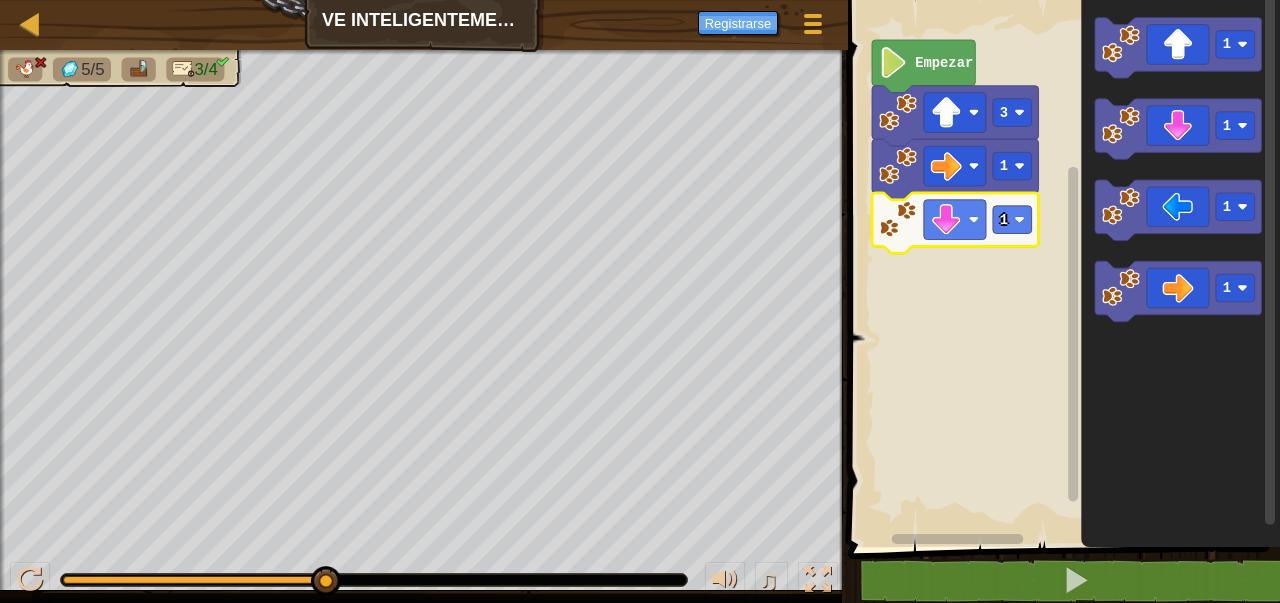 click 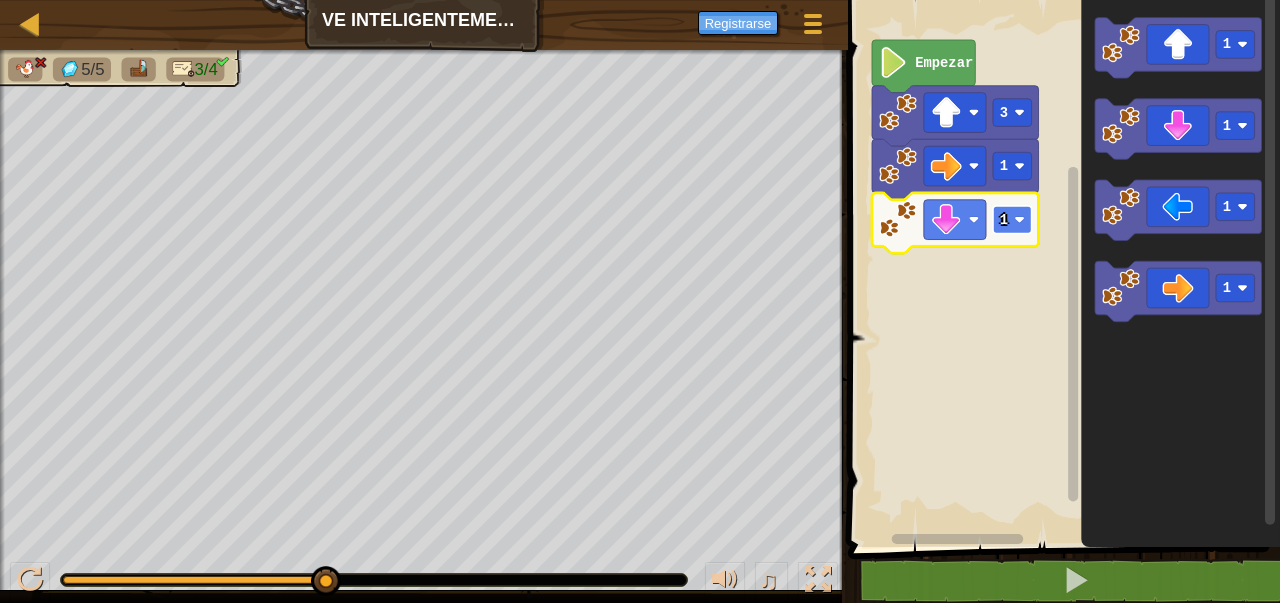 click 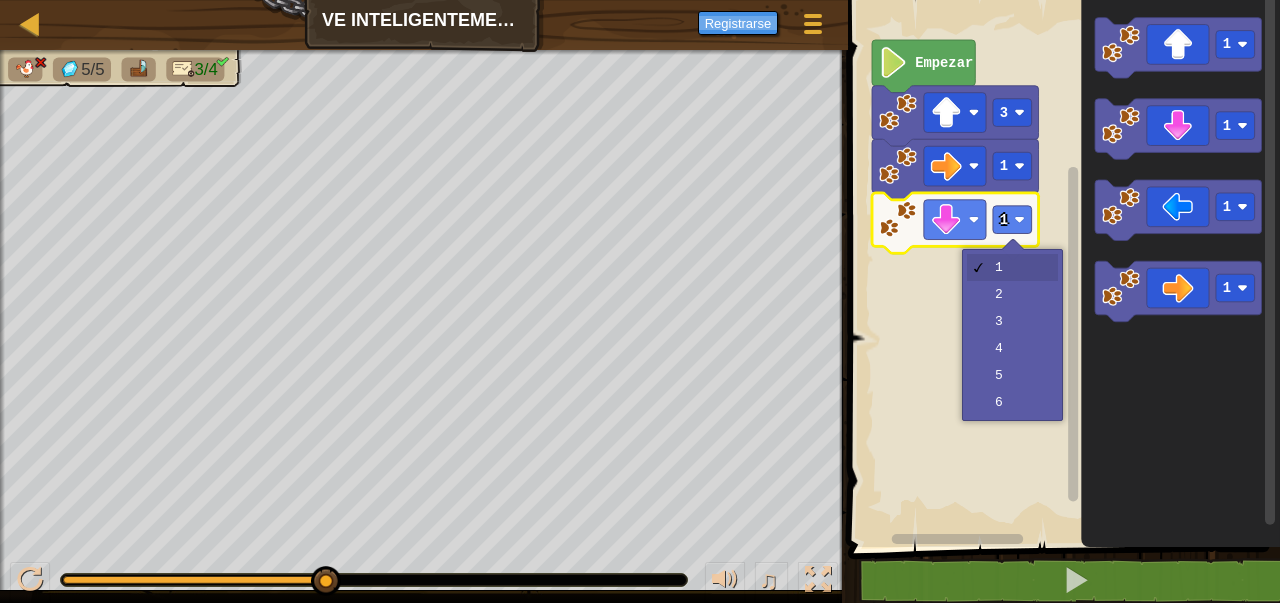 drag, startPoint x: 1010, startPoint y: 308, endPoint x: 1012, endPoint y: 262, distance: 46.043457 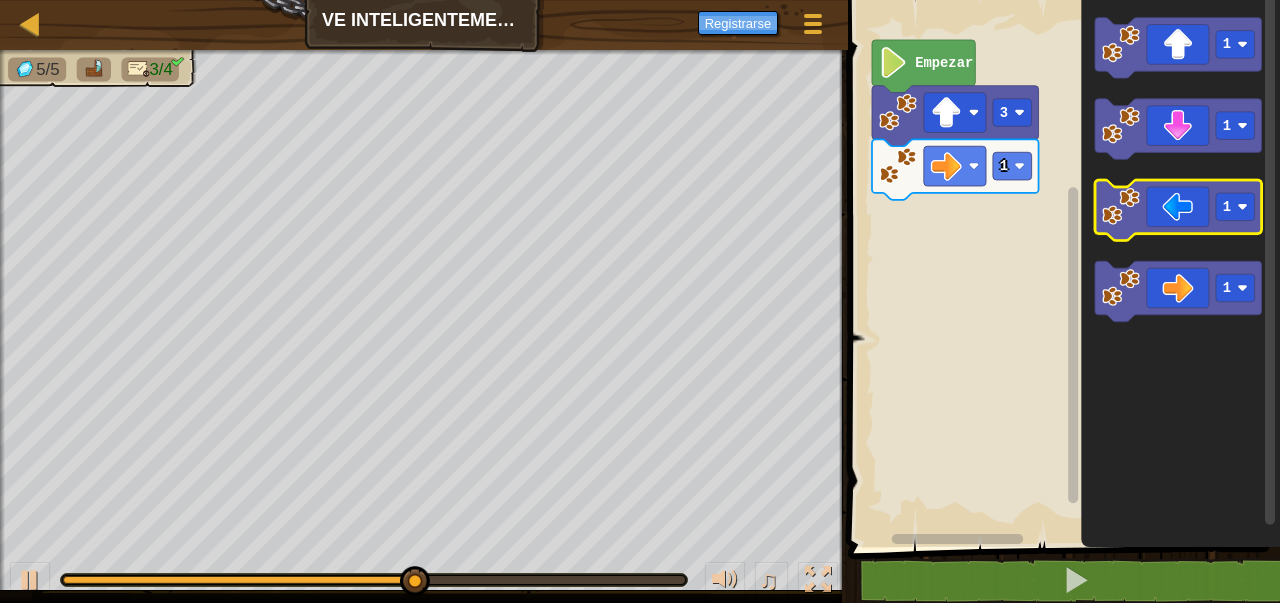 click 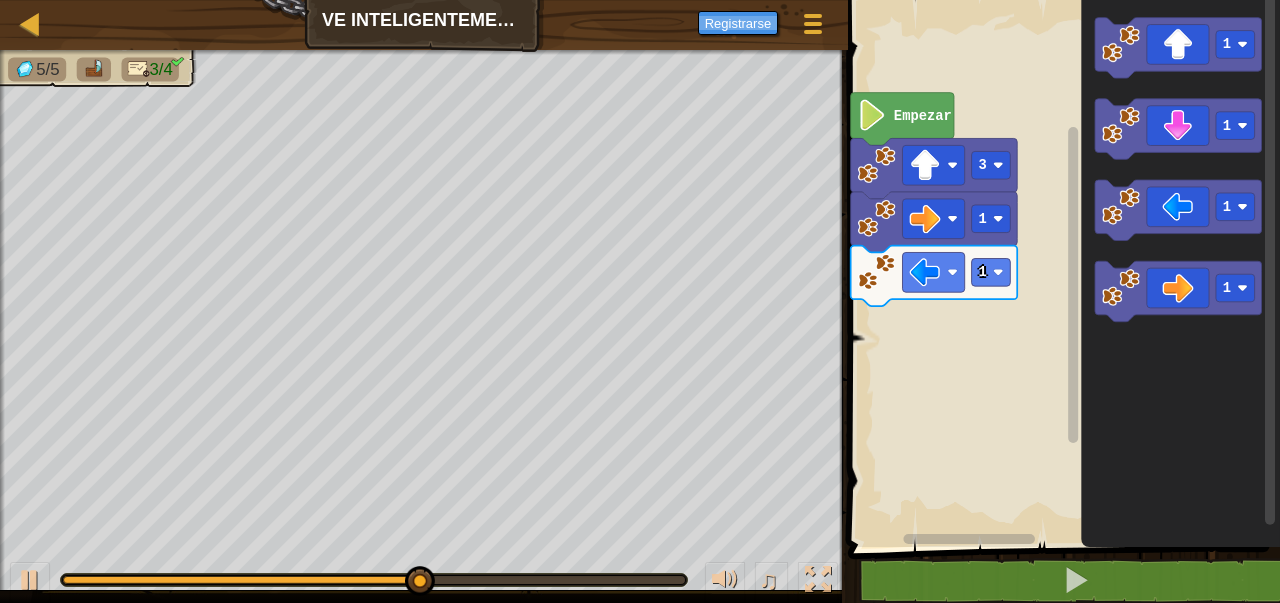 click 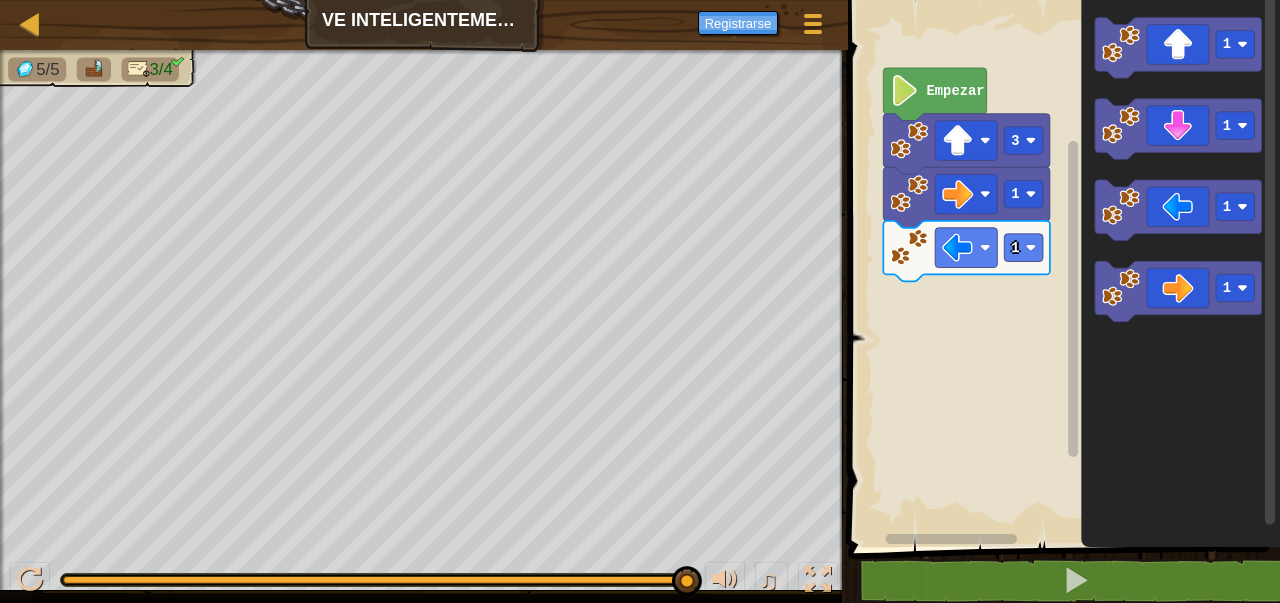 click 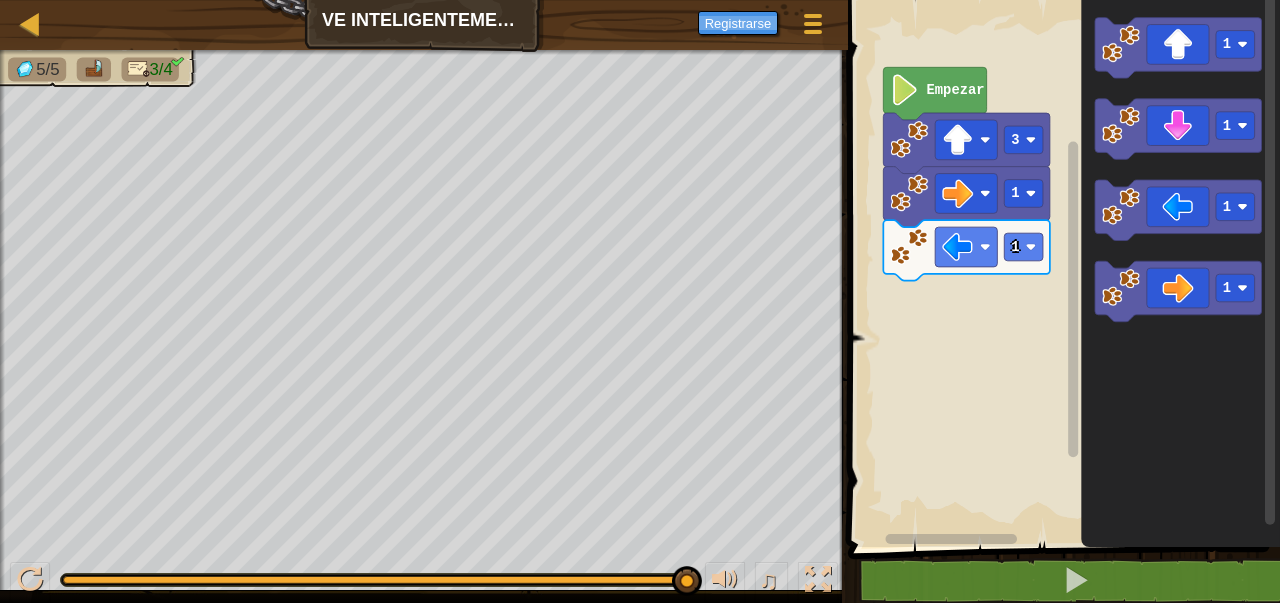 click 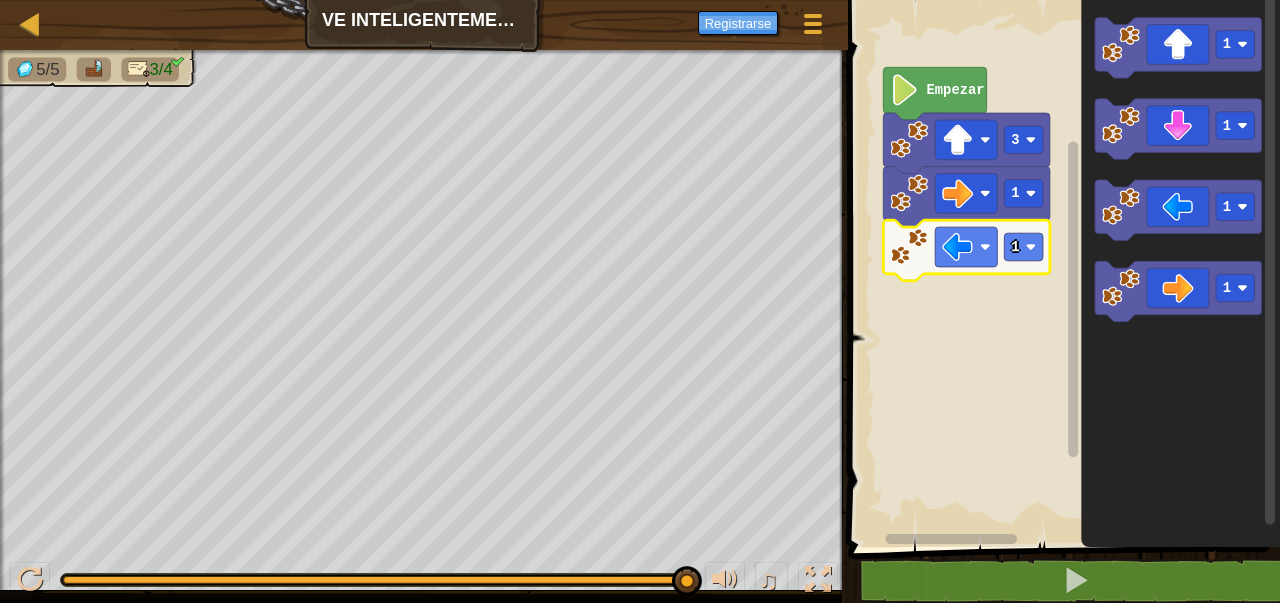 click 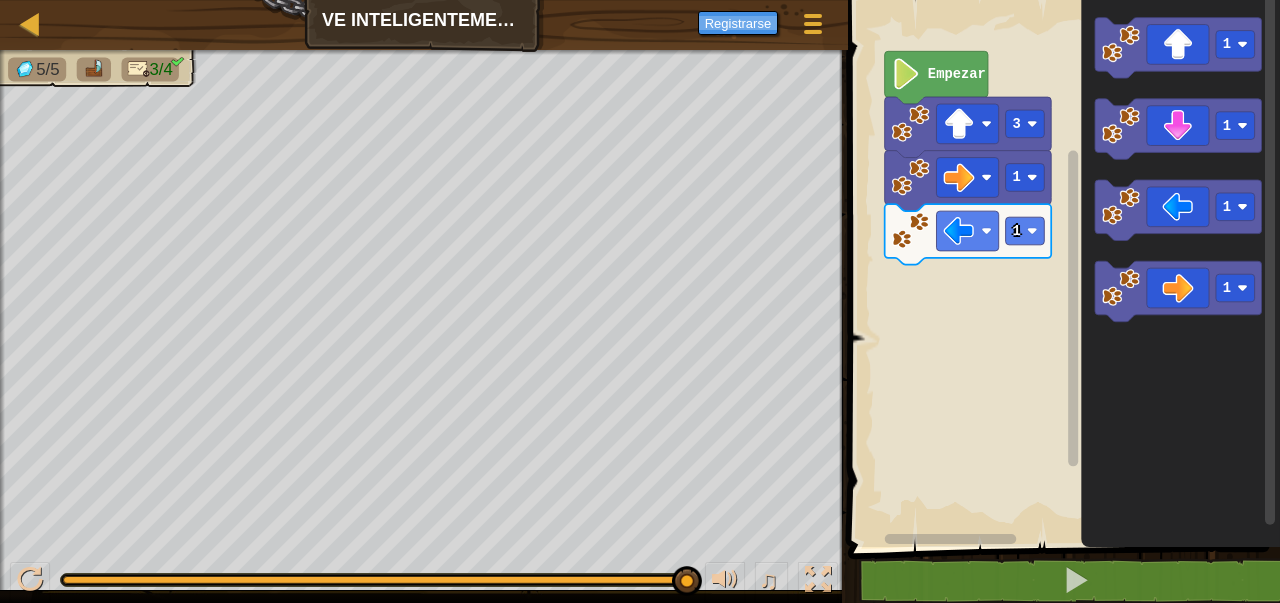 click 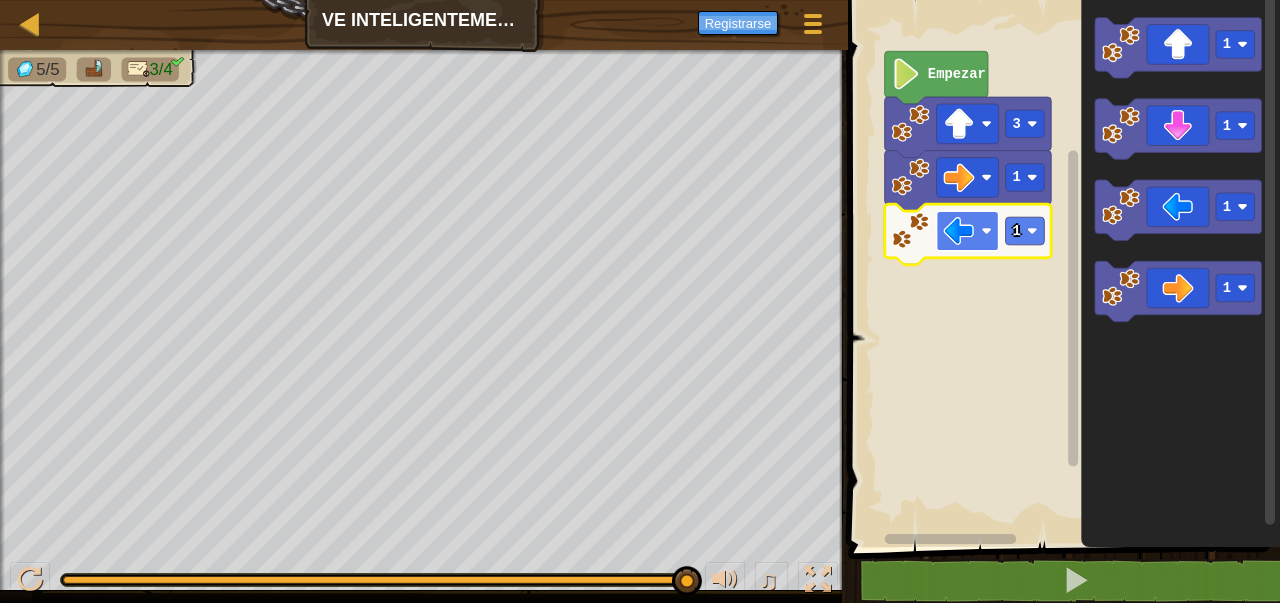 click 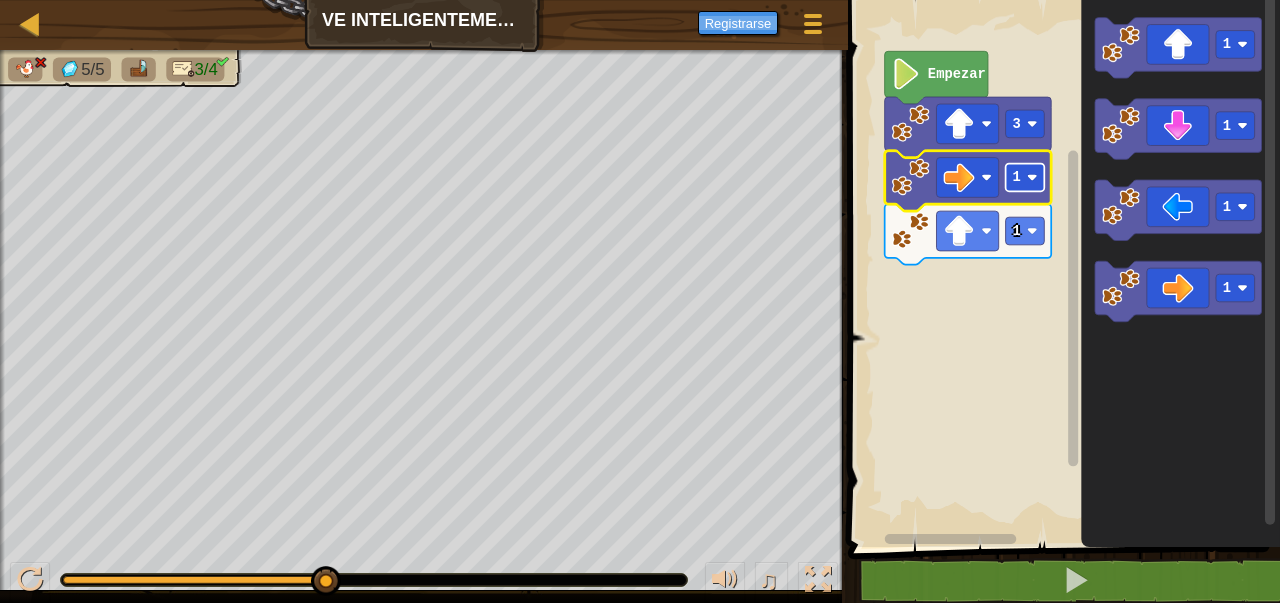 click on "1" 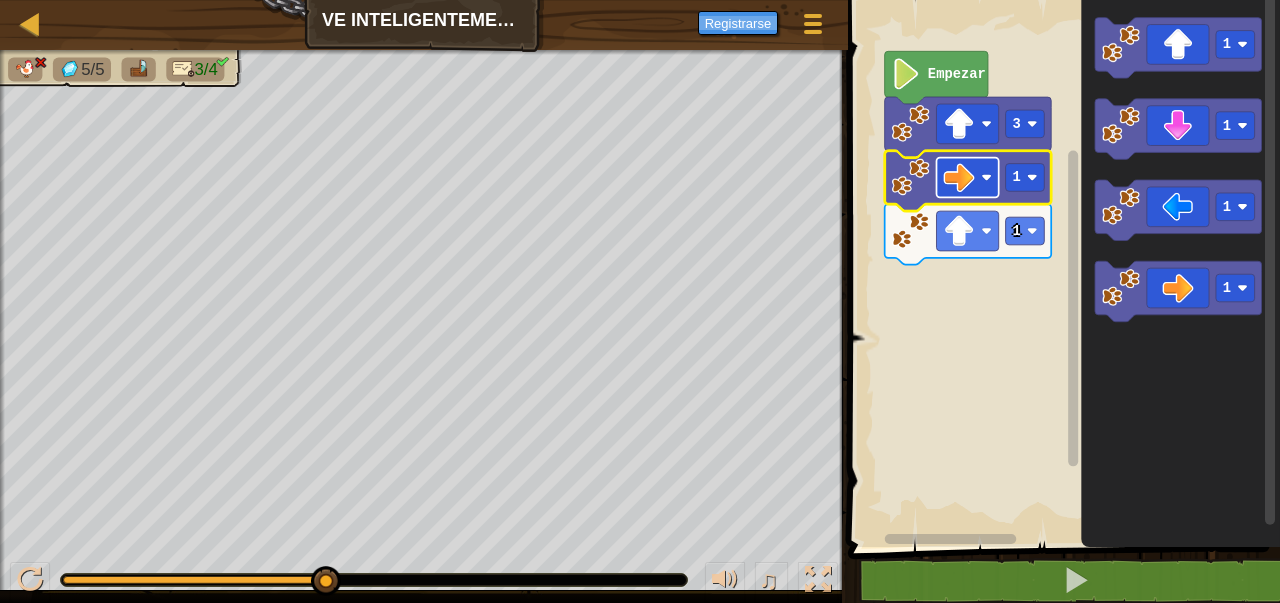 click 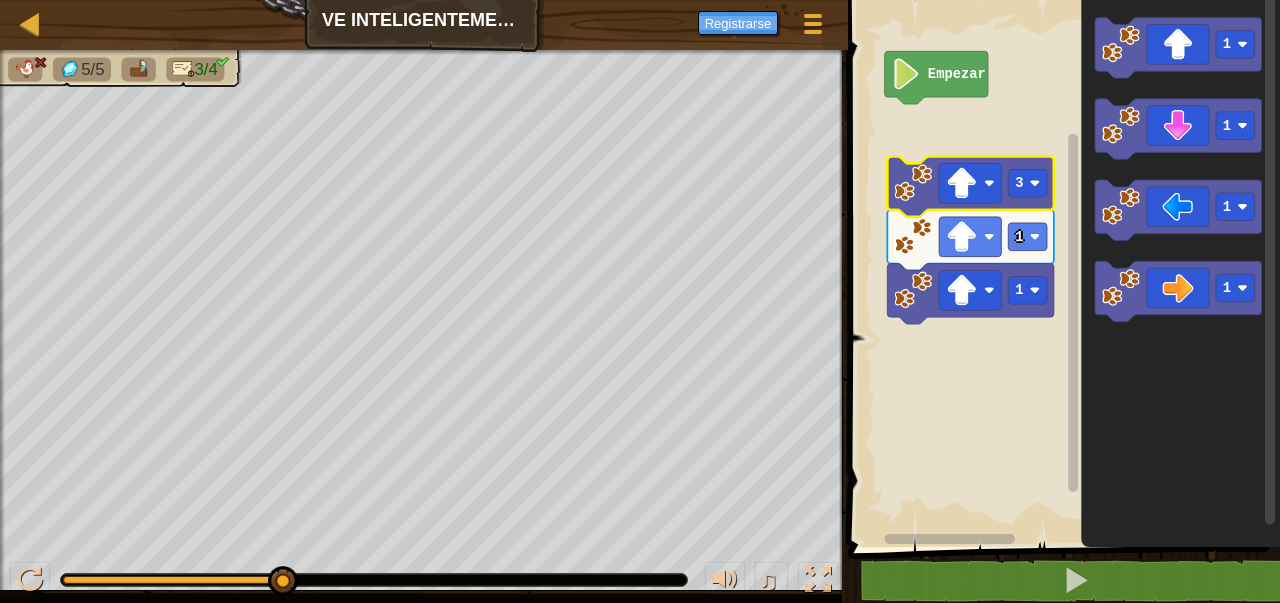 click 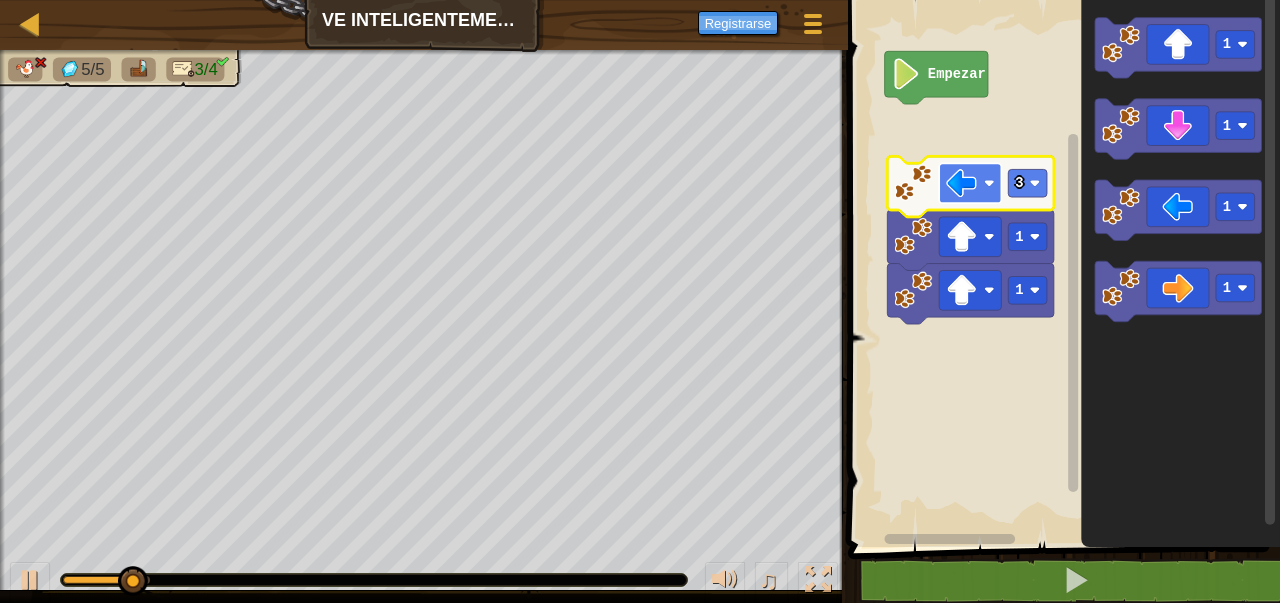 click 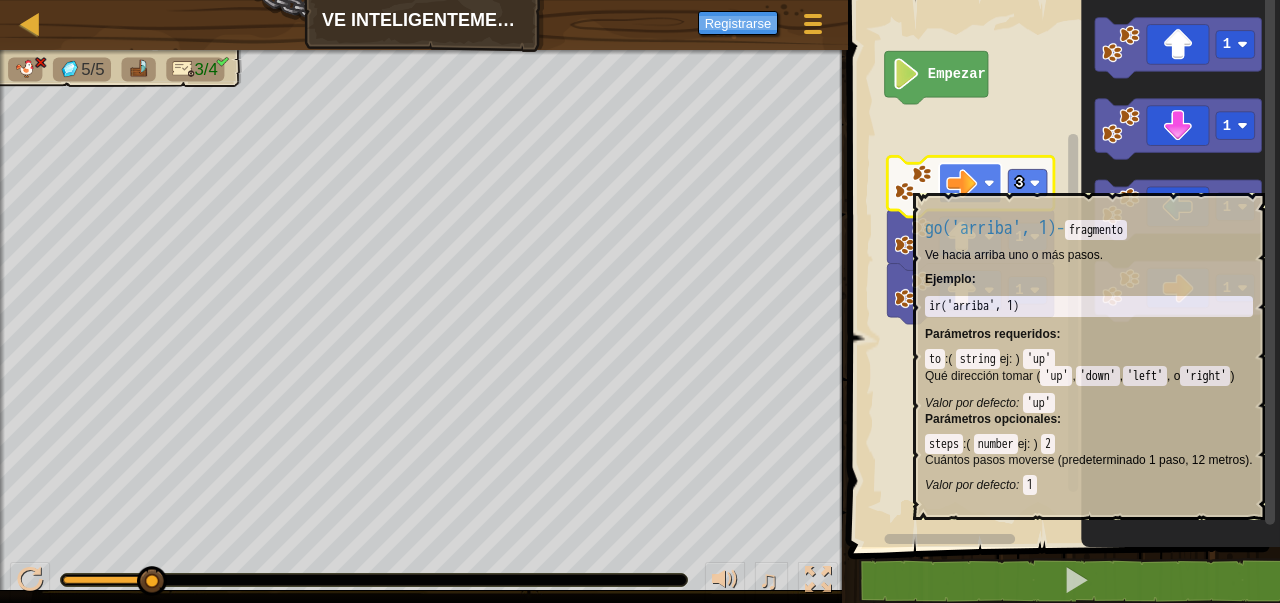 click 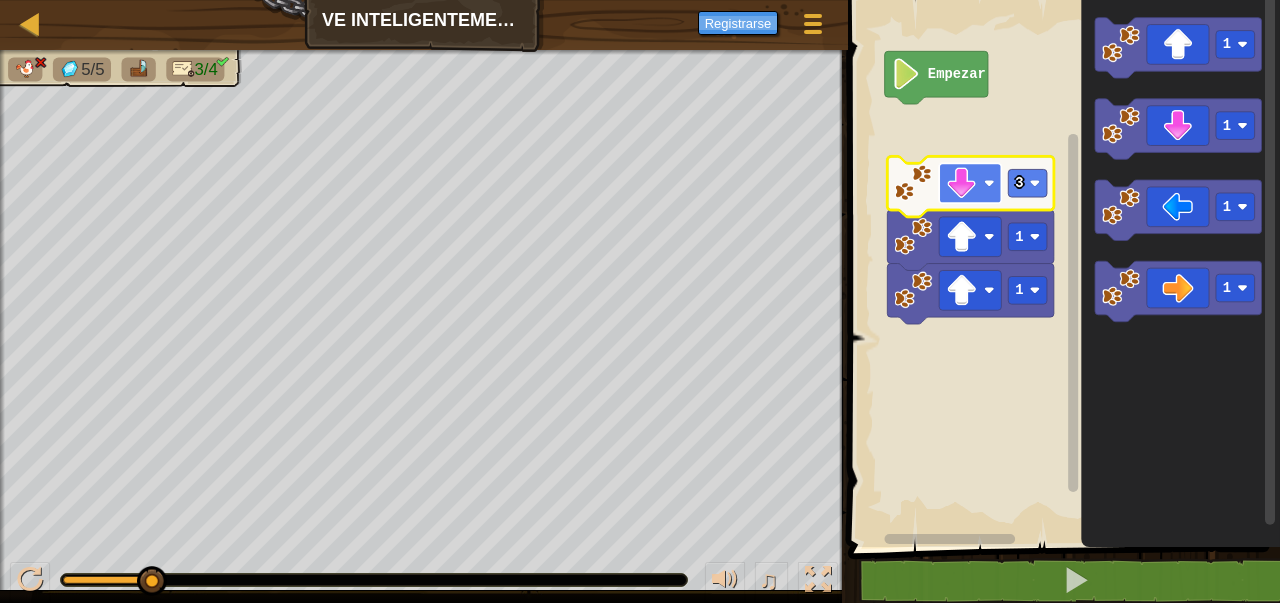 click 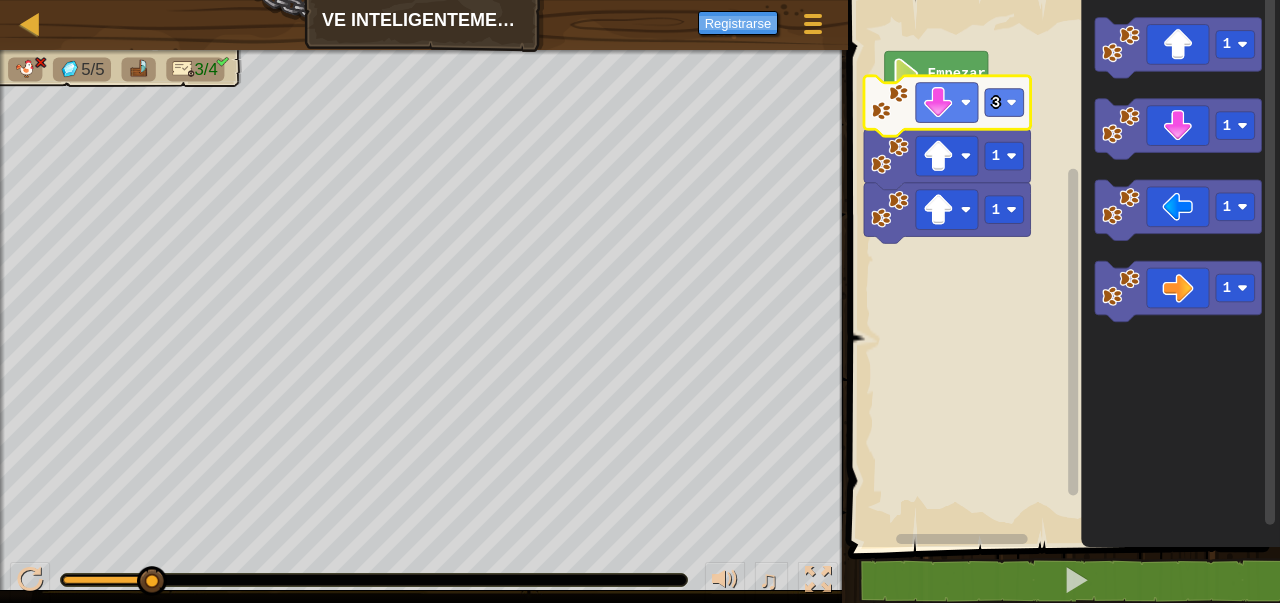 click 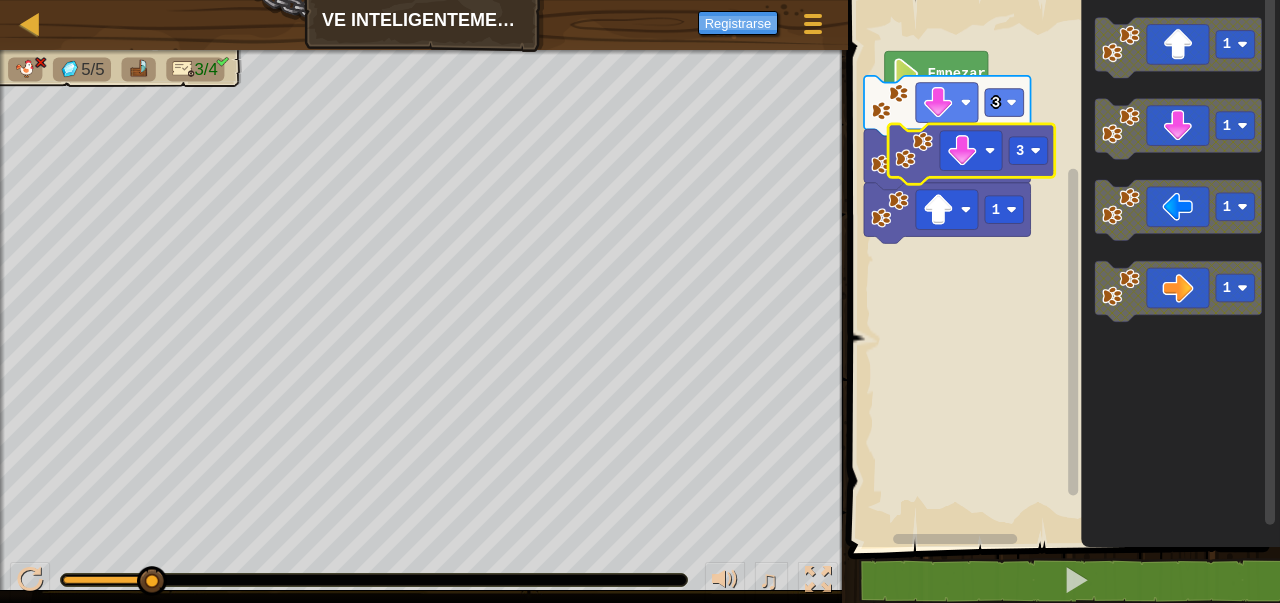 click 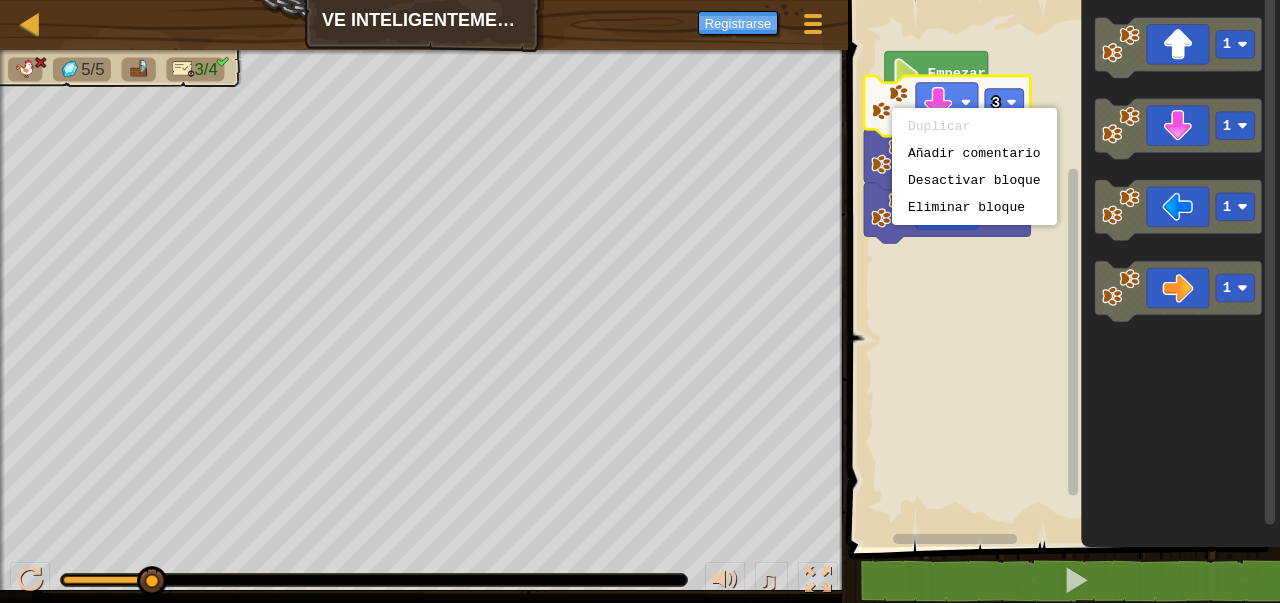 click on "Duplicar" at bounding box center [974, 126] 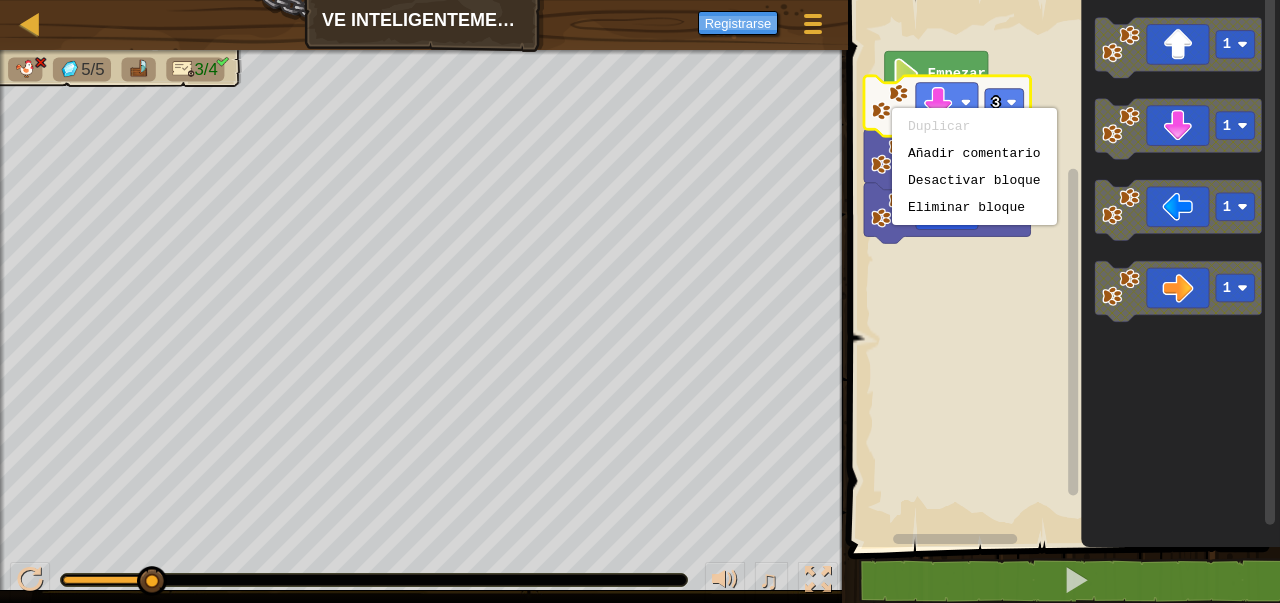 click on "Mapa Ve inteligentemente Menú del Juego Registrarse 1     הההההההההההההההההההההההההההההההה הההההההההההההההההההההההההההההההה הההההההההההההההההההההההההההההההה הההההההההההההההההההההההההההההההה הההההההההההההההההההההההההההההההה הההההההההההההההההההההההההההההההה הההההההההההההההההההההההההההההההה הההההההההההההההההההההההההההההההה XXXXXXXXXXXXXXXXXXXXXXXXXXXXXXXXXXXXXXXXXXXXXXXXXXXXXXXXXXXXXXXXXXXXXXXXXXXXXXXXXXXXXXXXXXXXXXXXXXXXXXXXXXXXXXXXXXXXXXXXXXXXXXXXXXXXXXXXXXXXXXXXXXXXXXXXXXXXXXXXXXXXXXXXXXXXXXXXXXXXXXXXXXXXXXXXXXXXXXXXXXXXXXXXXXXXXXXXXXXXXXXXXXXXXXXXXXXXXXXXXXXXXXXXXXXXXXXX Solución × Bloques 1 2 3 4 ir  (  'arriba'  ,    3  ) ir  (  'derecha'  ,    4  ) ir  (  'abajo'  ,    3  )     Empezar 3 3 1 1 1 1 1 1 Código guardado Lenguajes de programación :" at bounding box center (640, 301) 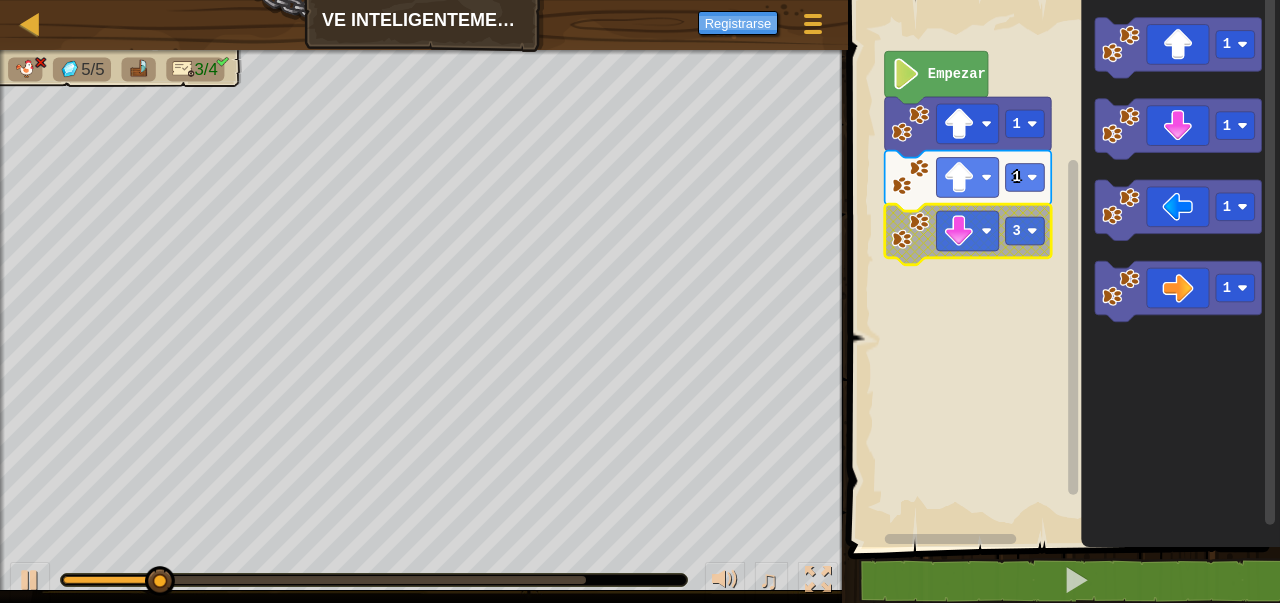 click 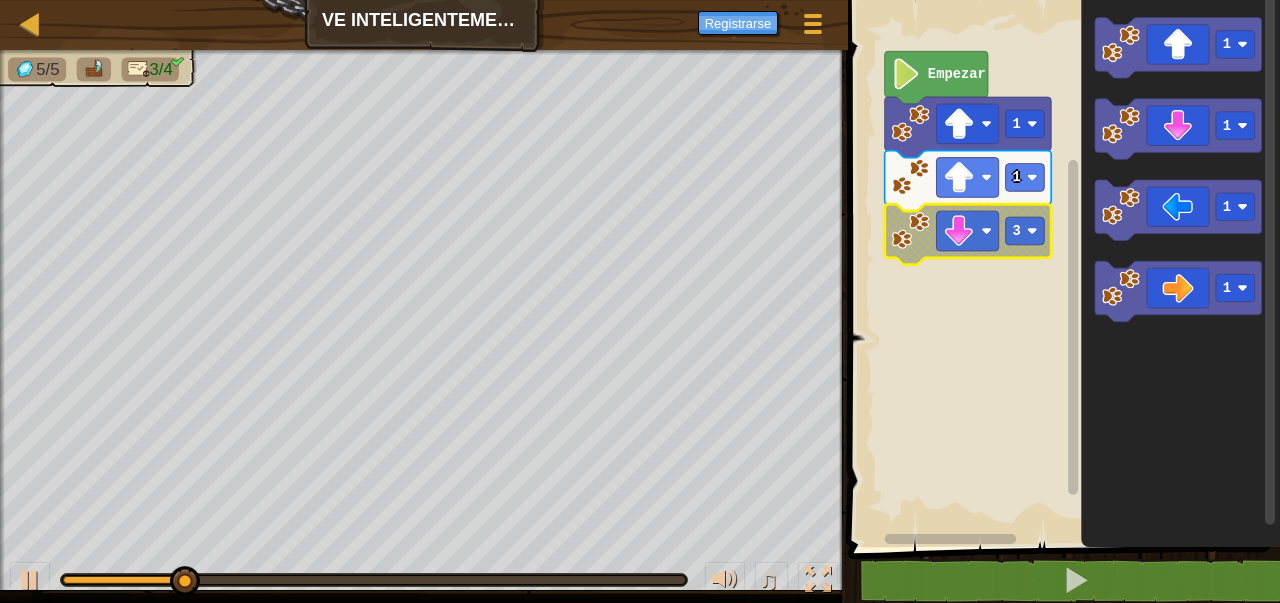 click 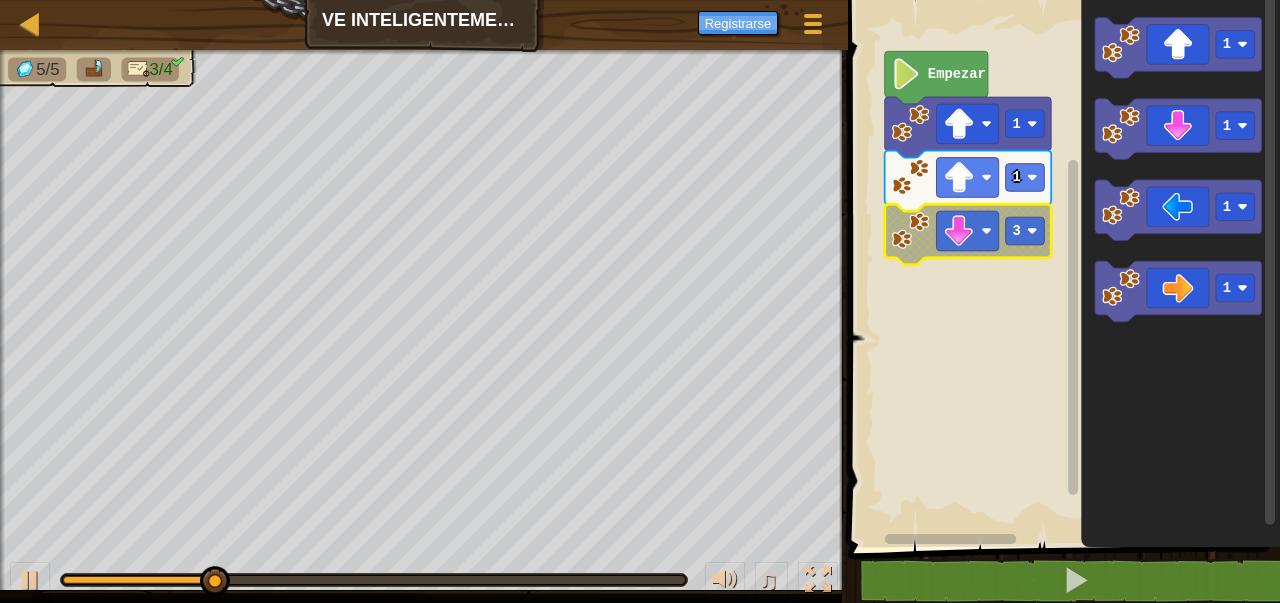 click 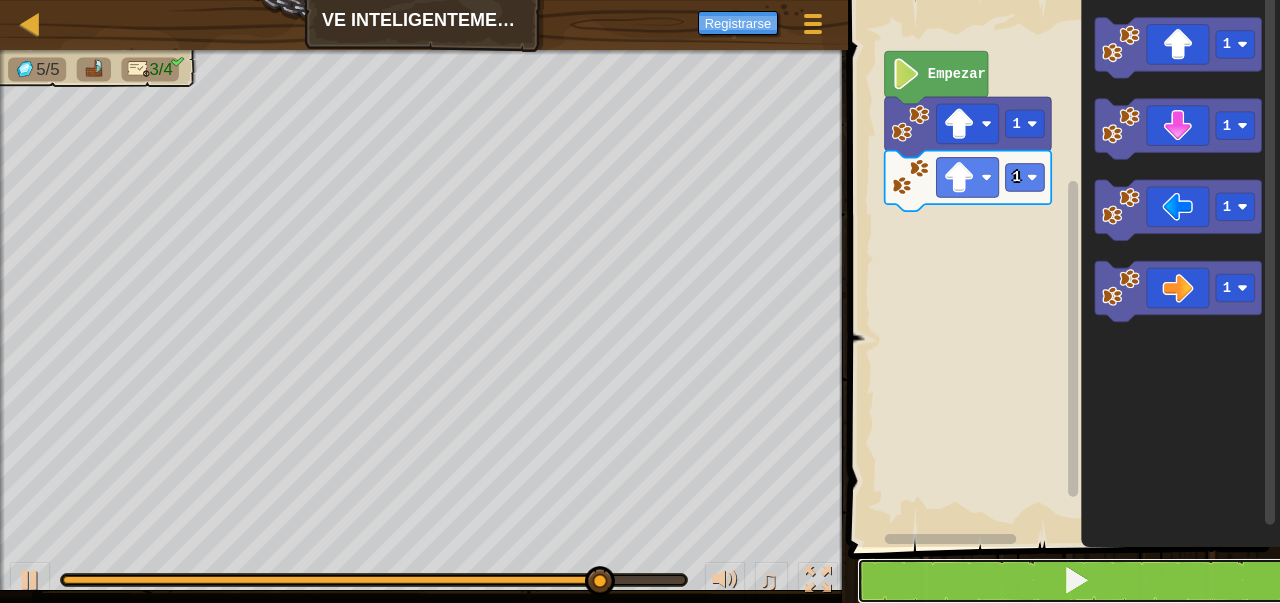 click at bounding box center (1076, 581) 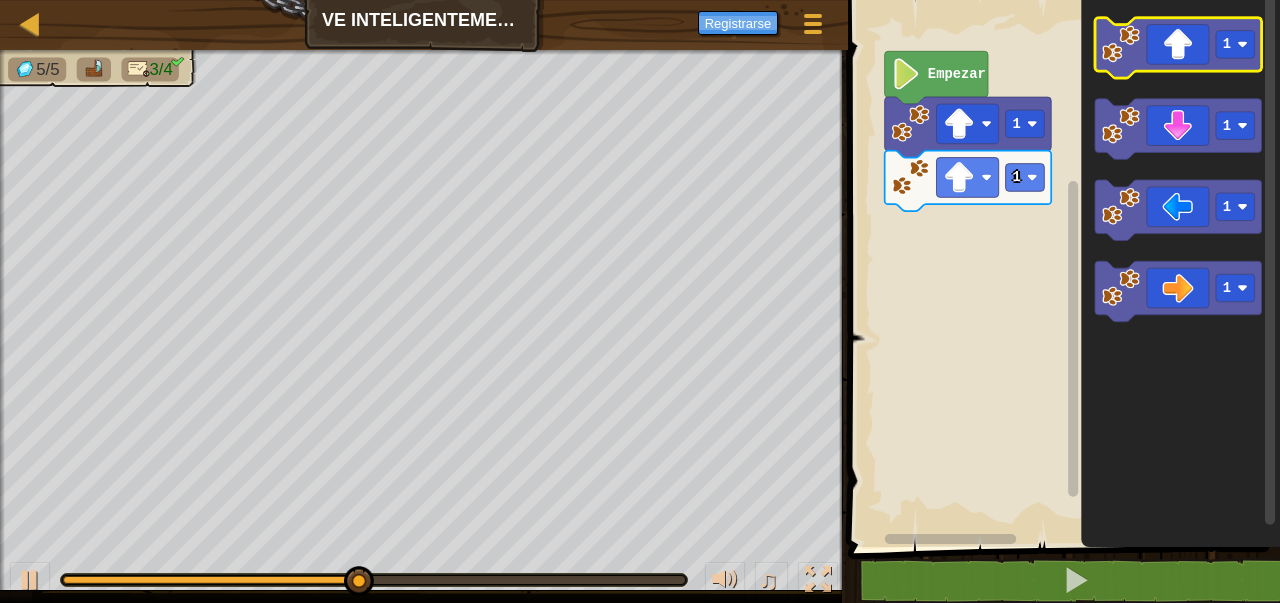 click 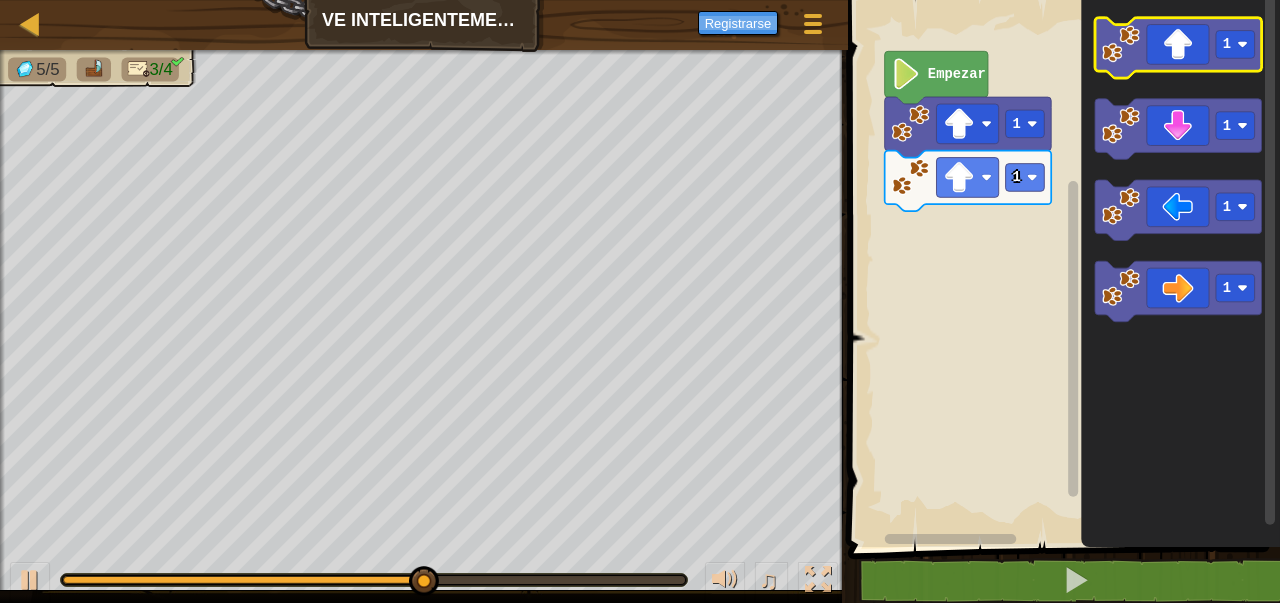click 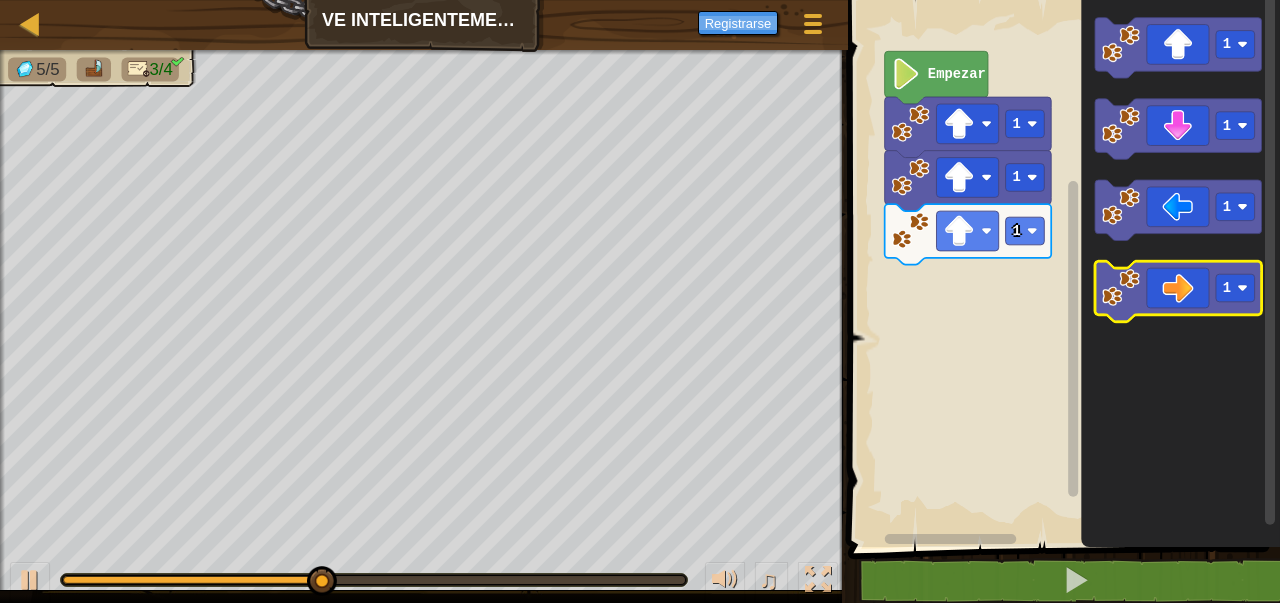 click 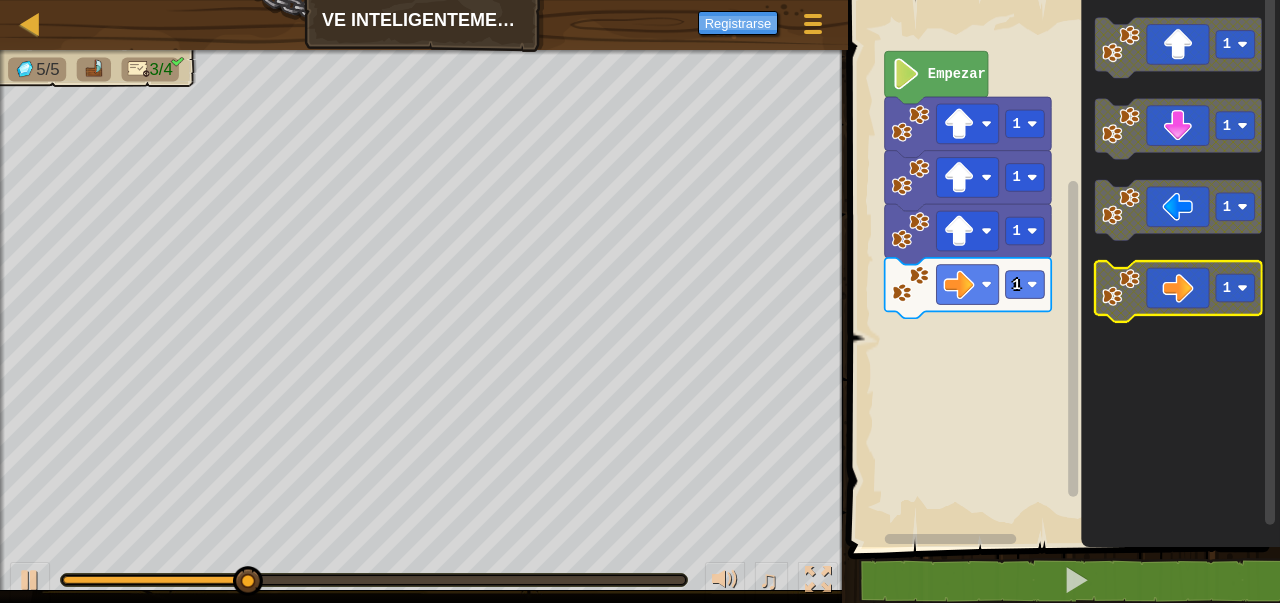 click 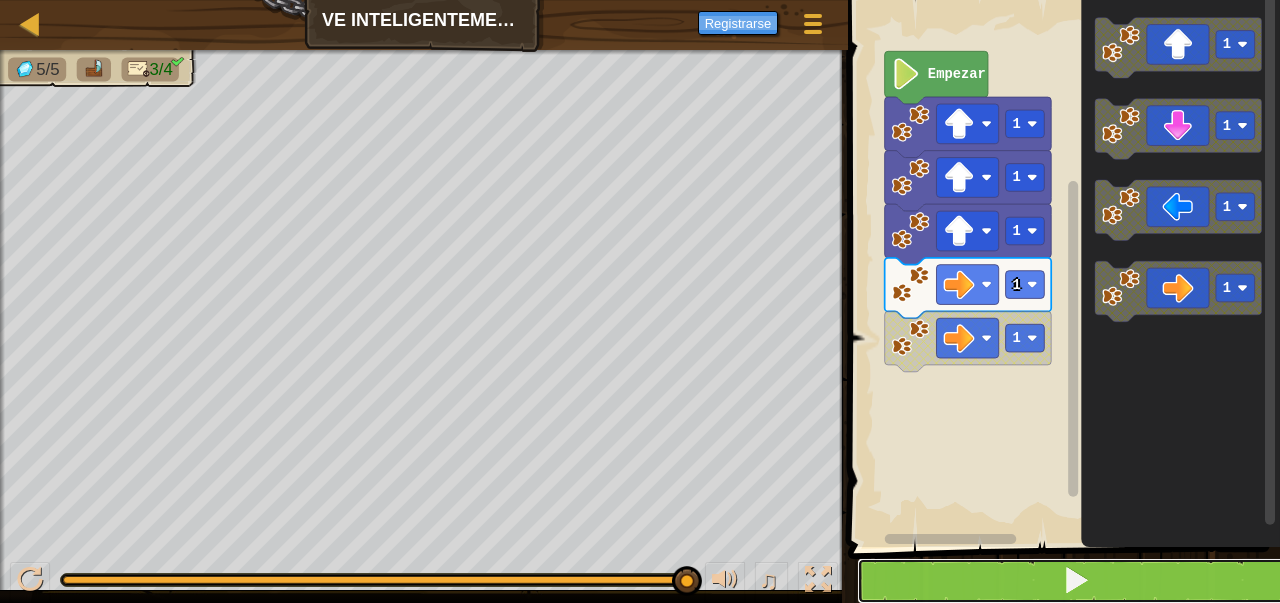 click at bounding box center (1076, 581) 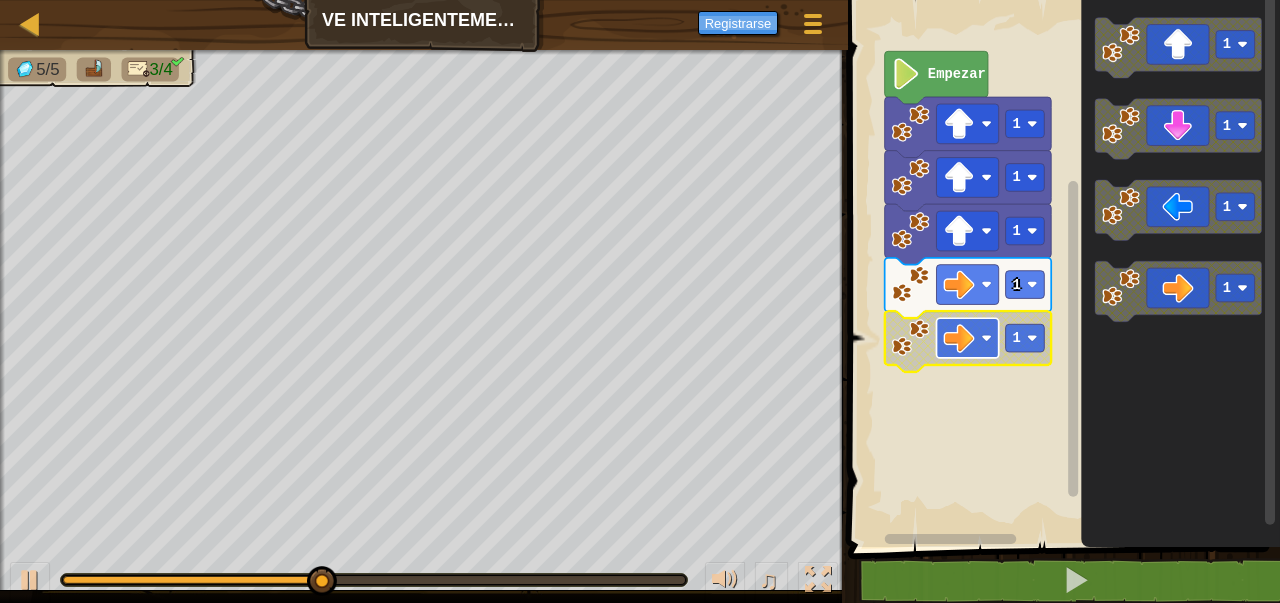 click 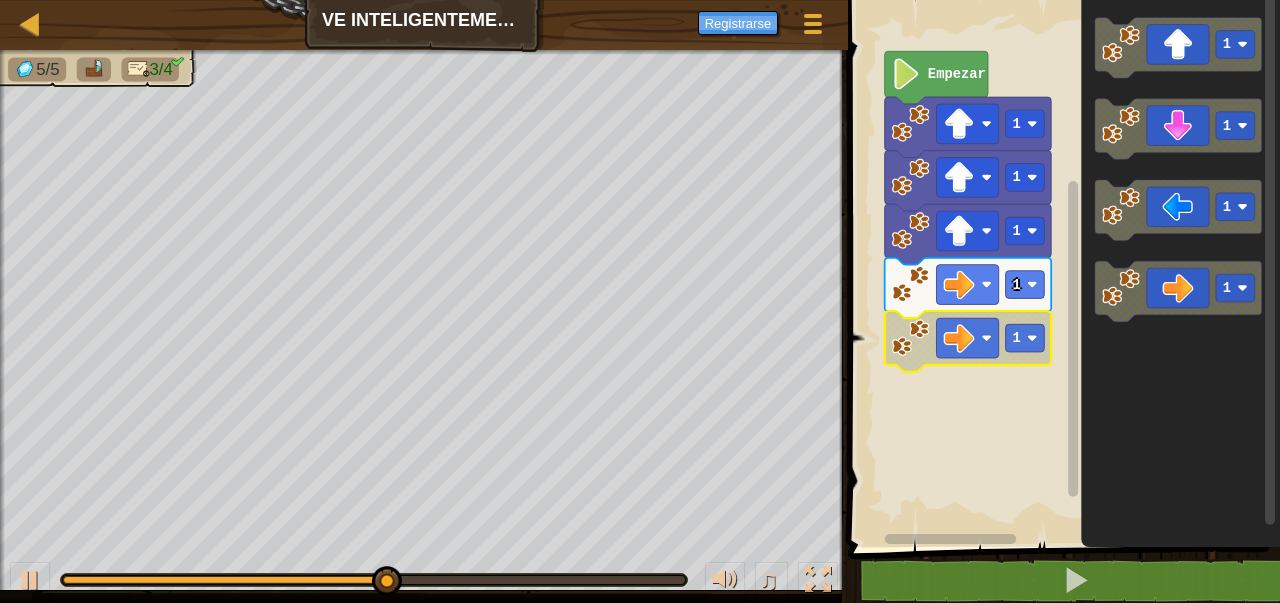click 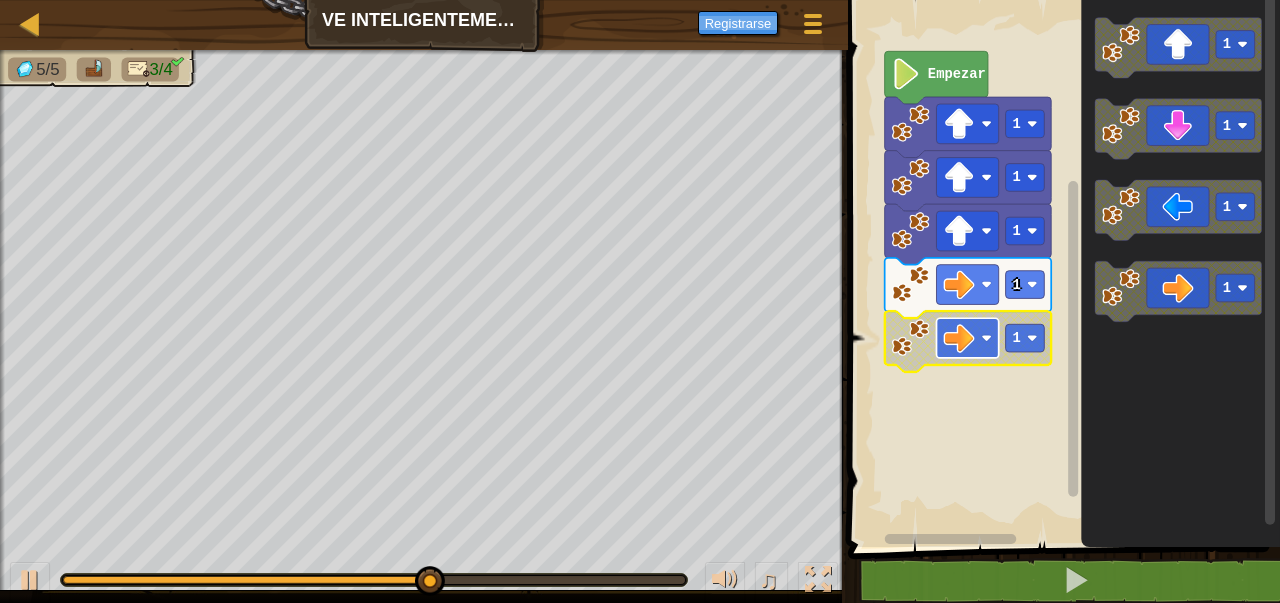 click 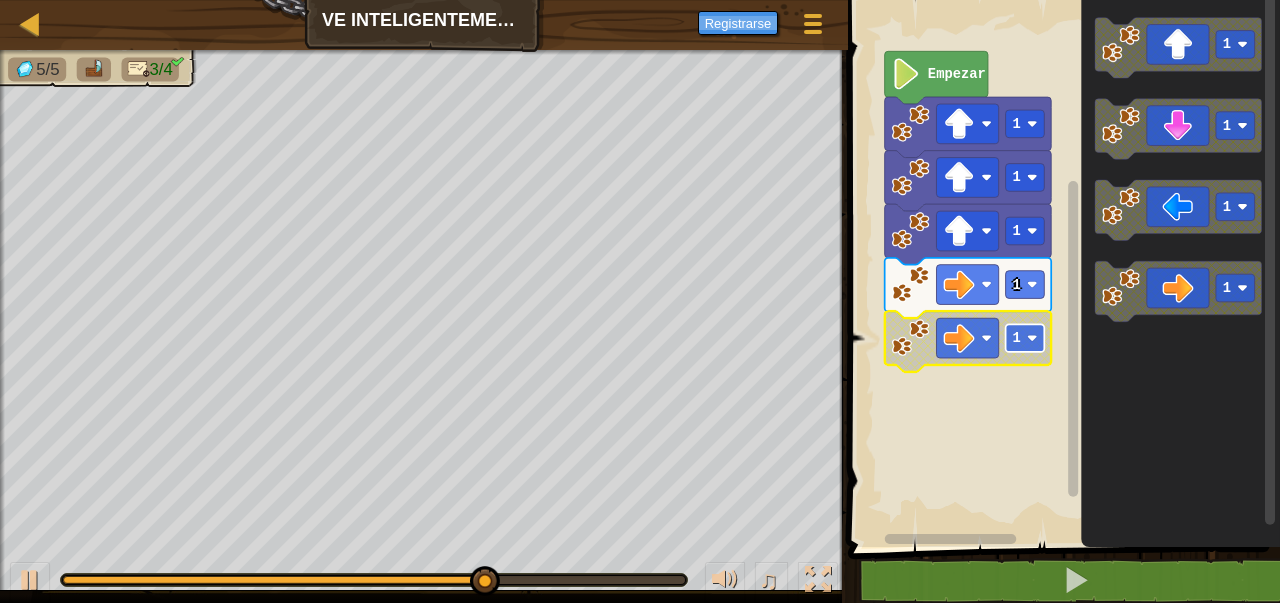 click on "1" 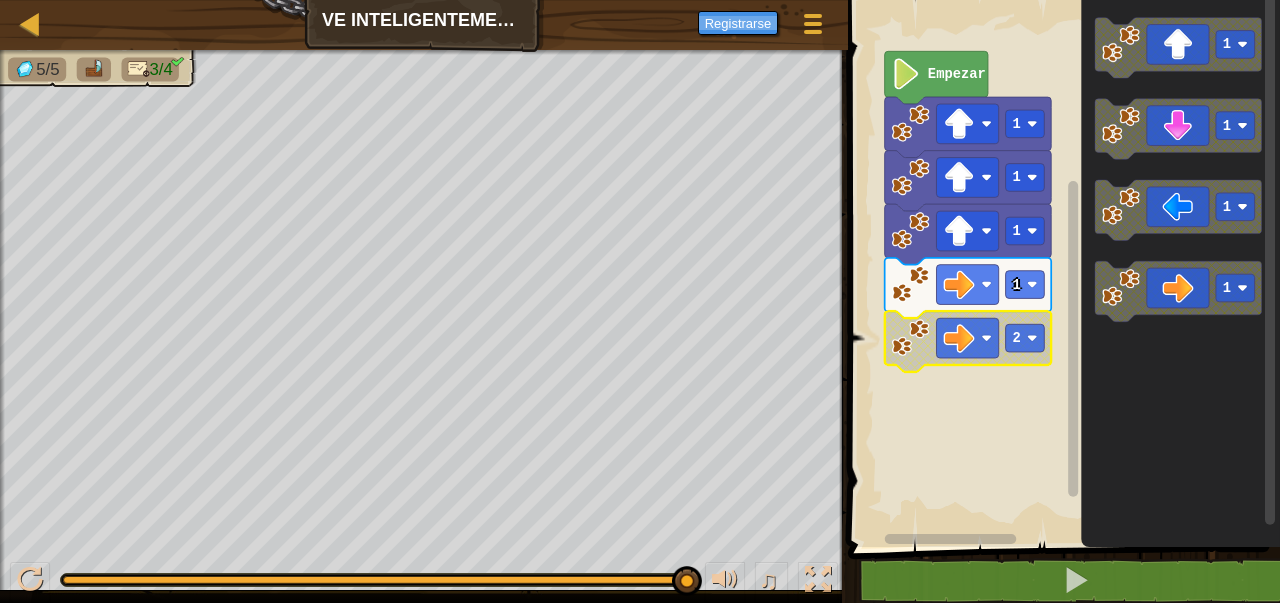 click 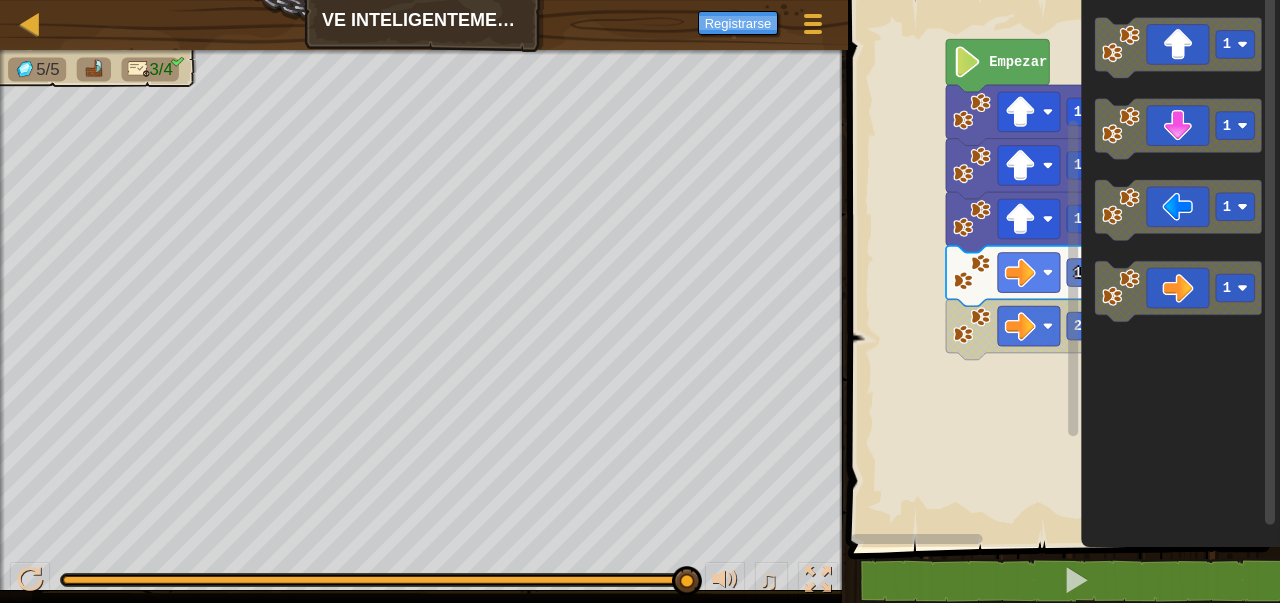 click on "Empezar 1 1 1 1 2 1 1 1 1" at bounding box center [1061, 268] 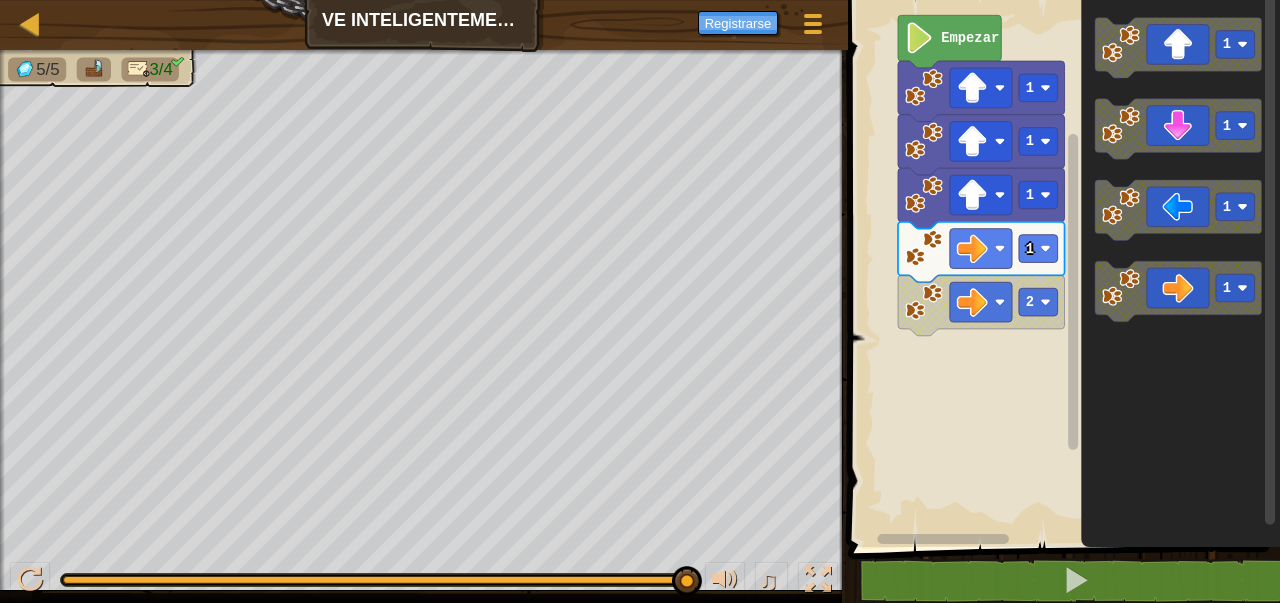 click 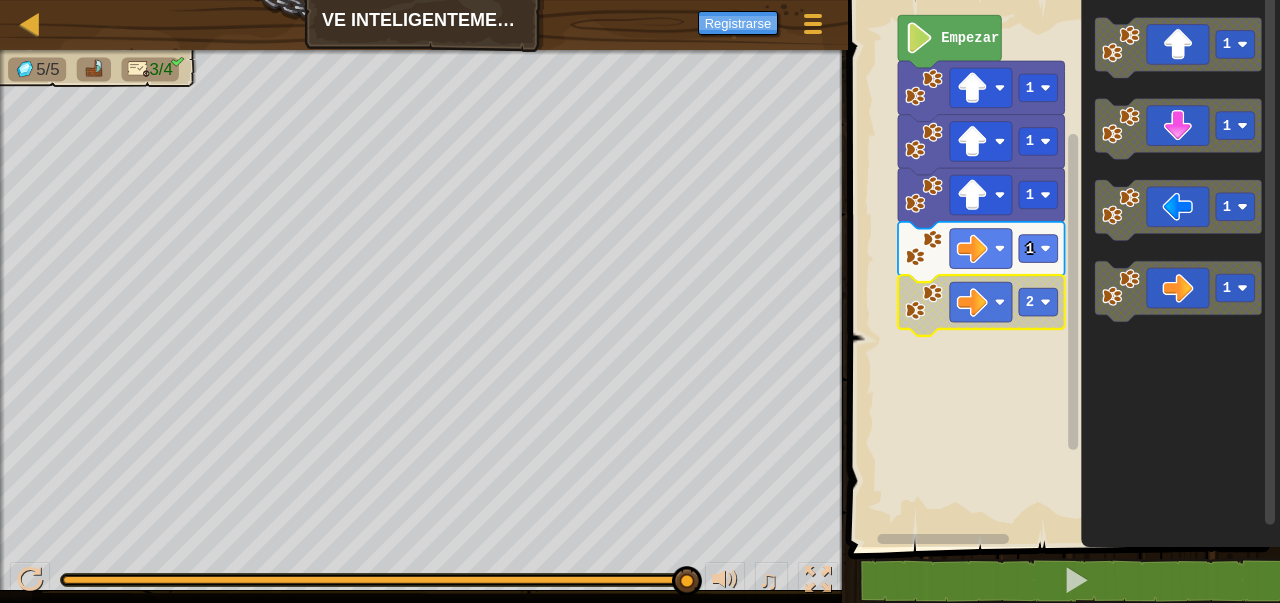 click 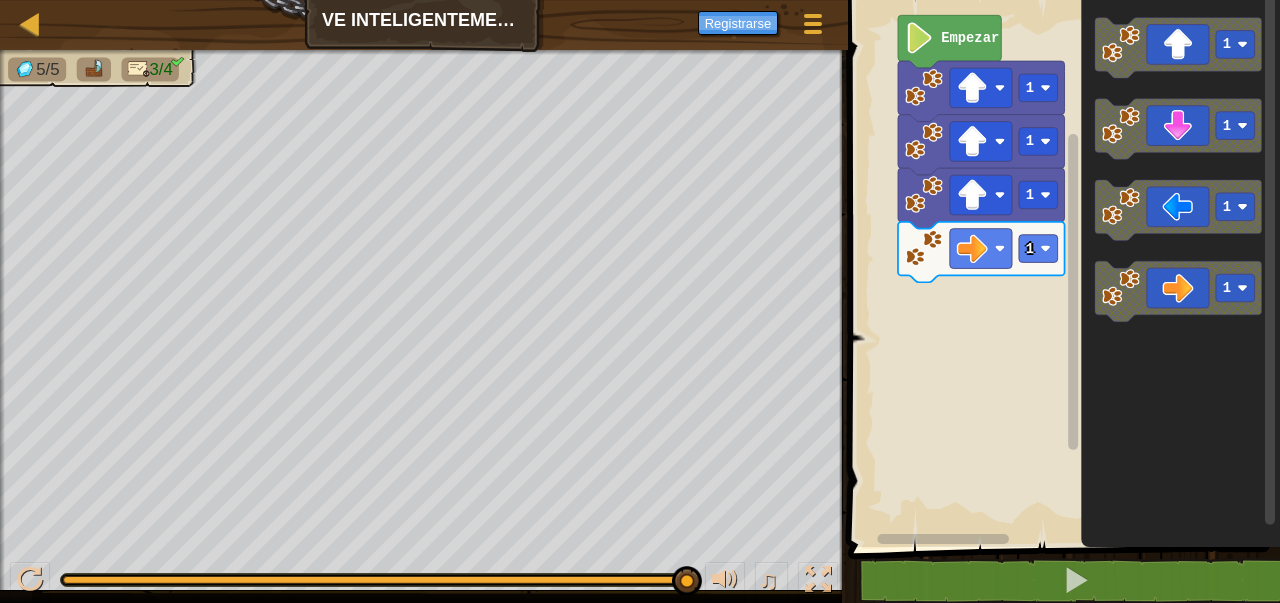 click 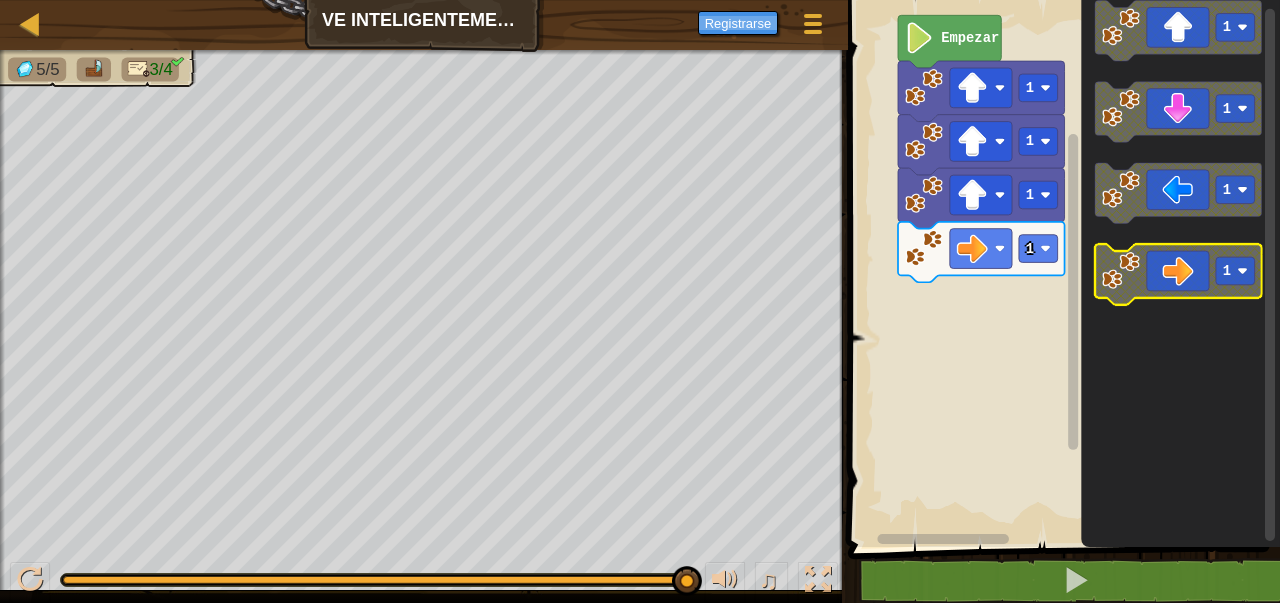 click 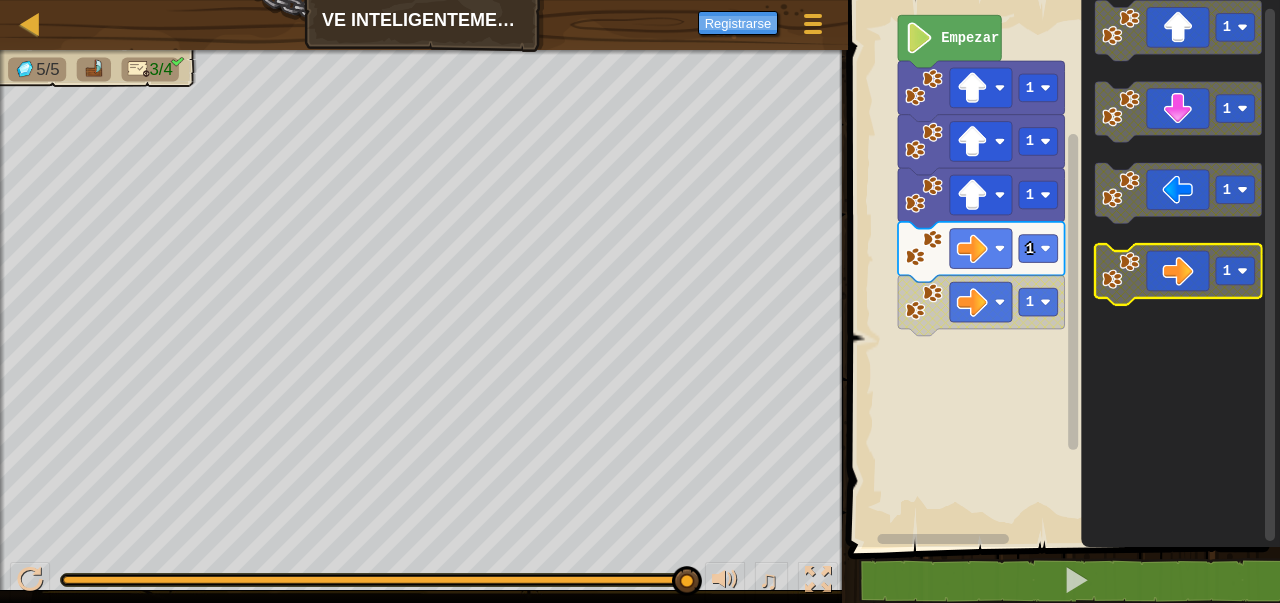 click 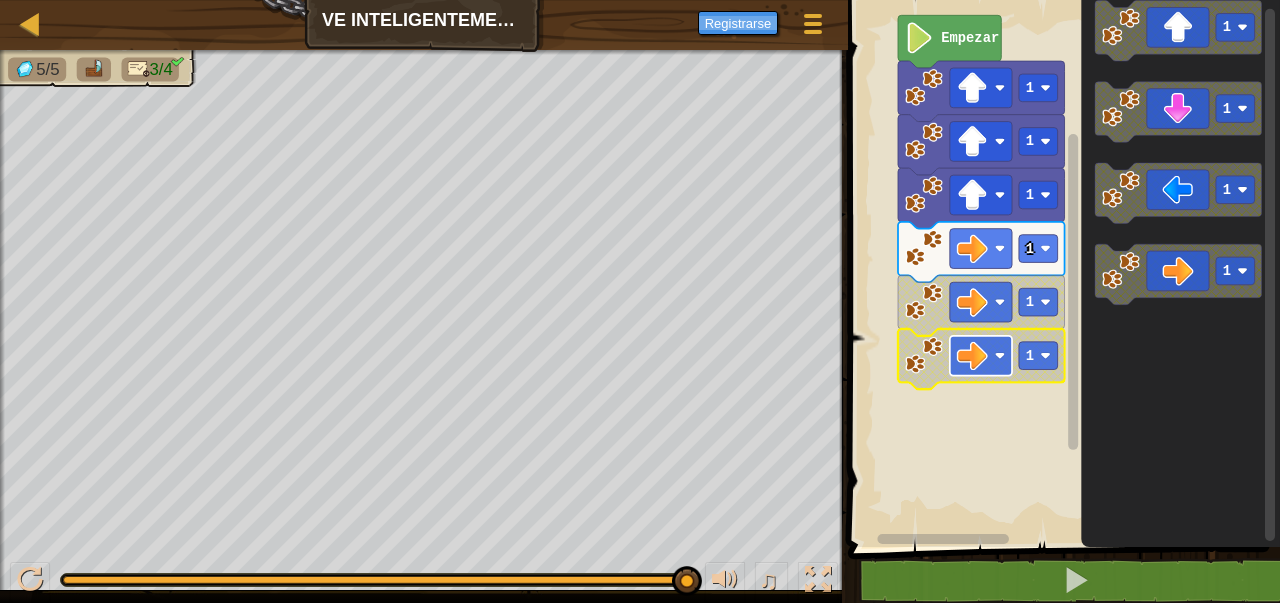 click 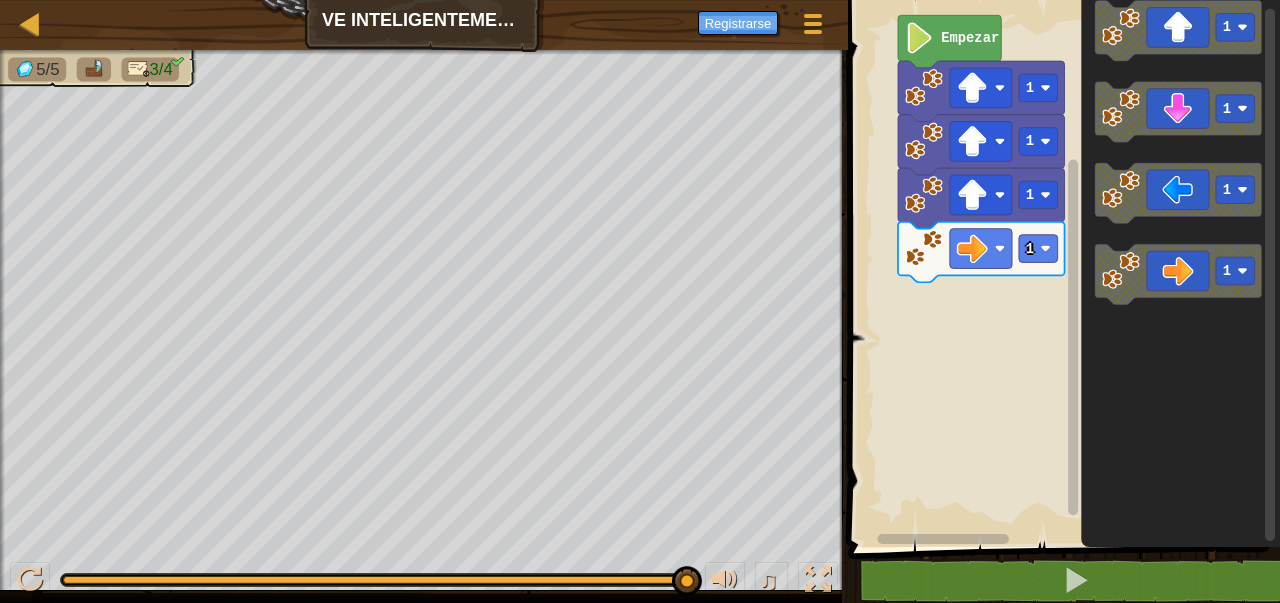 click 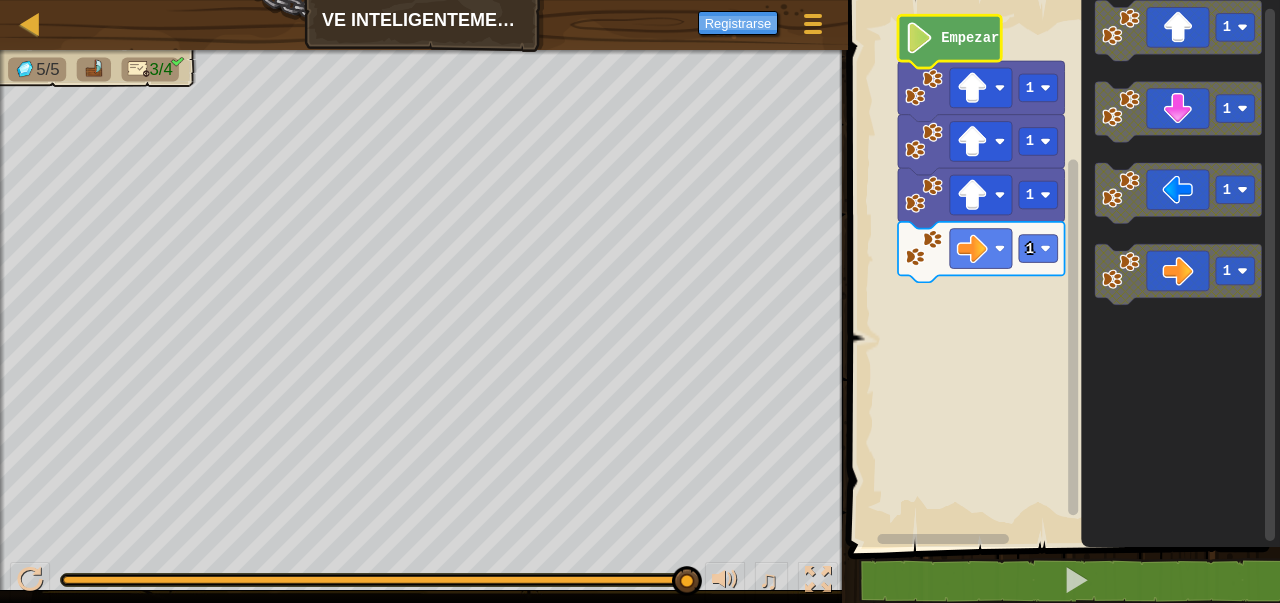 click 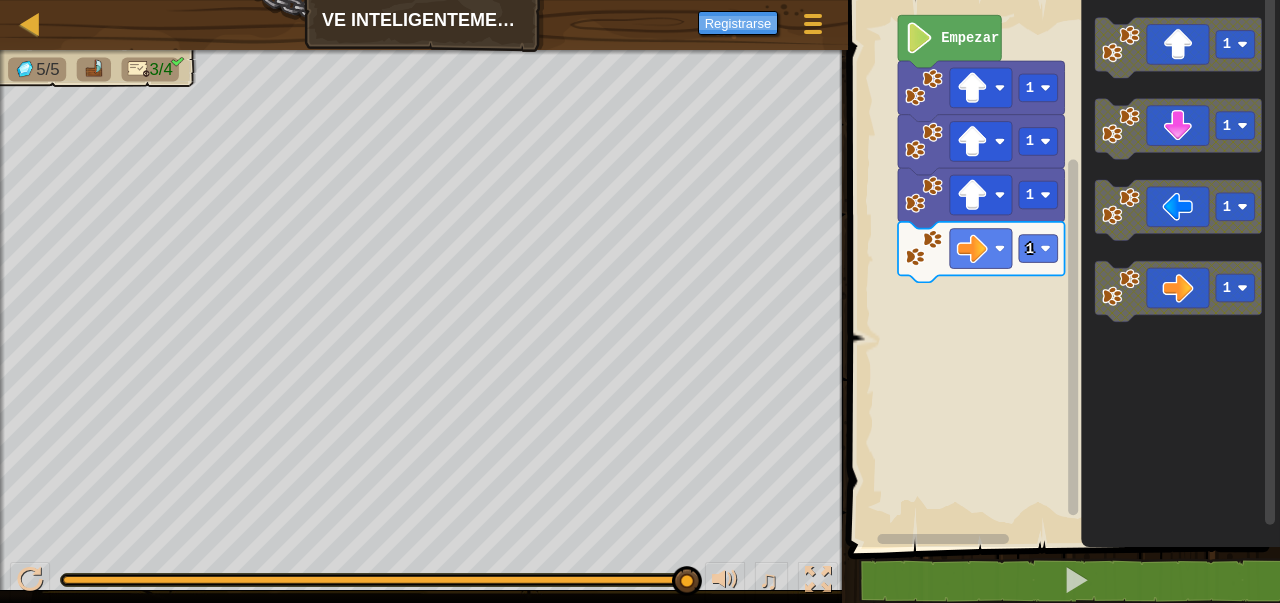 click on "Empezar 1 1 1 1 1 1 1 1" at bounding box center (1061, 268) 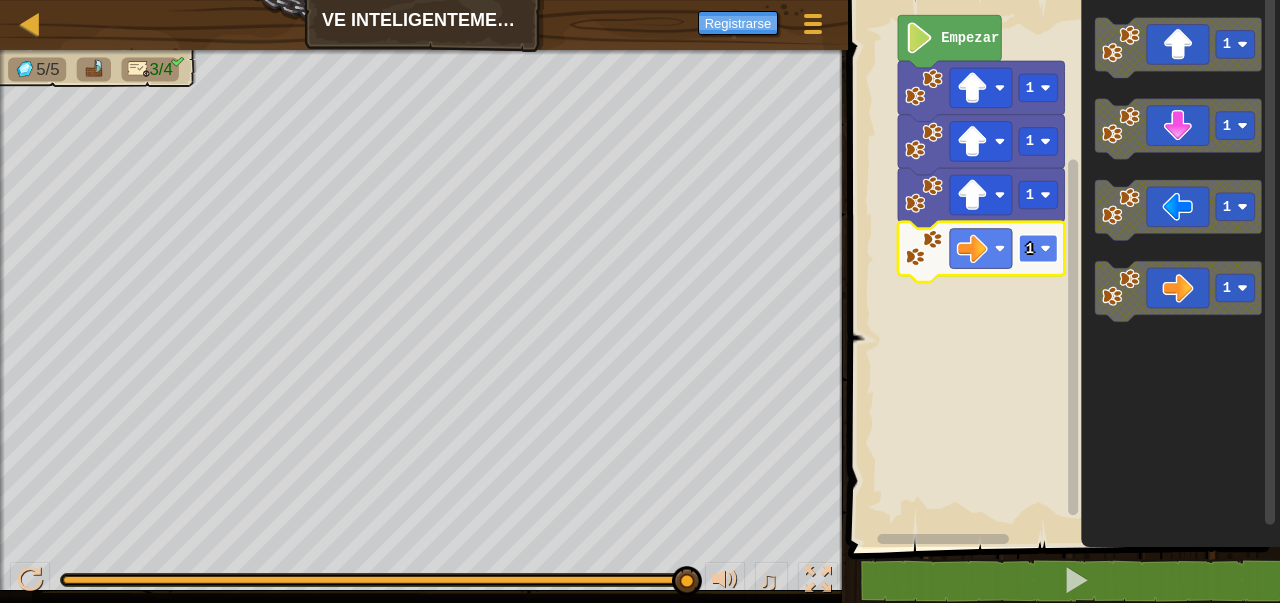 click 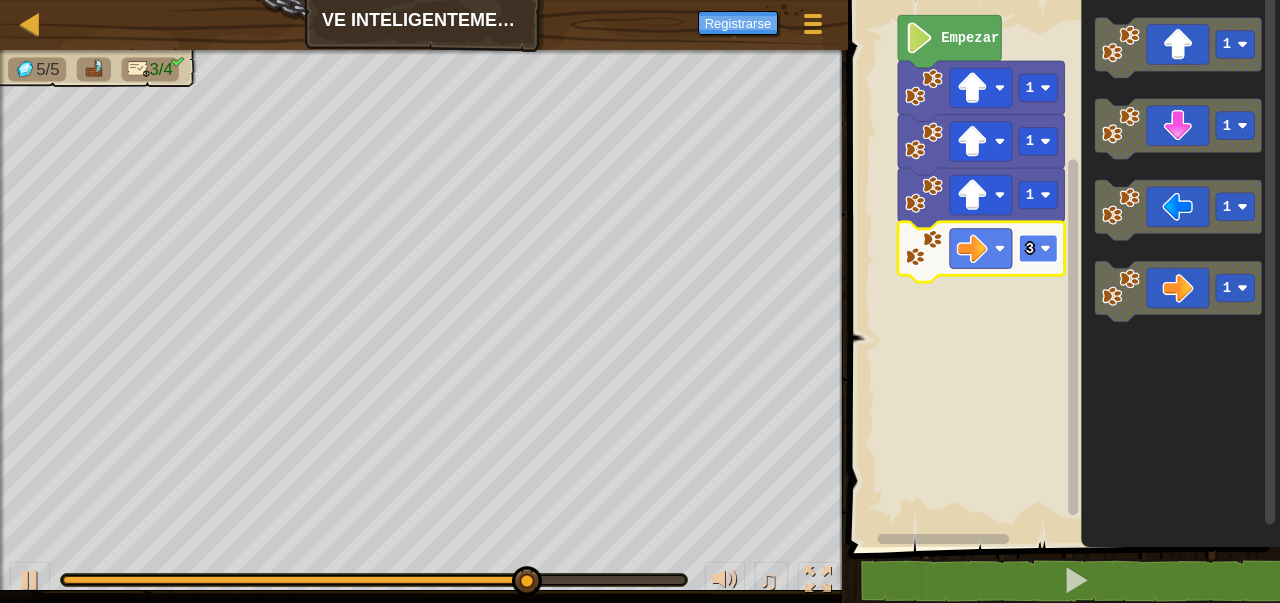 click 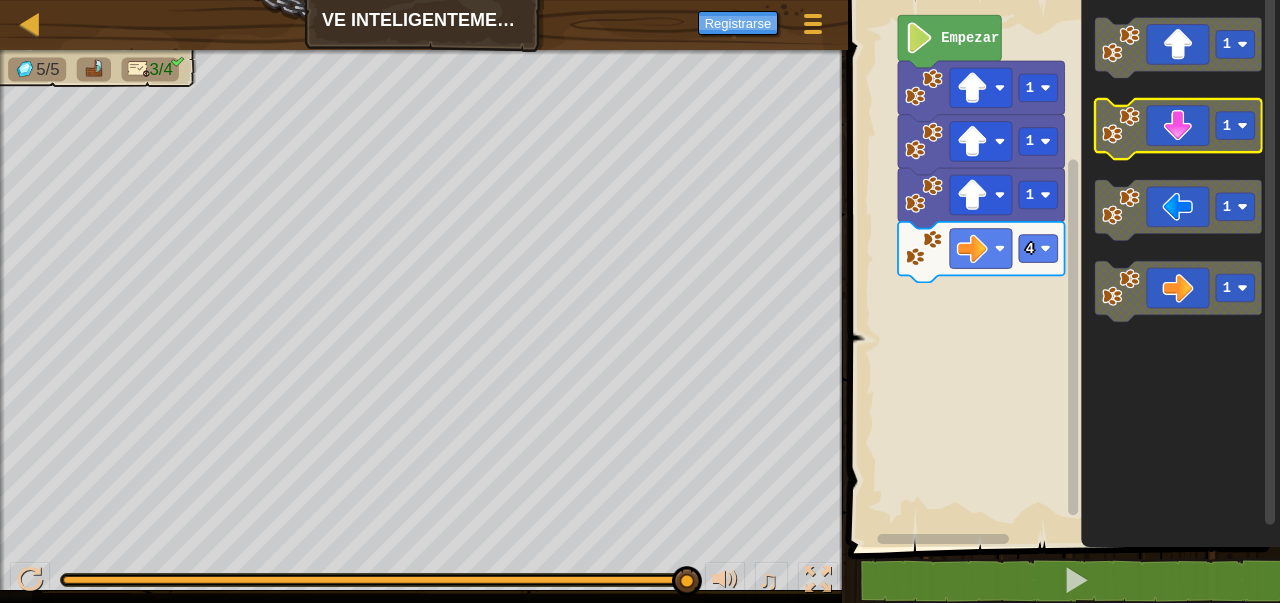 click 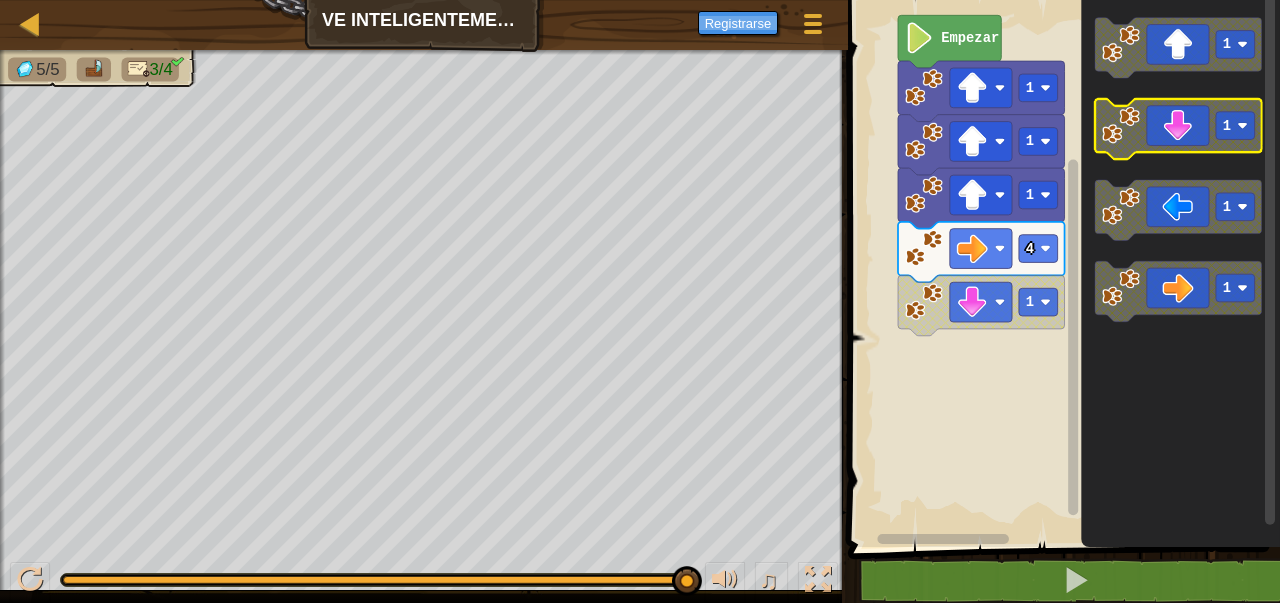 click 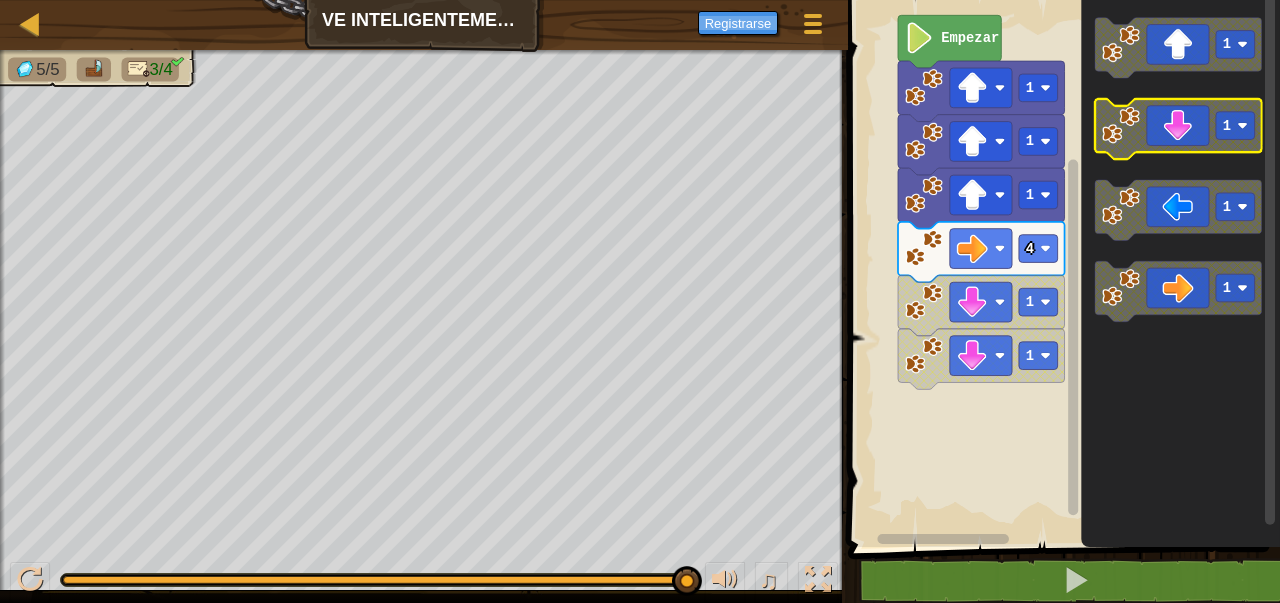 click 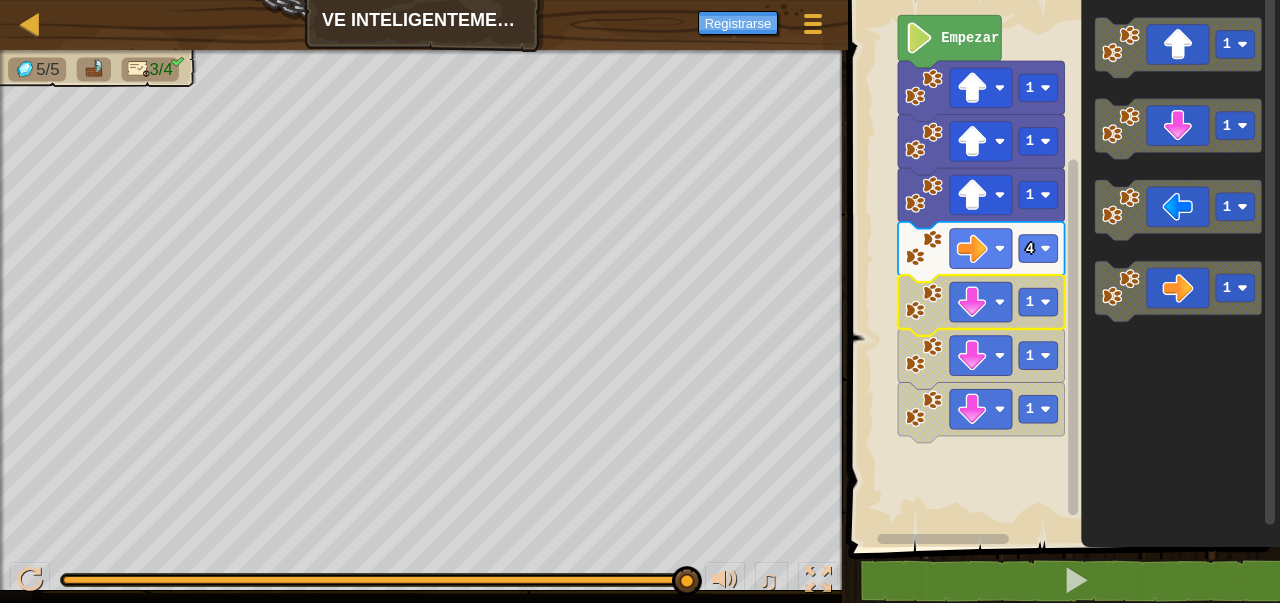 click 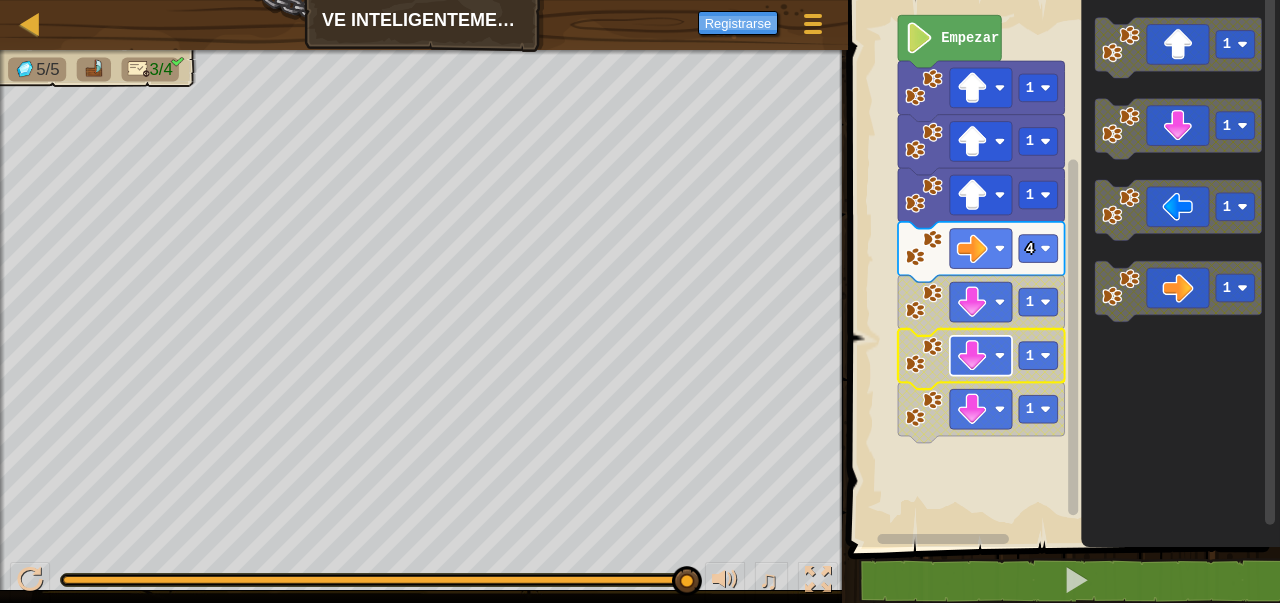 click 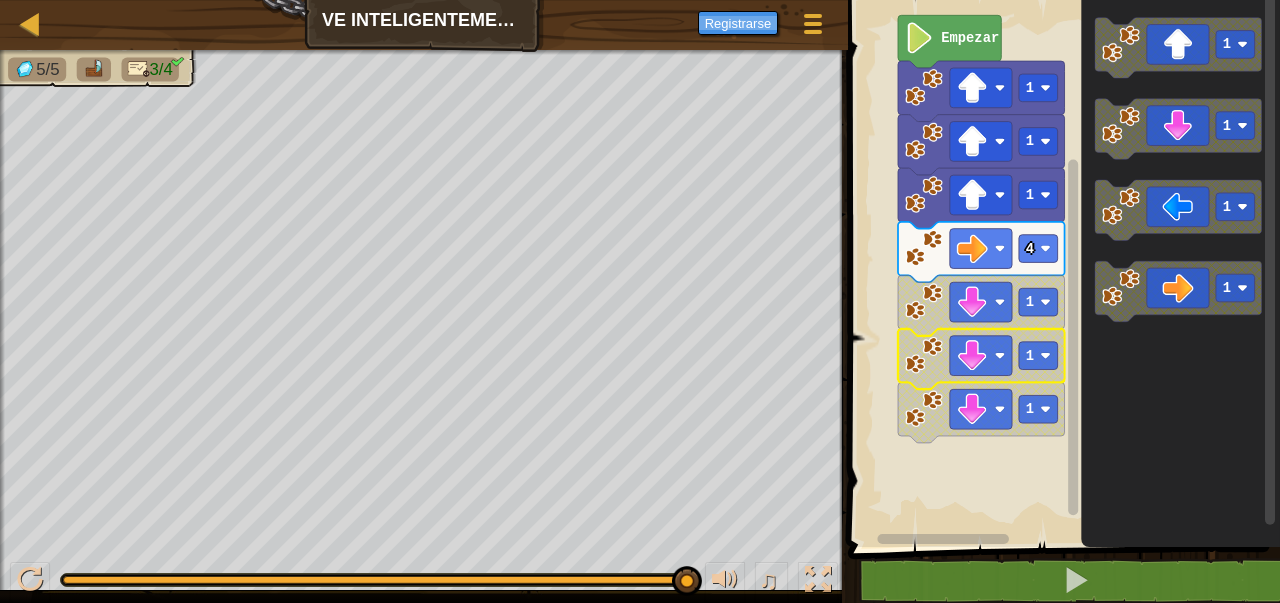 click 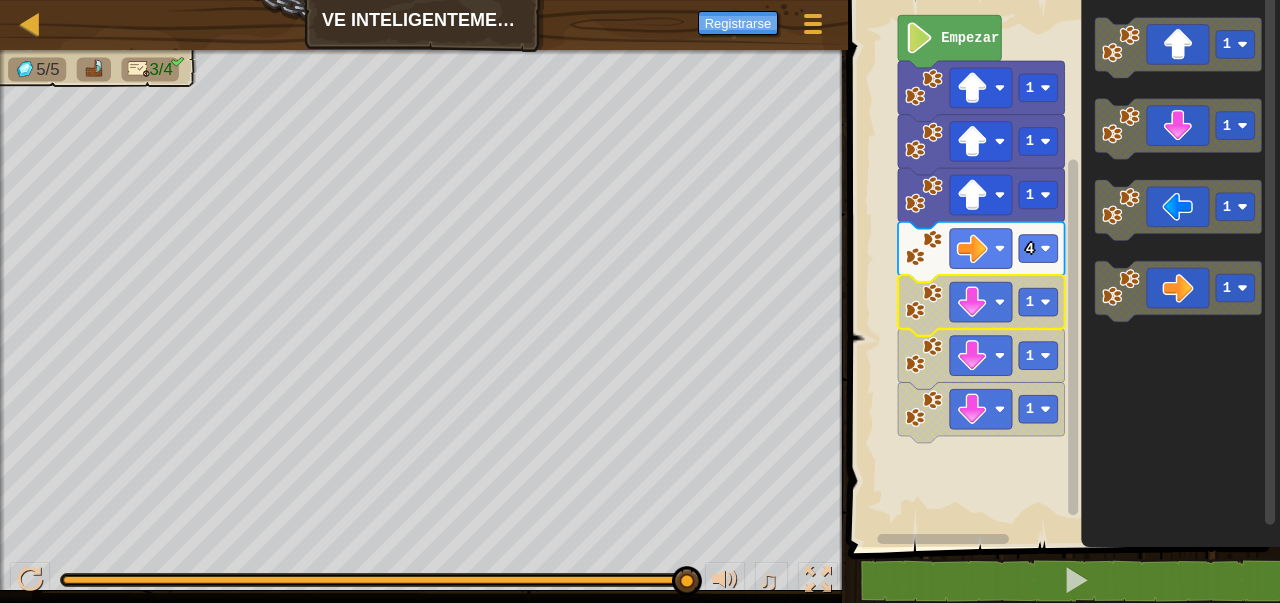 click 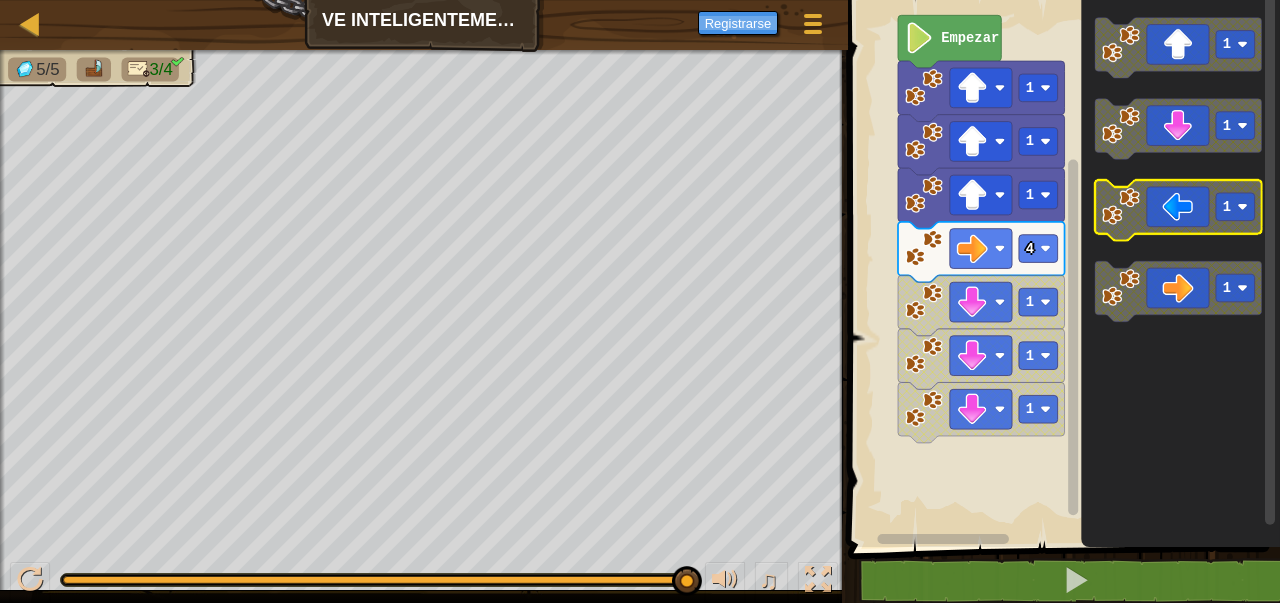 click 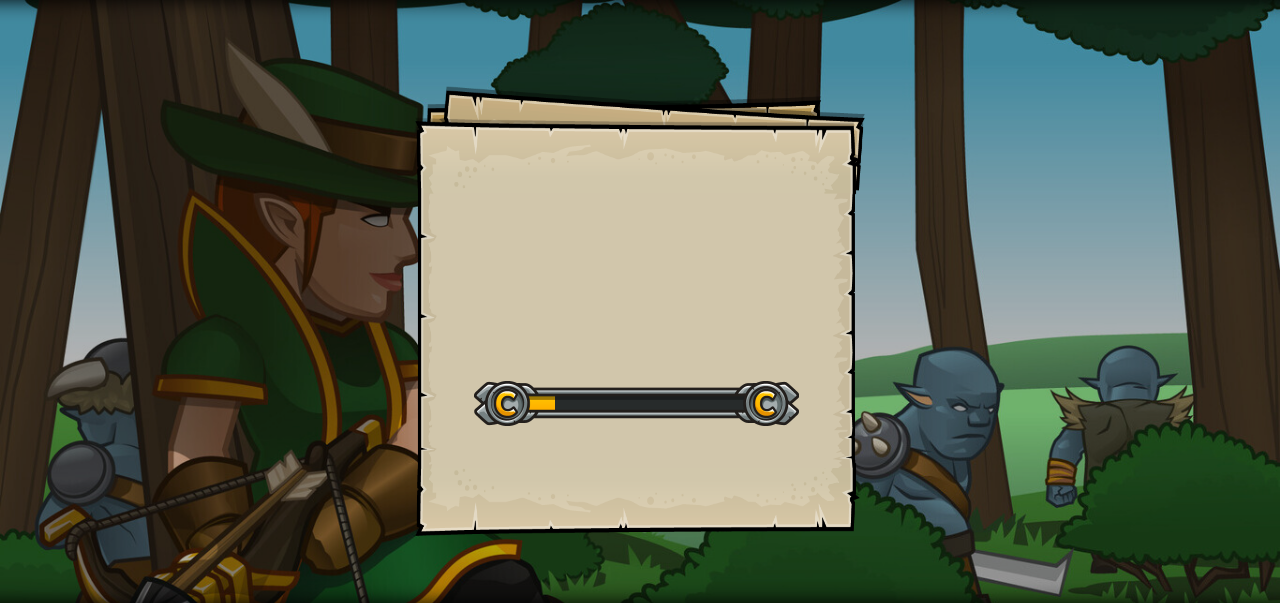 scroll, scrollTop: 0, scrollLeft: 0, axis: both 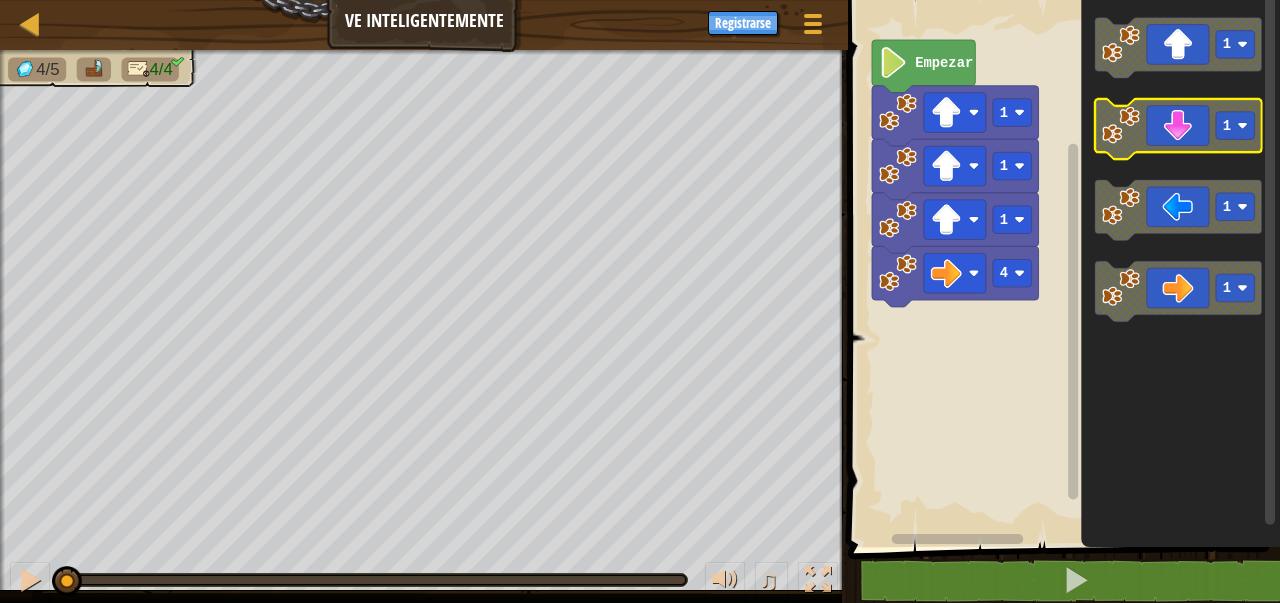 click 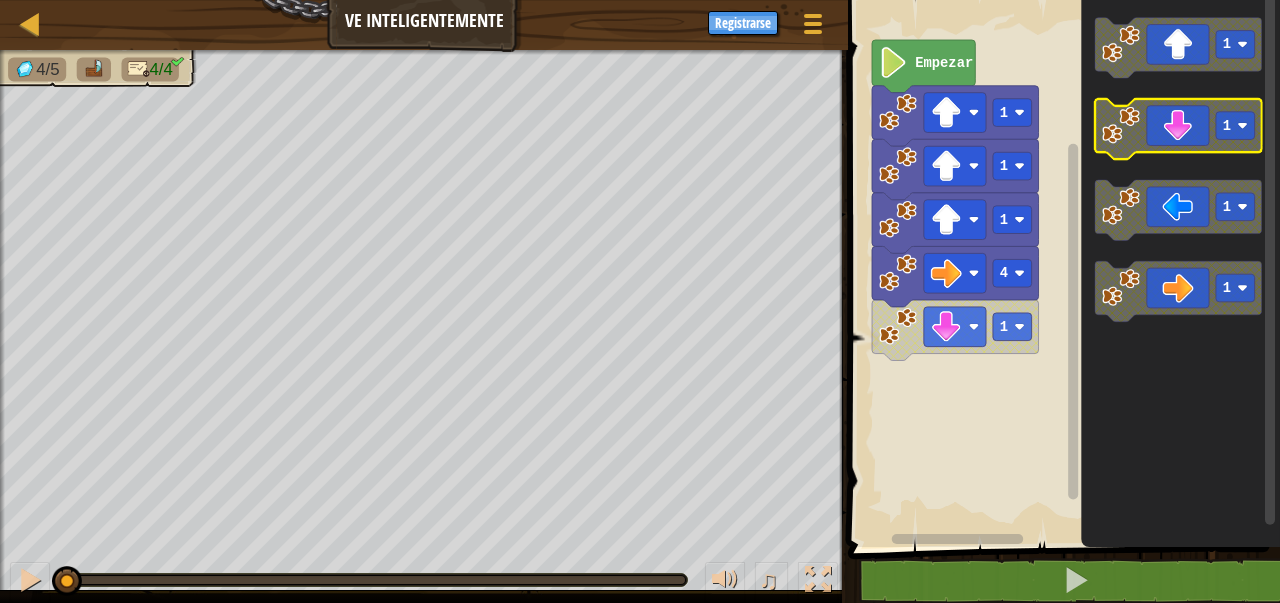 click 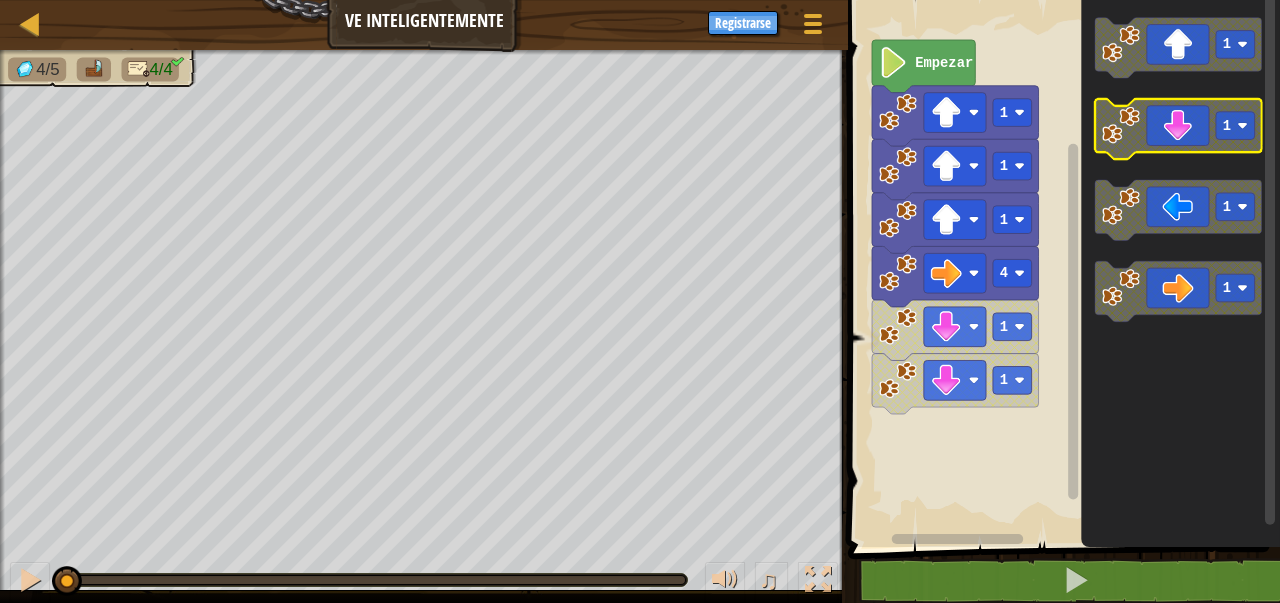 click 